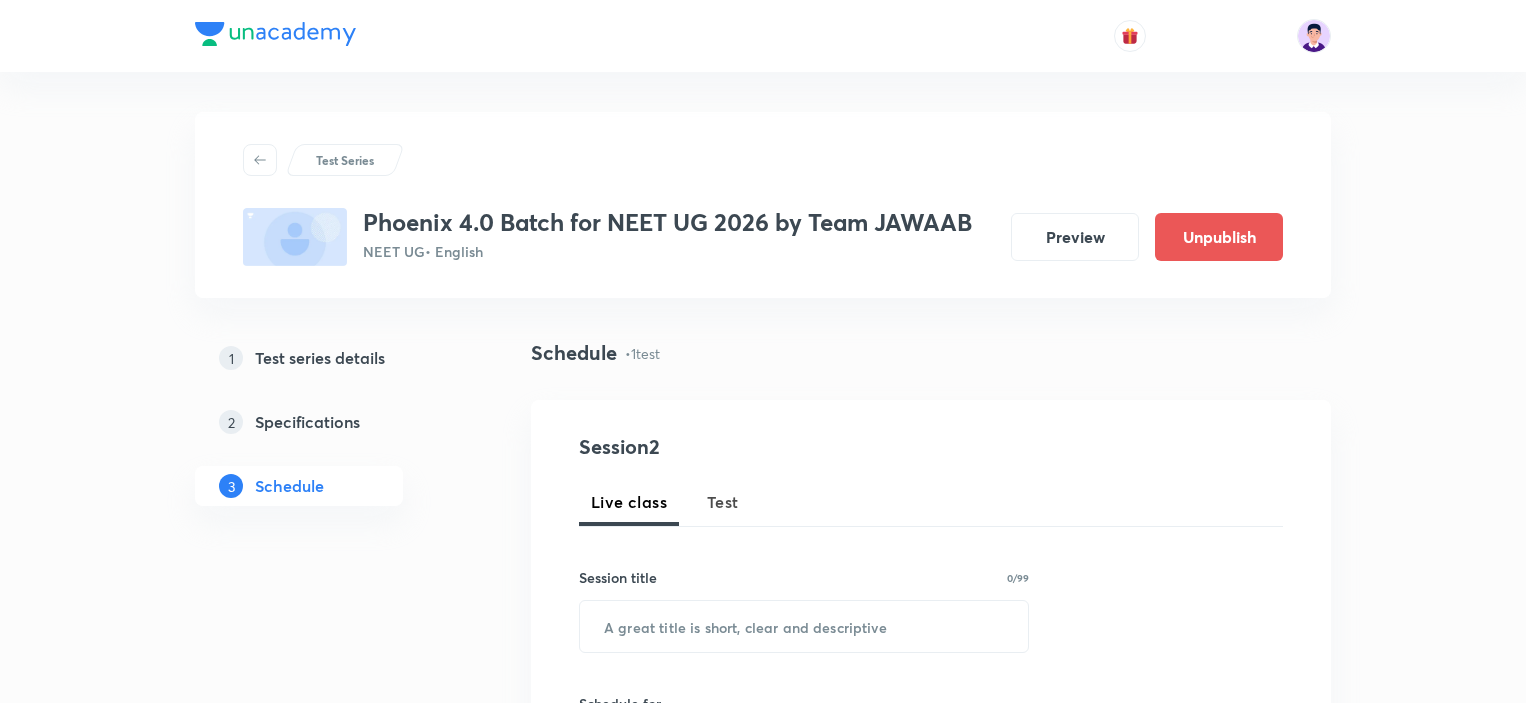 scroll, scrollTop: 0, scrollLeft: 0, axis: both 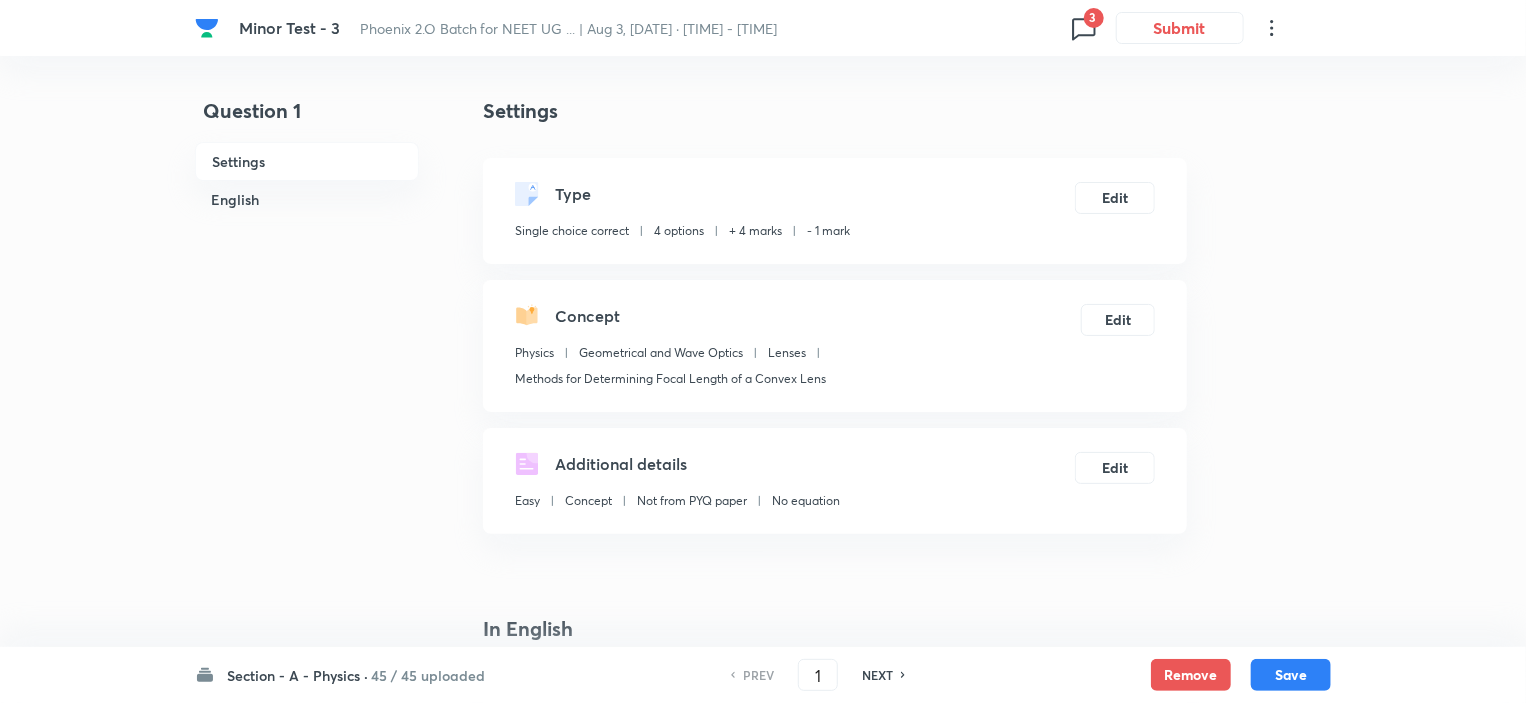 click 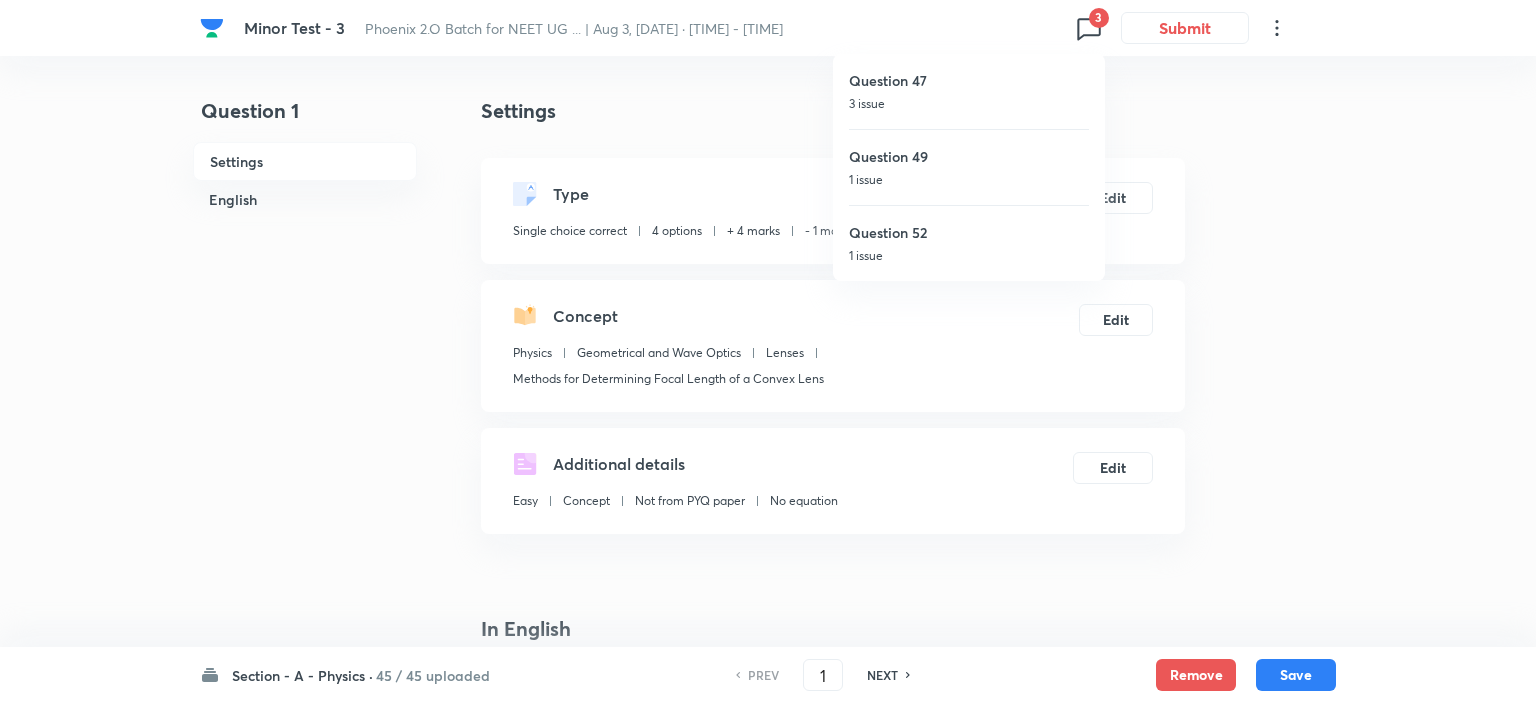 click on "Question 47 3 issue" at bounding box center (969, 91) 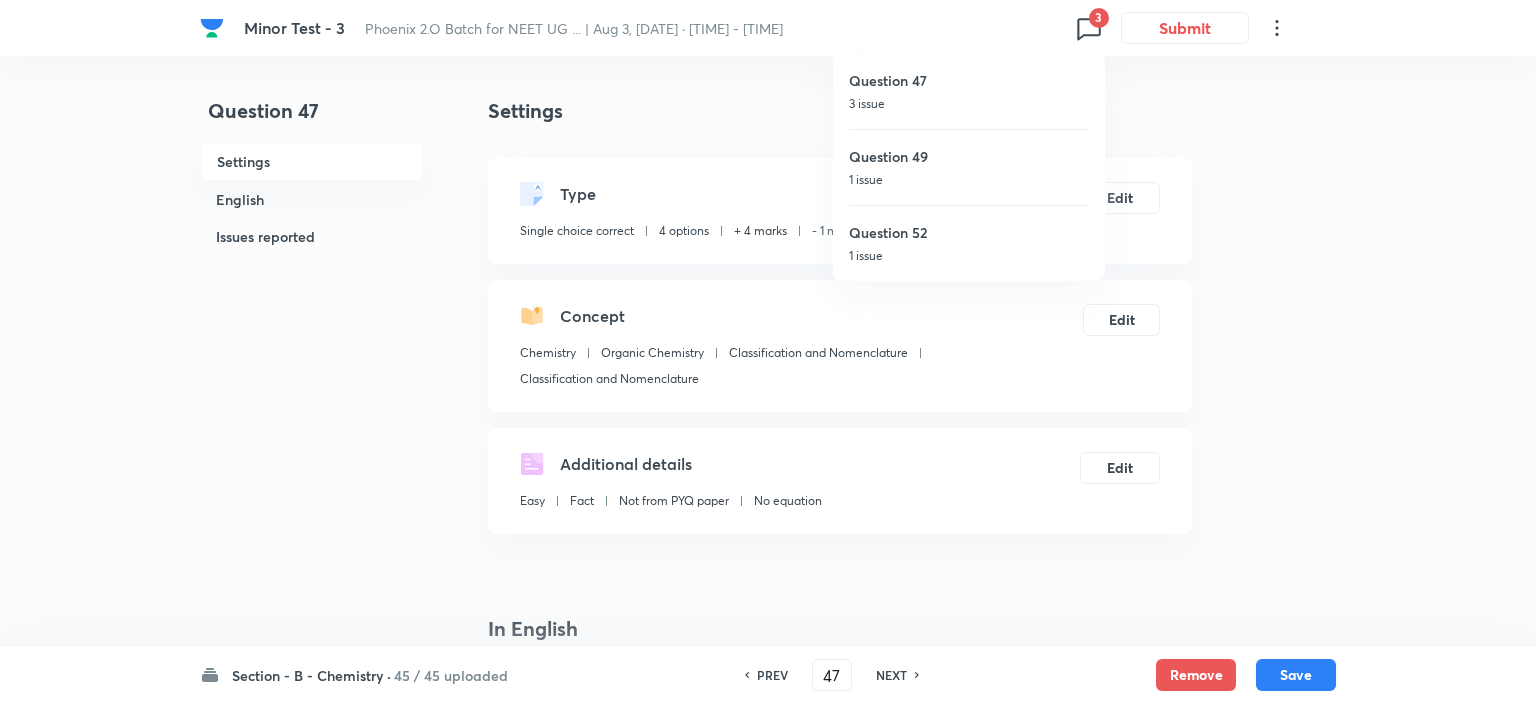 checkbox on "false" 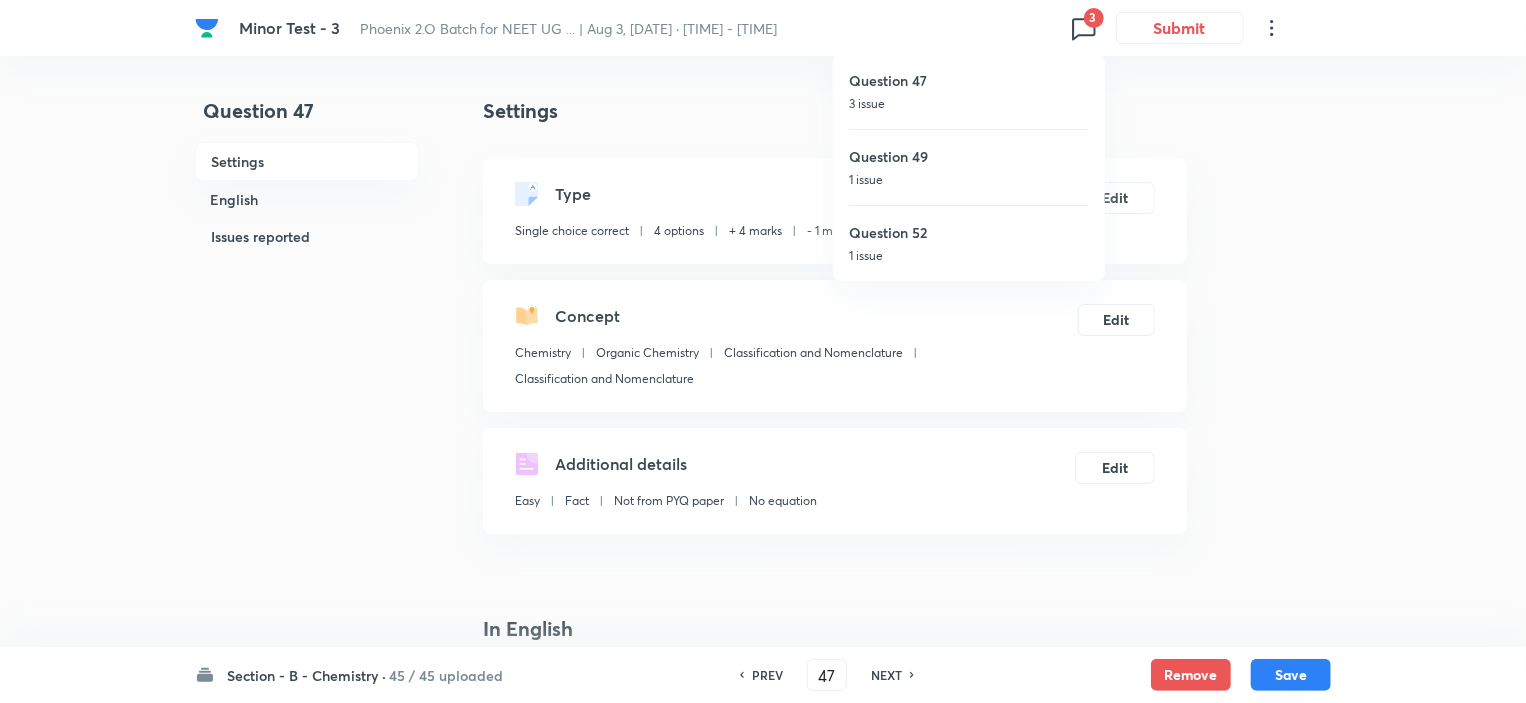 checkbox on "true" 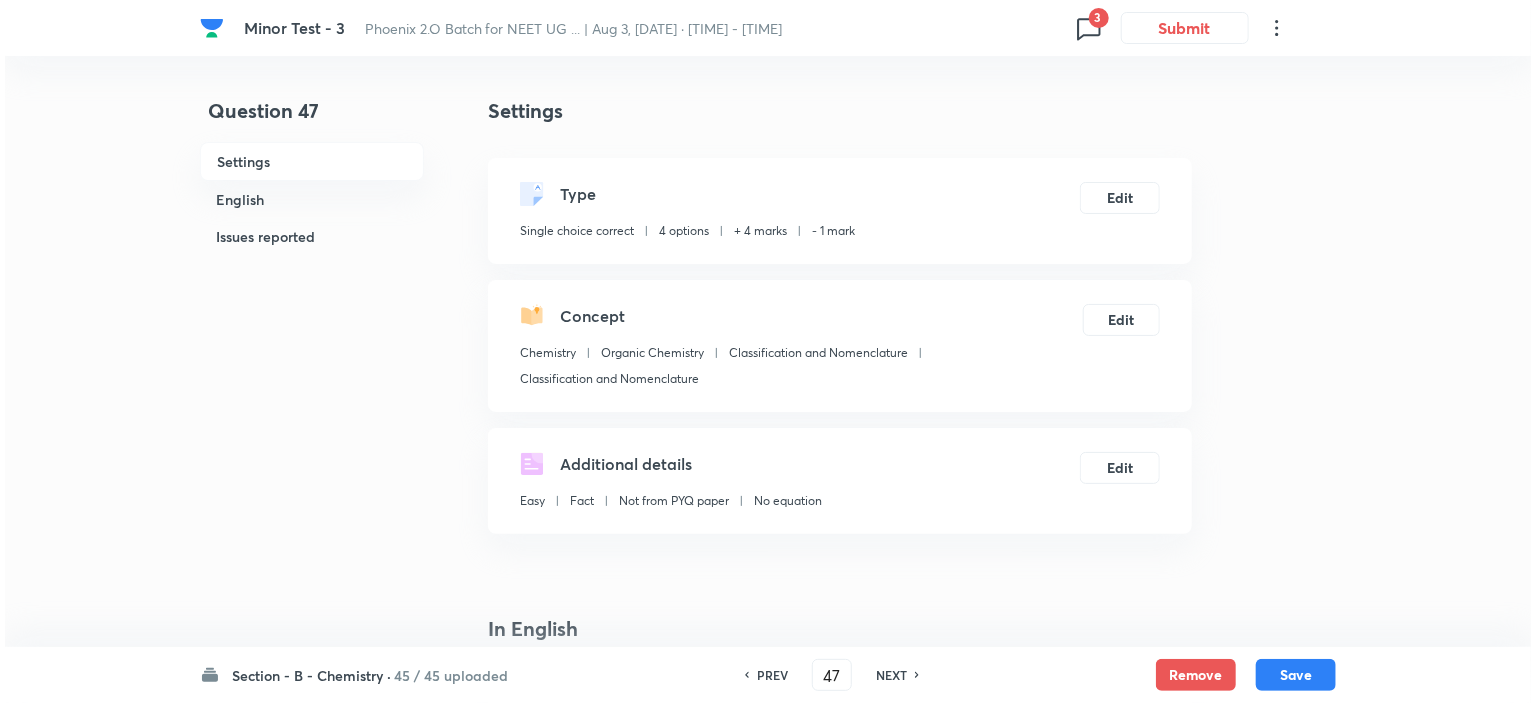 scroll, scrollTop: 400, scrollLeft: 0, axis: vertical 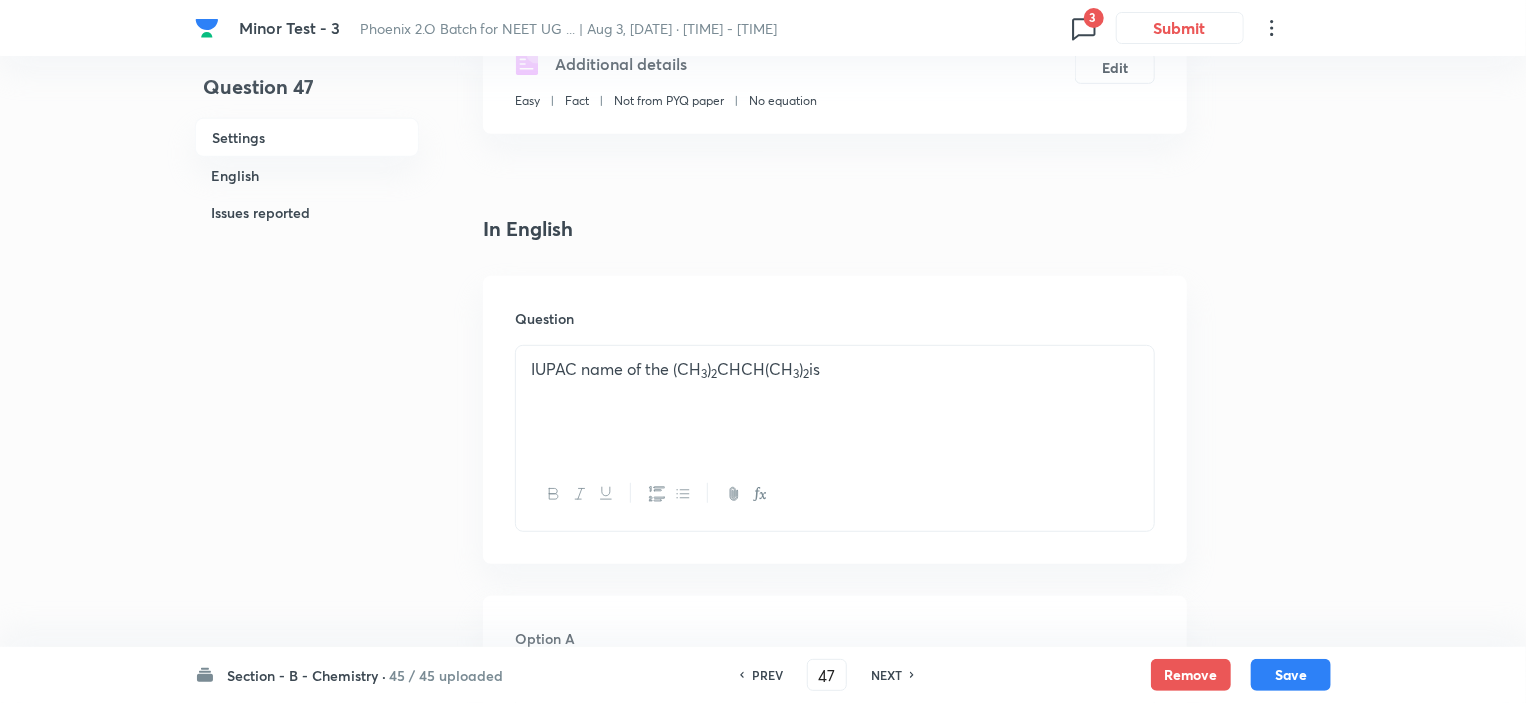 click 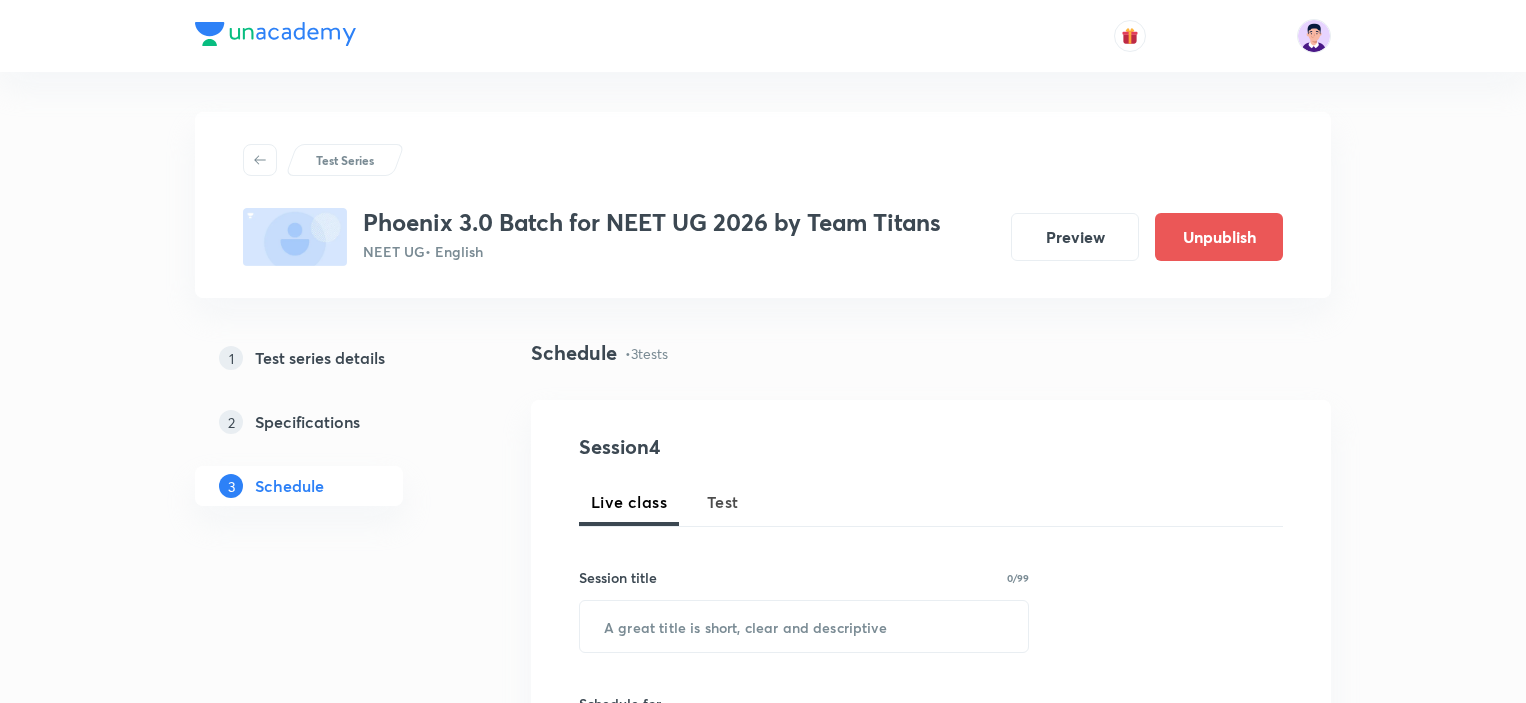 scroll, scrollTop: 0, scrollLeft: 0, axis: both 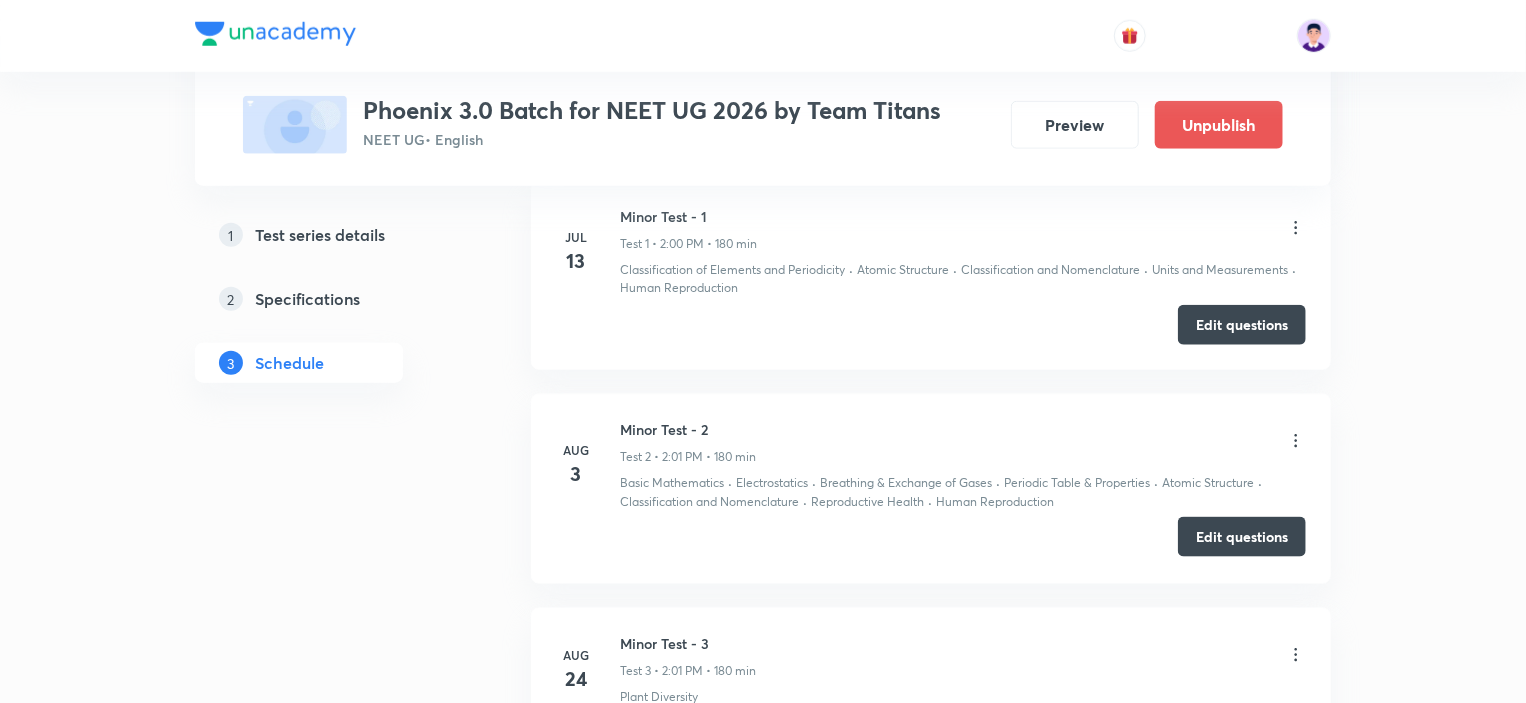 click on "Edit questions" at bounding box center (1242, 537) 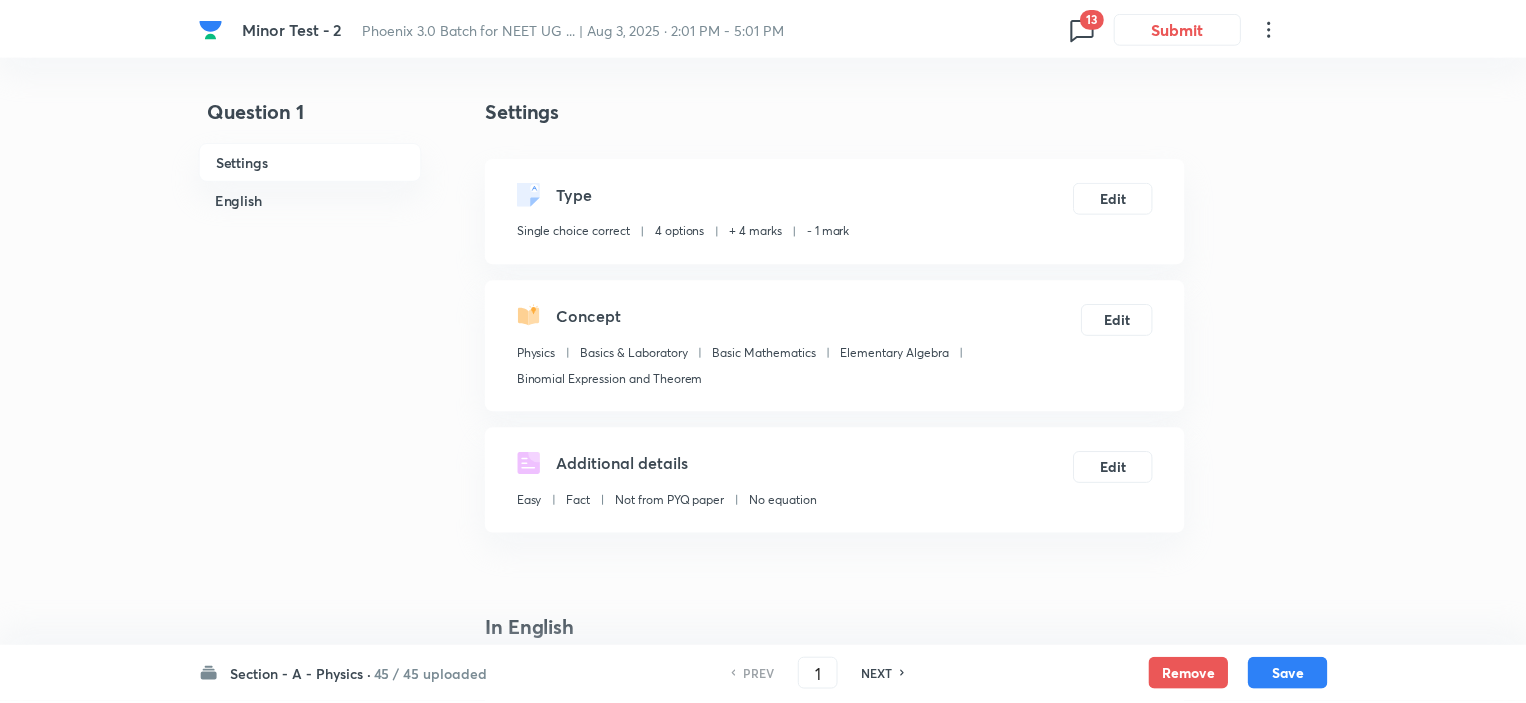 scroll, scrollTop: 0, scrollLeft: 0, axis: both 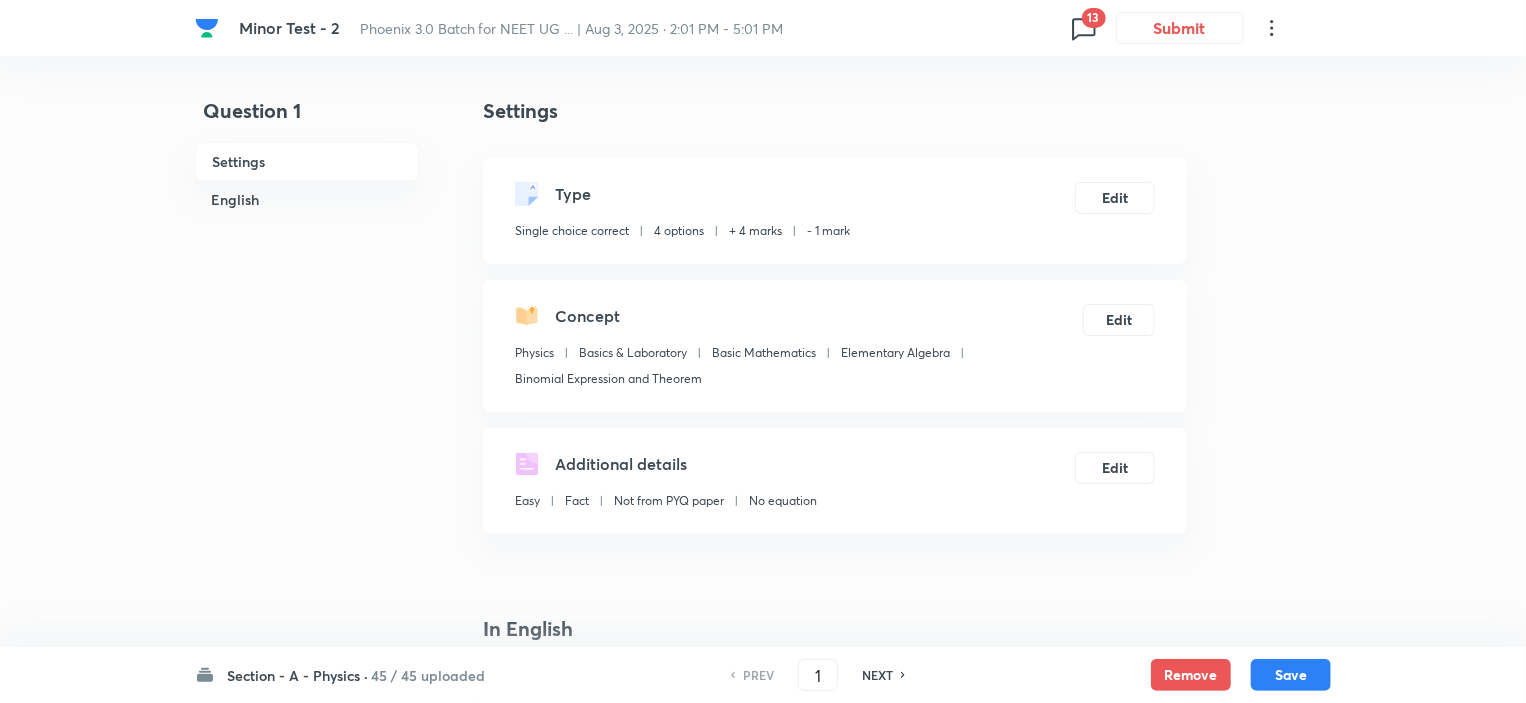 click 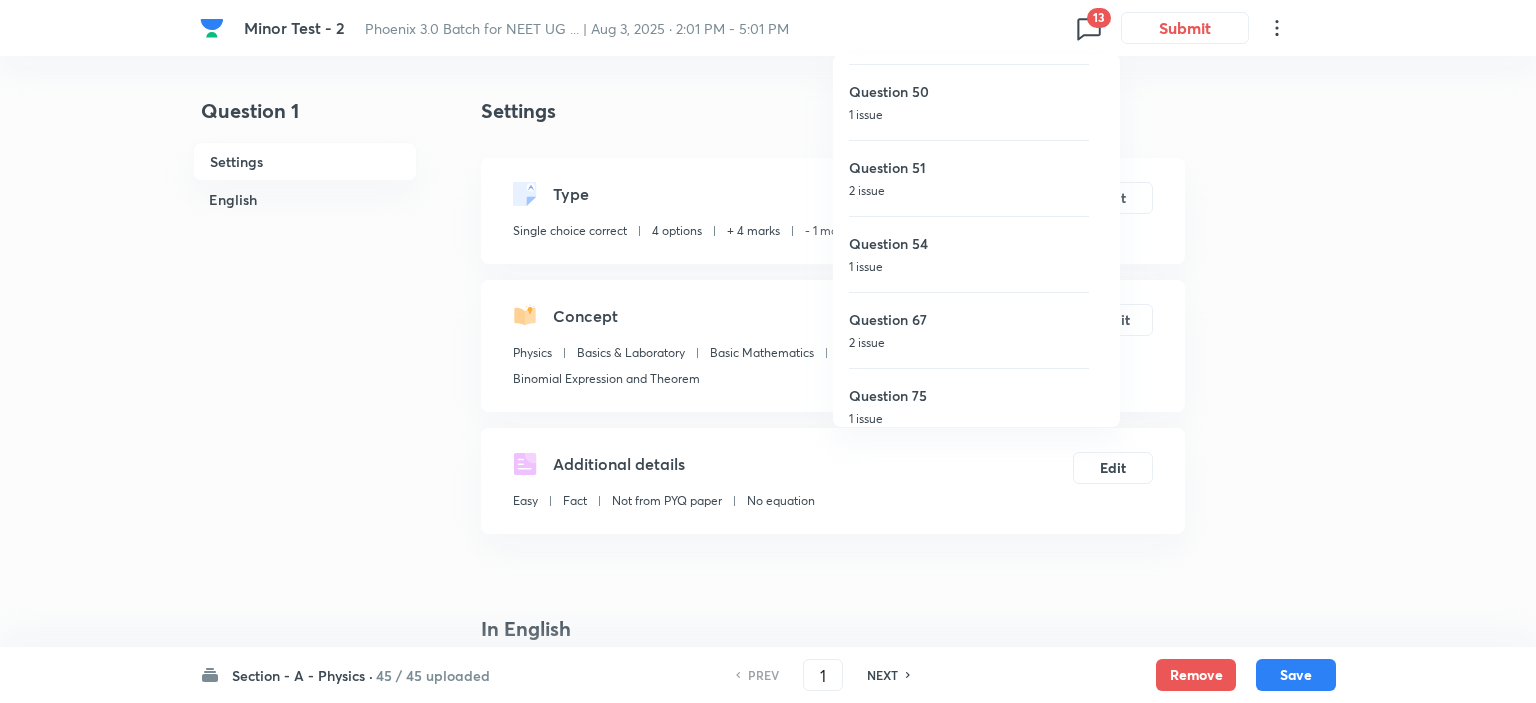 scroll, scrollTop: 611, scrollLeft: 0, axis: vertical 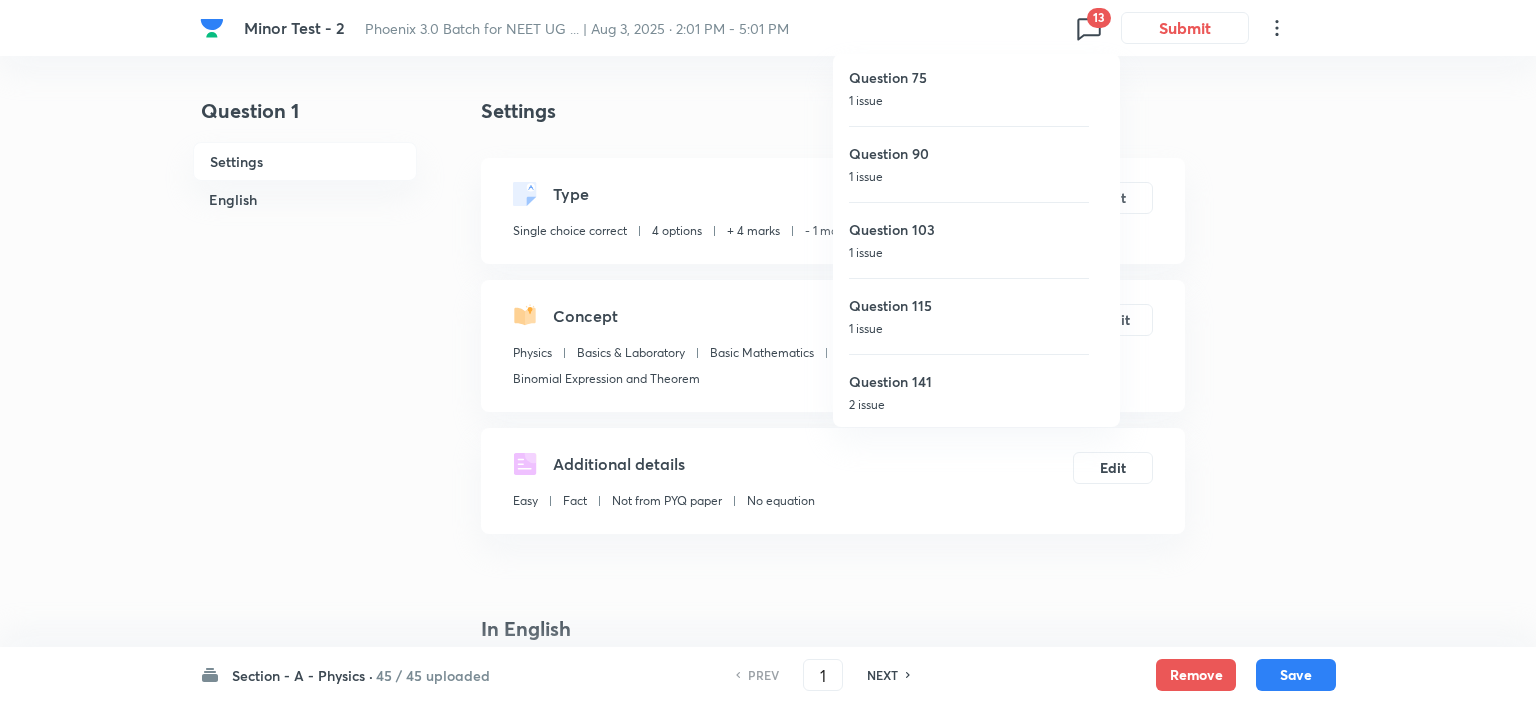 click on "1 issue" at bounding box center [969, 177] 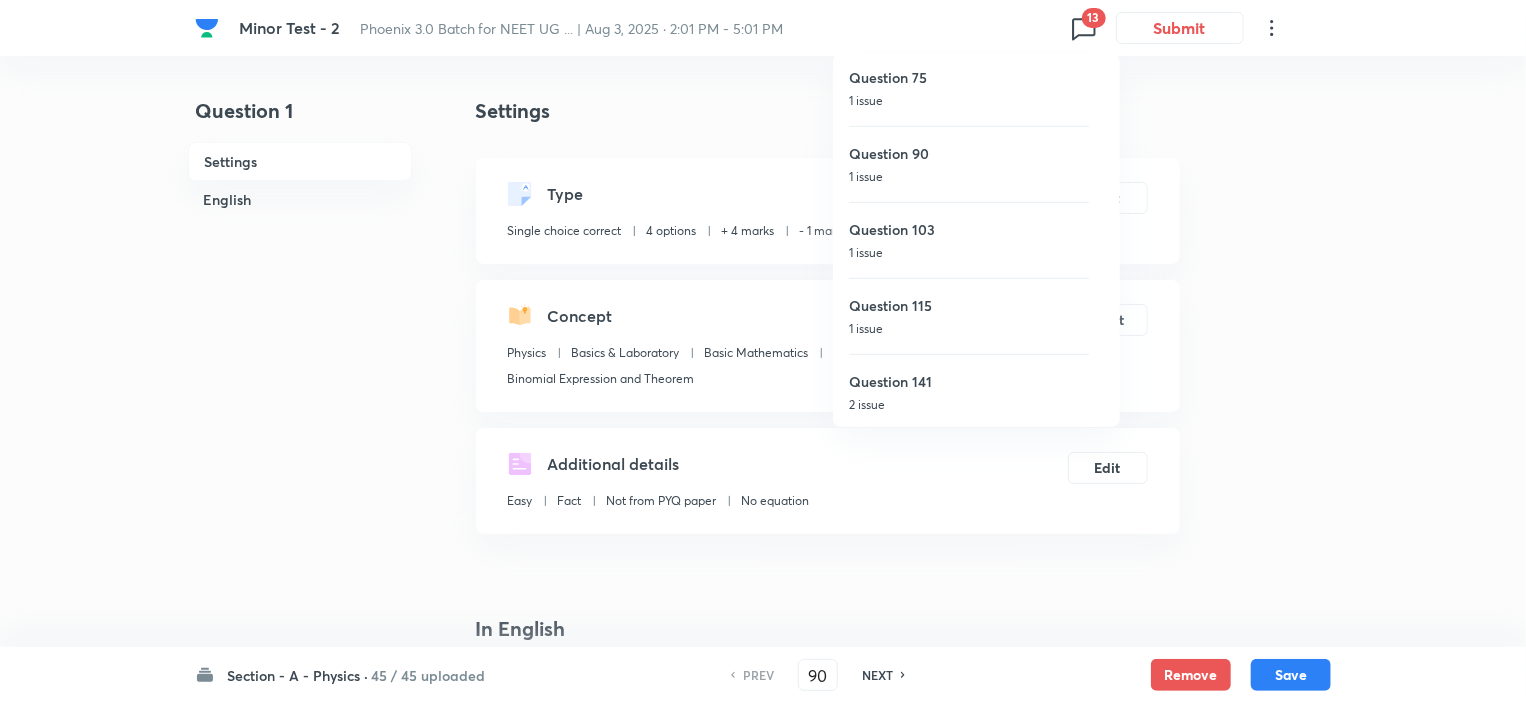 checkbox on "true" 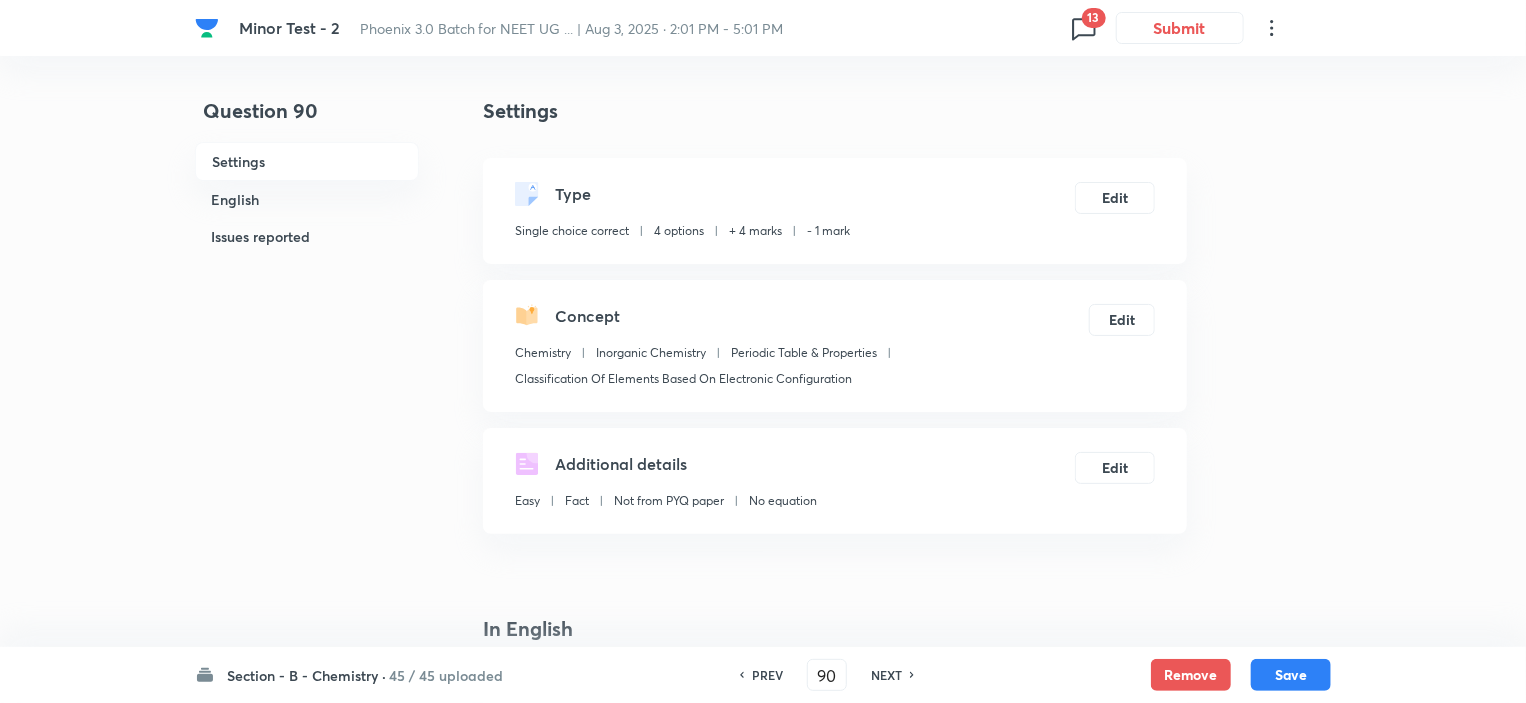 click 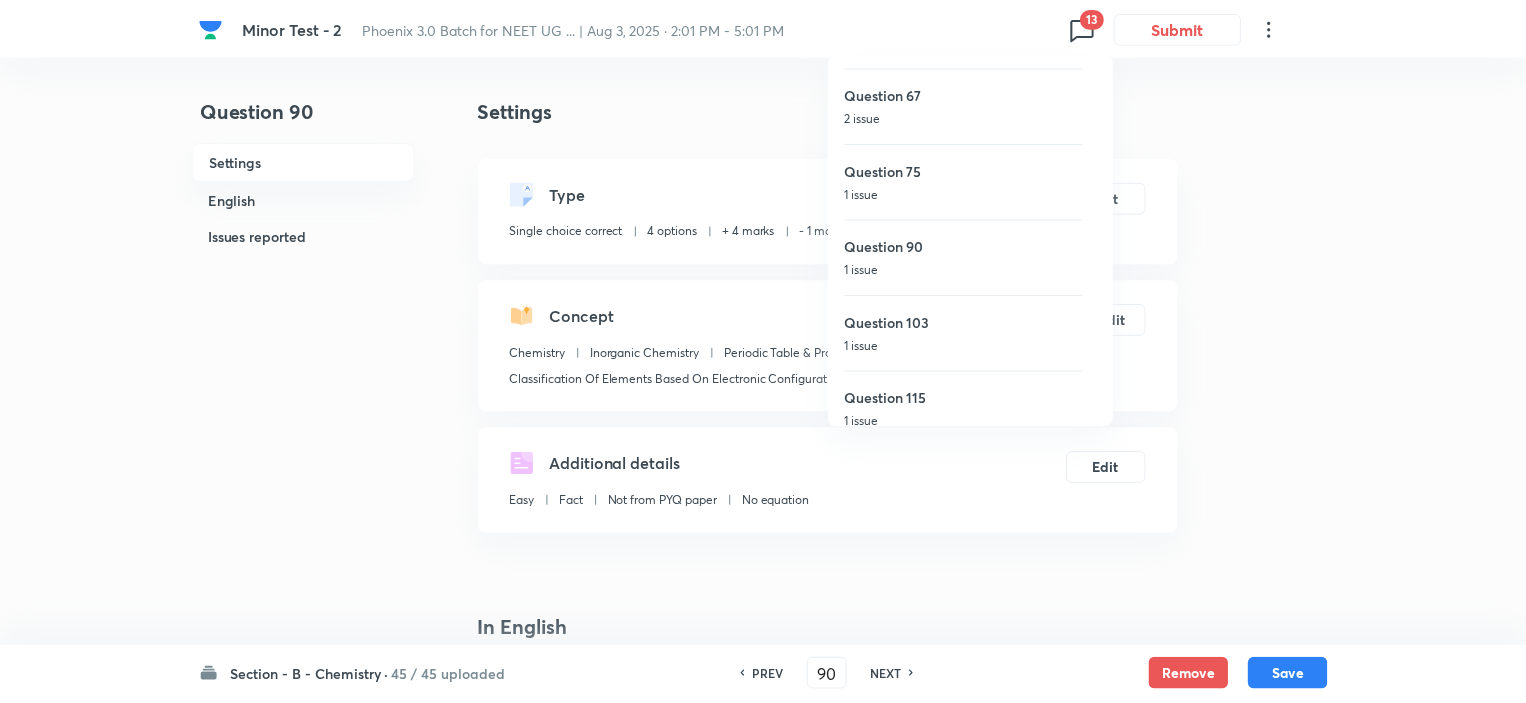 scroll, scrollTop: 611, scrollLeft: 0, axis: vertical 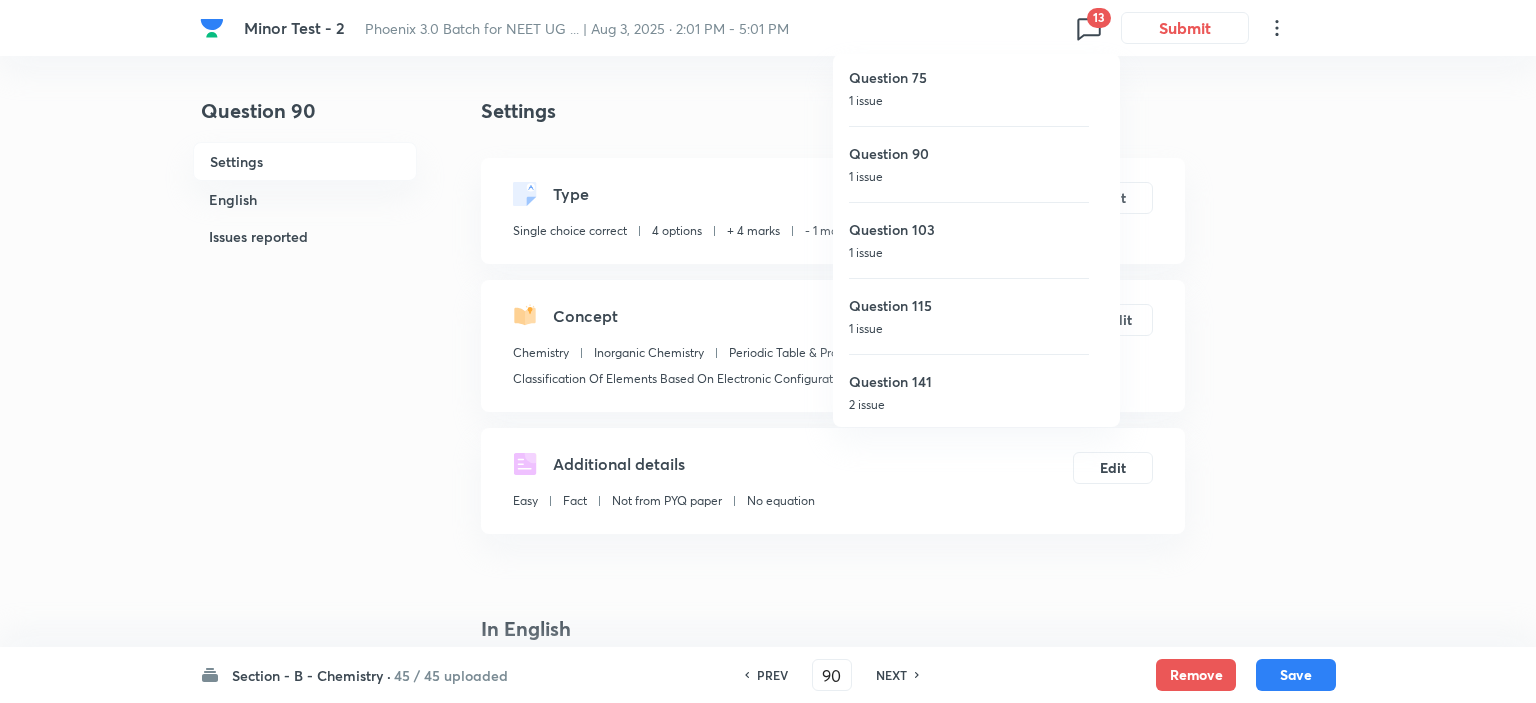 click on "1 issue" at bounding box center (969, 253) 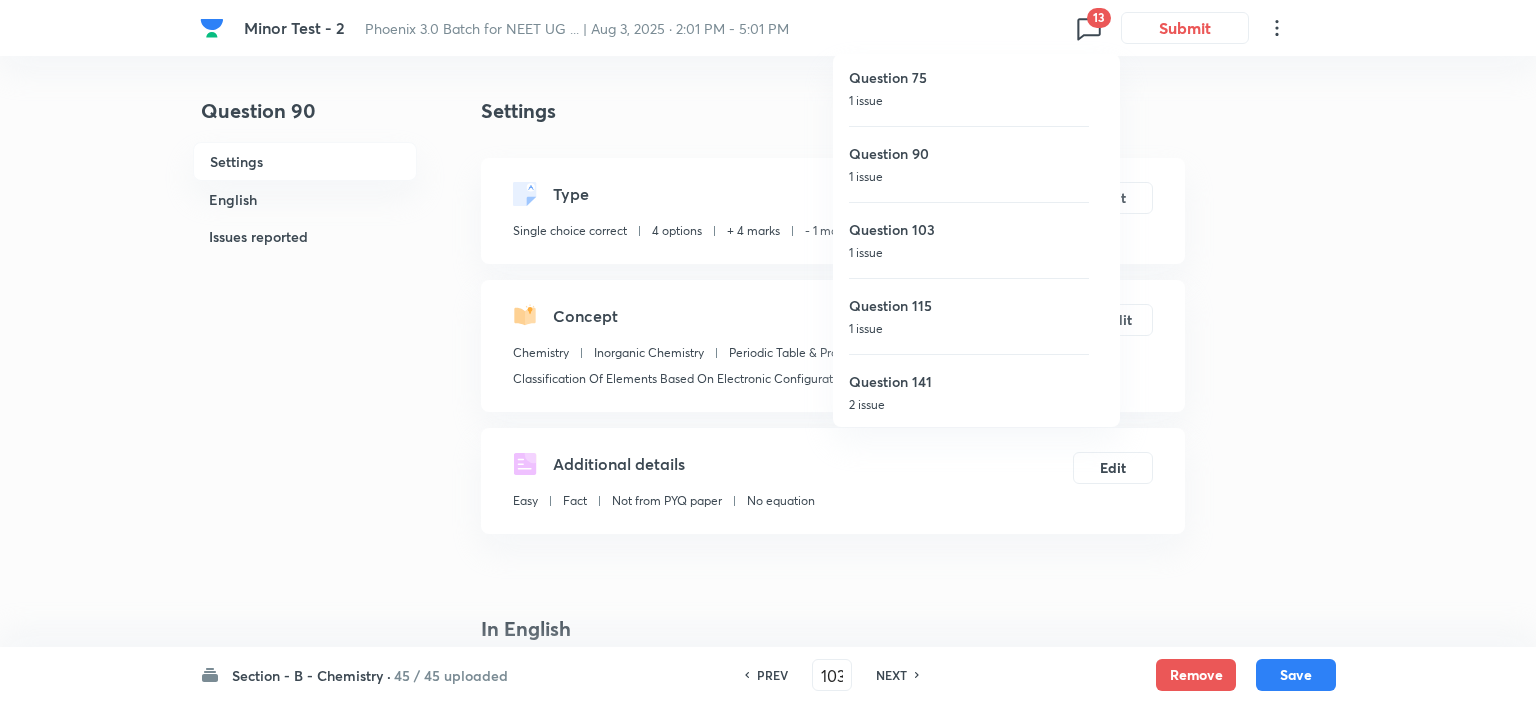 checkbox on "false" 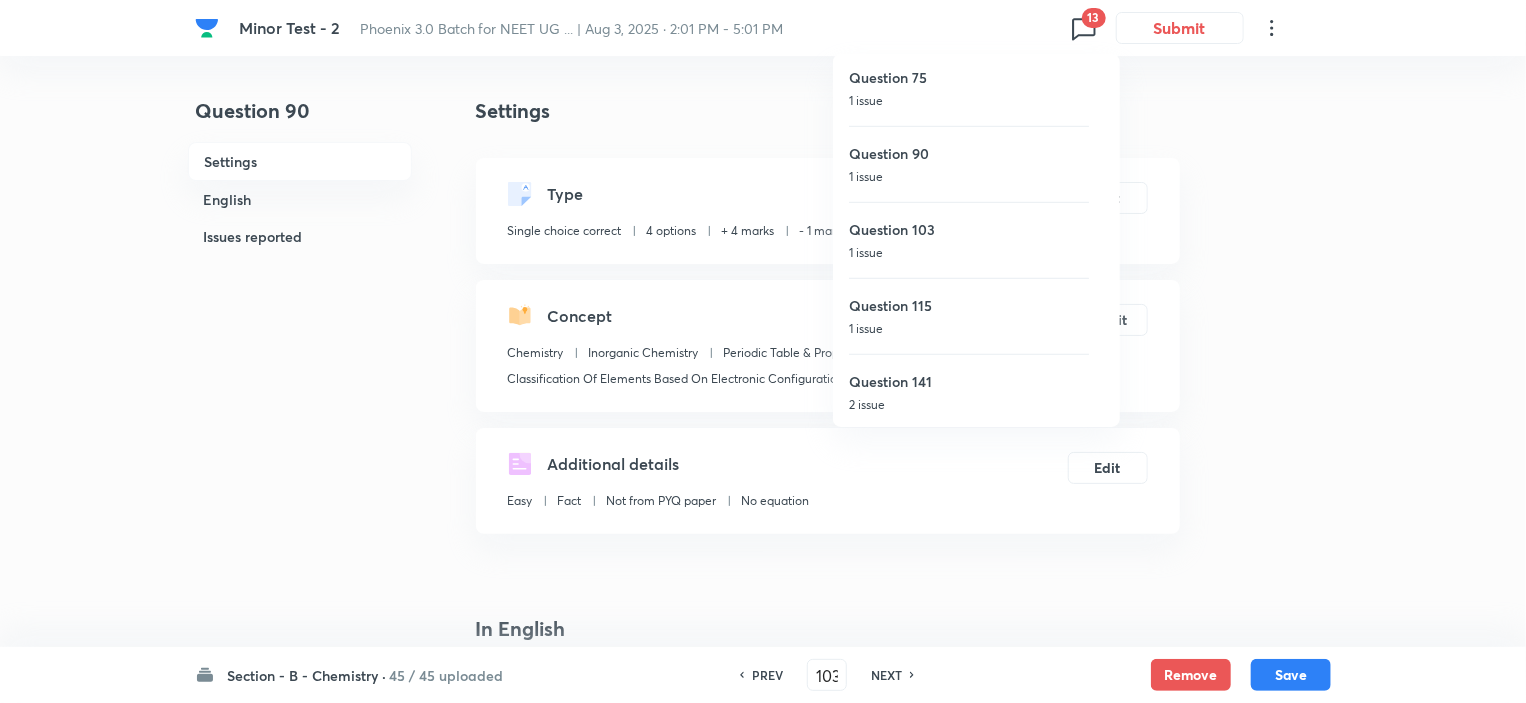 checkbox on "true" 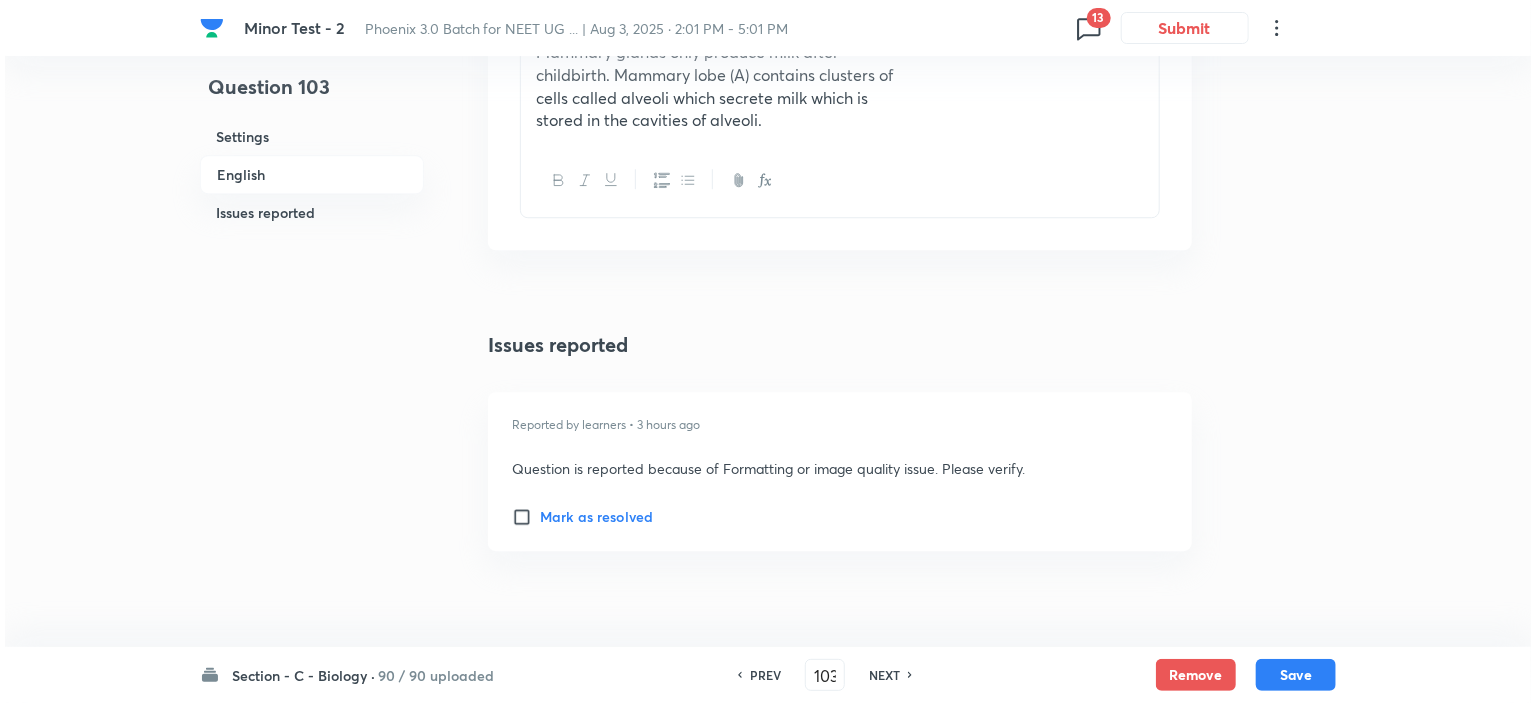 scroll, scrollTop: 2741, scrollLeft: 0, axis: vertical 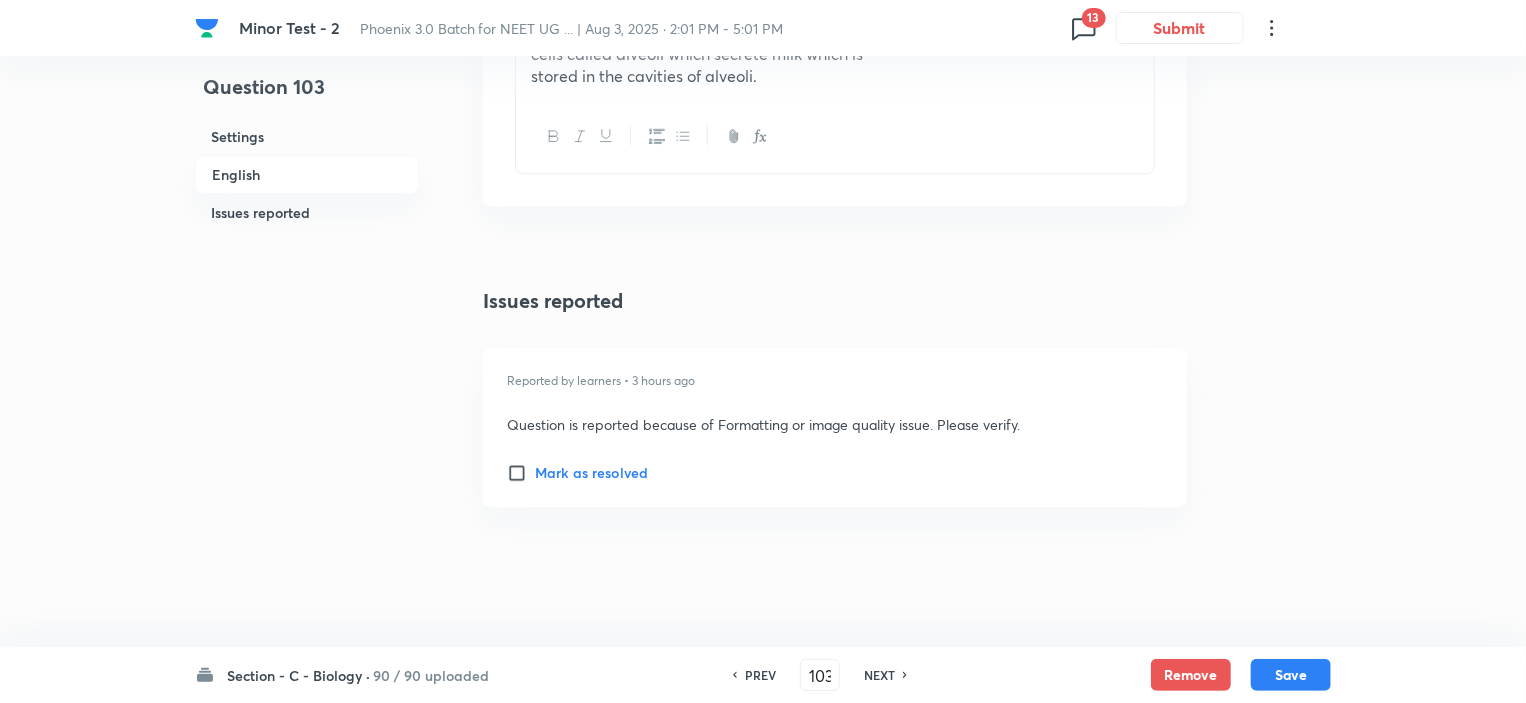 click 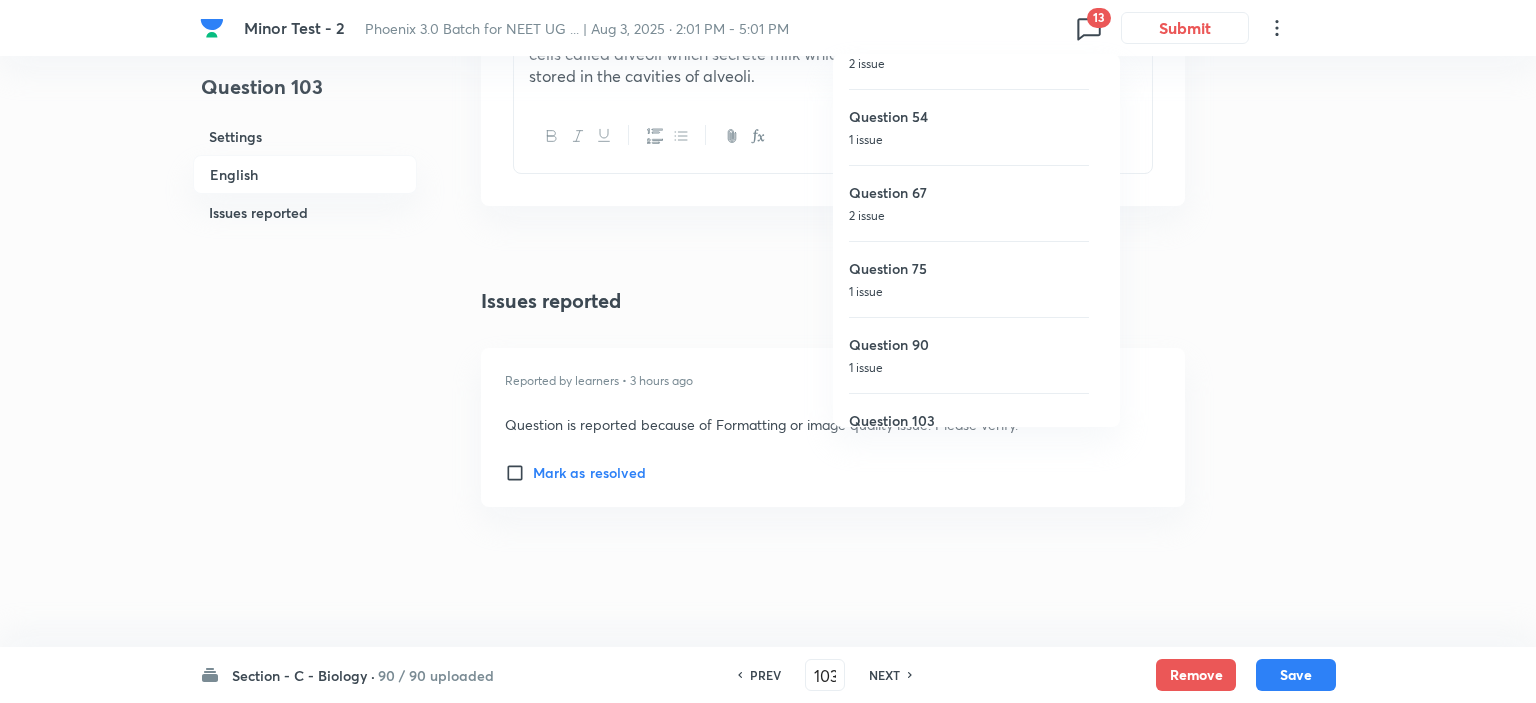 scroll, scrollTop: 611, scrollLeft: 0, axis: vertical 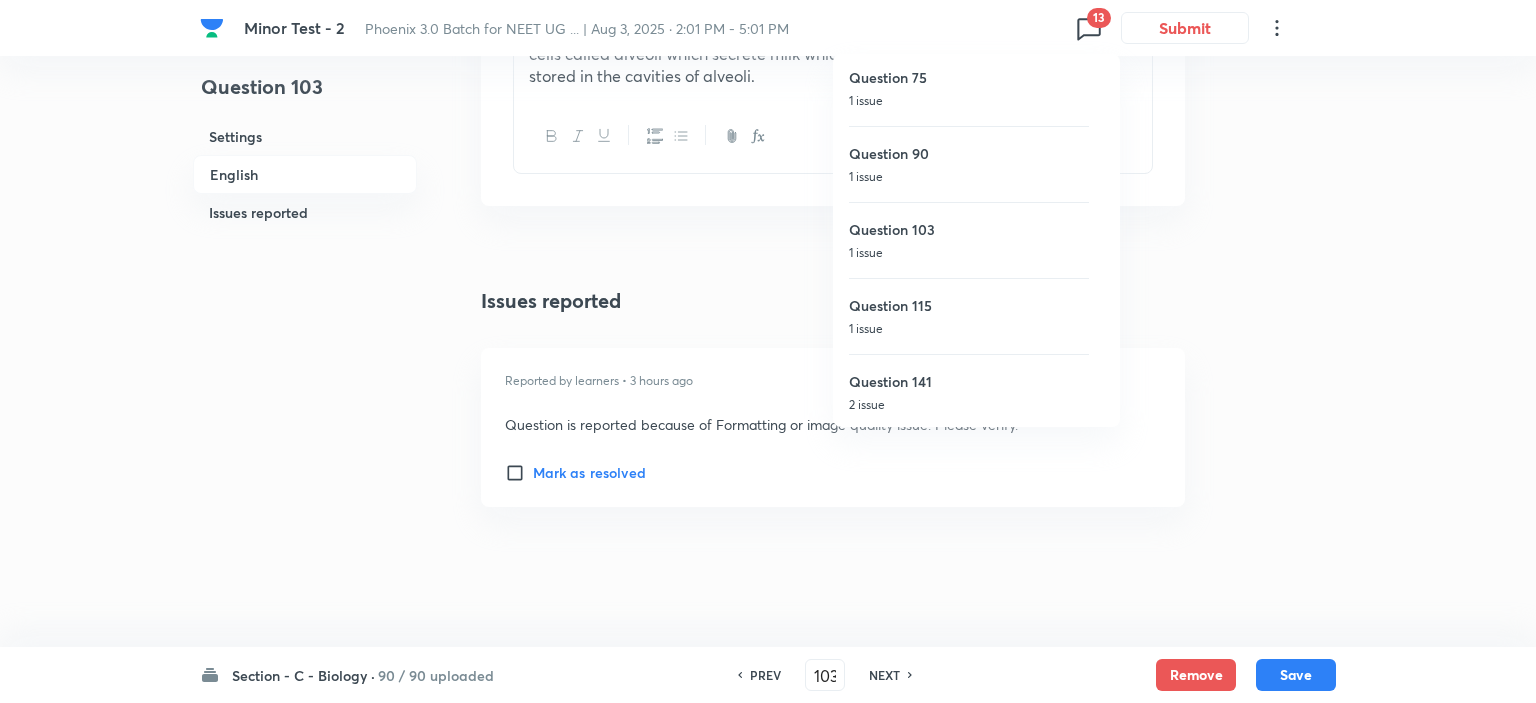 click on "1 issue" at bounding box center (969, 329) 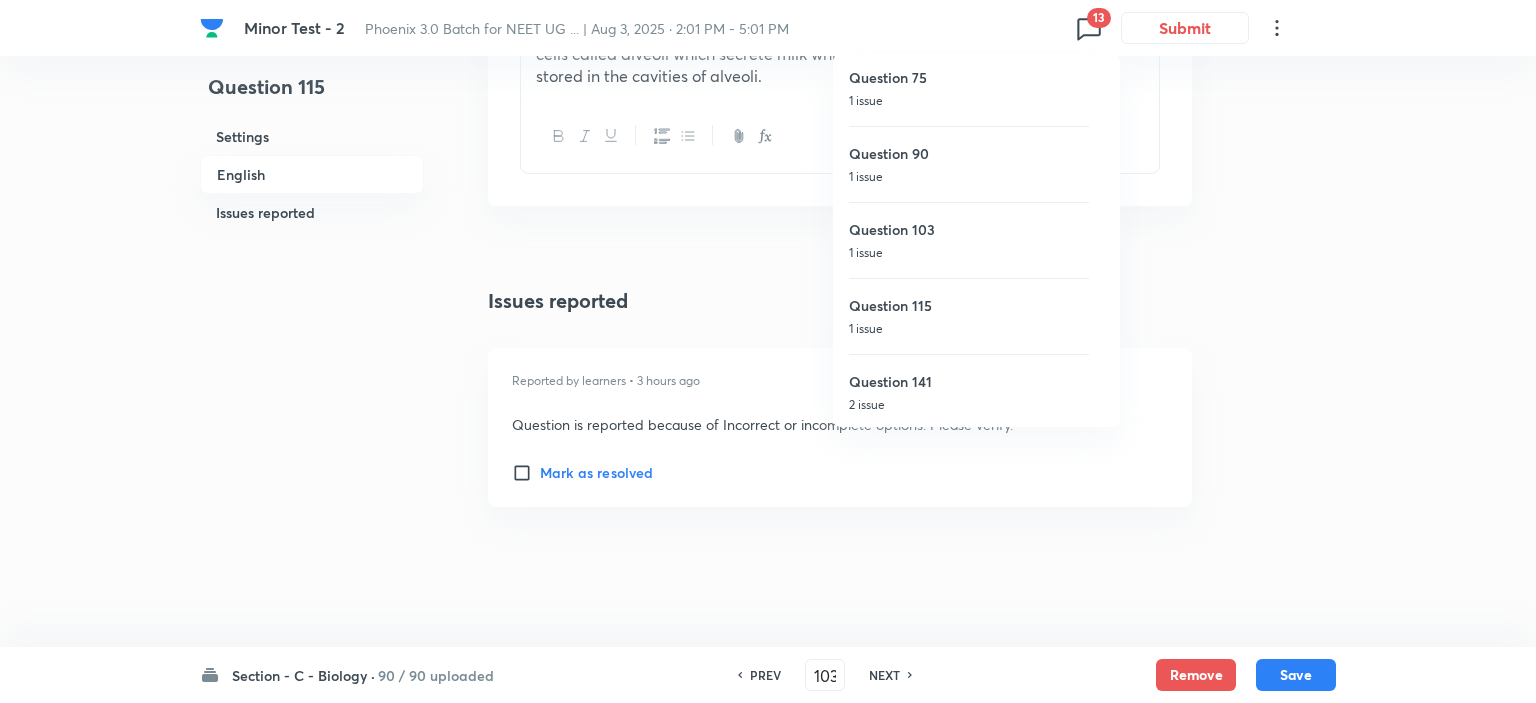 type on "115" 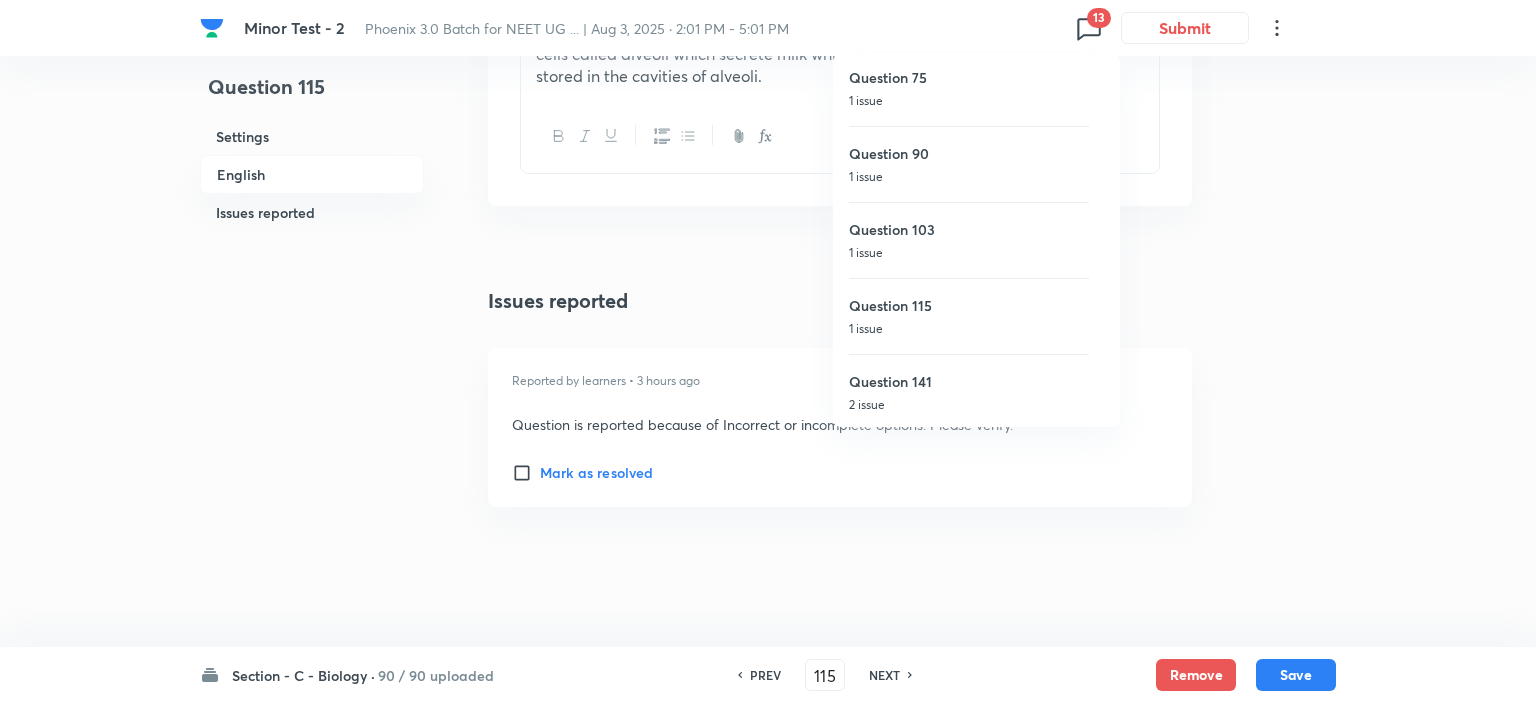checkbox on "false" 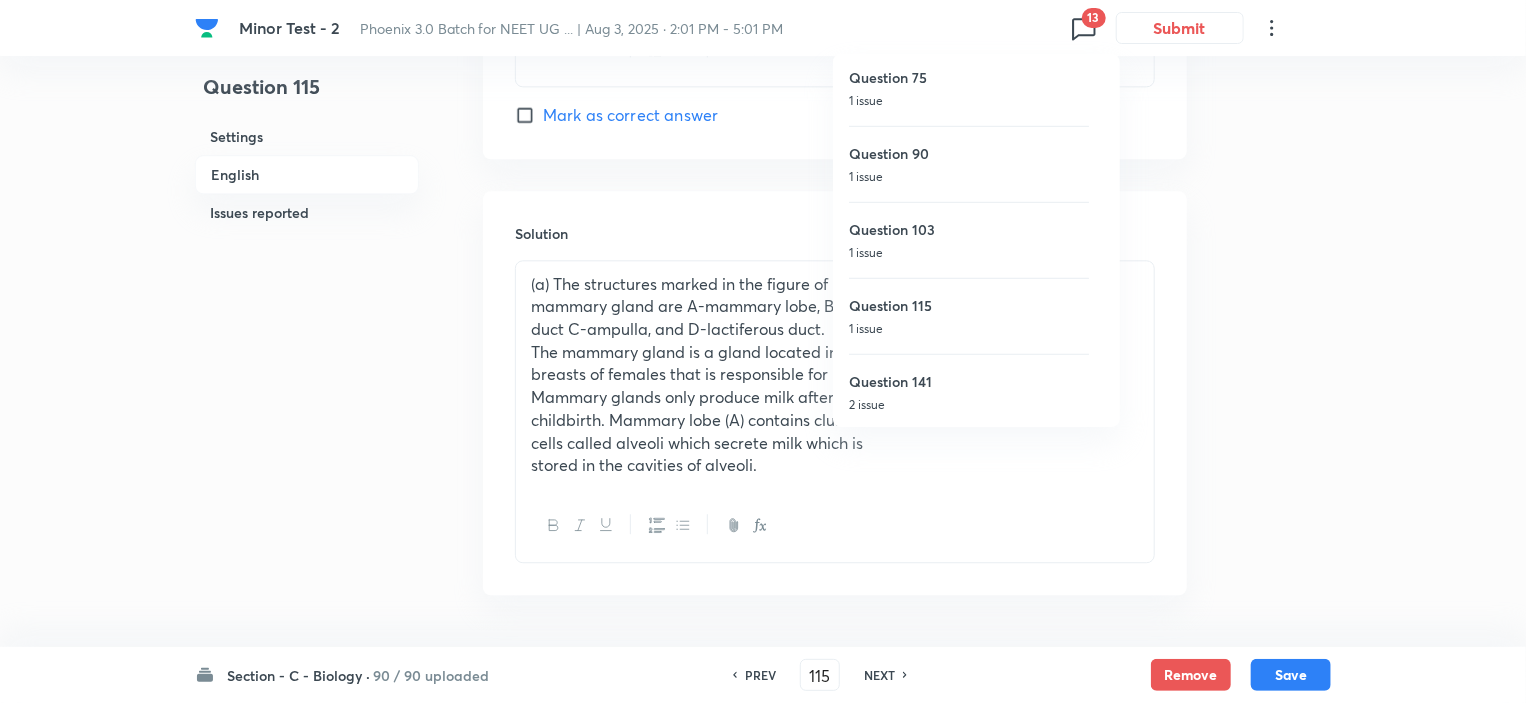 checkbox on "true" 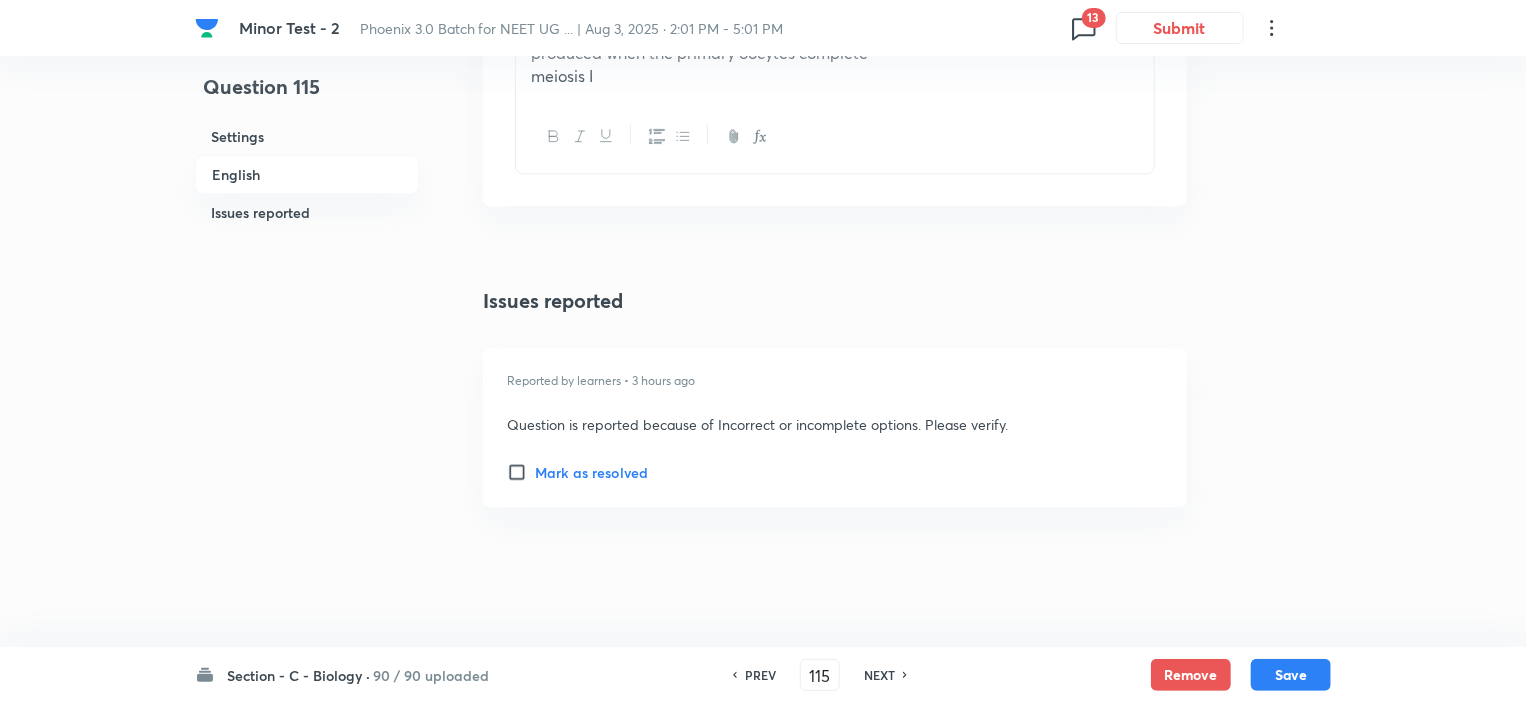 click 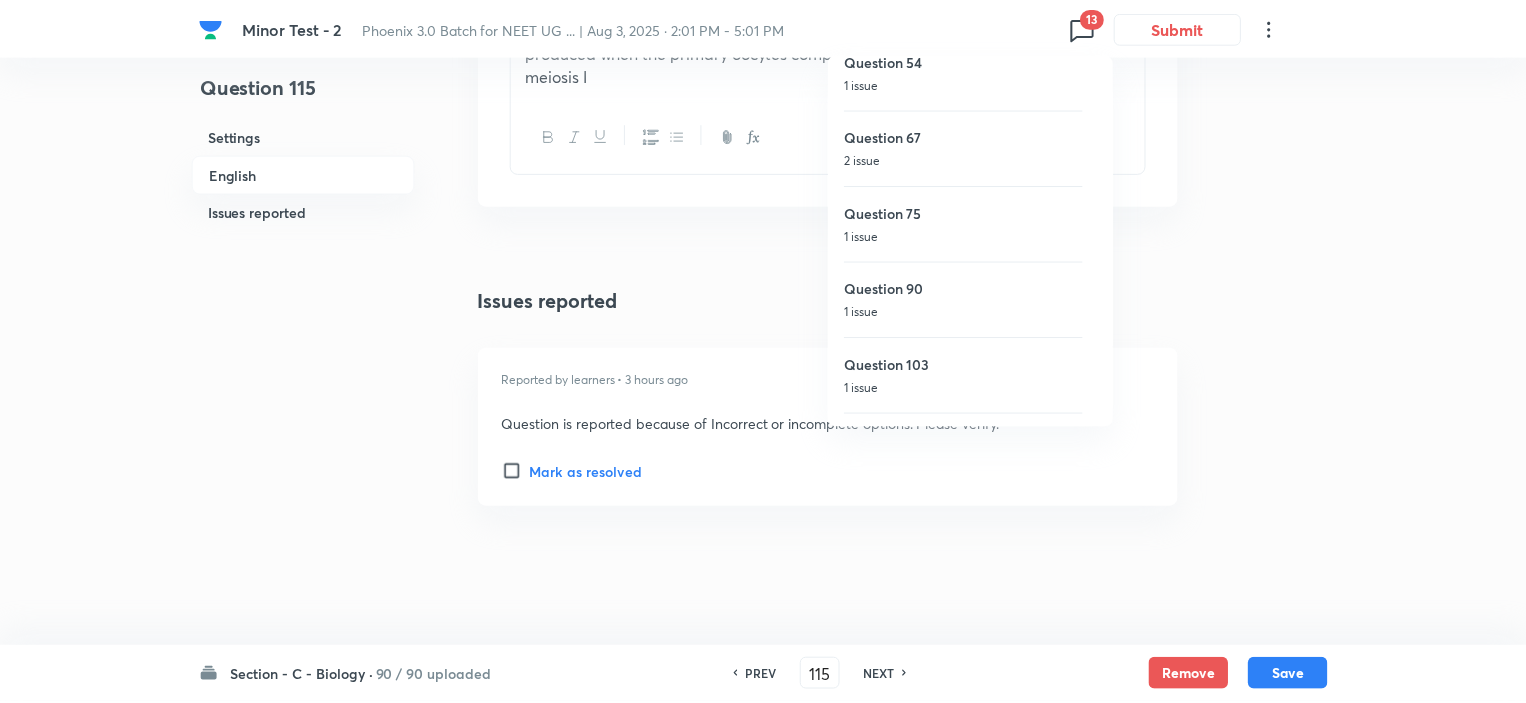 scroll, scrollTop: 611, scrollLeft: 0, axis: vertical 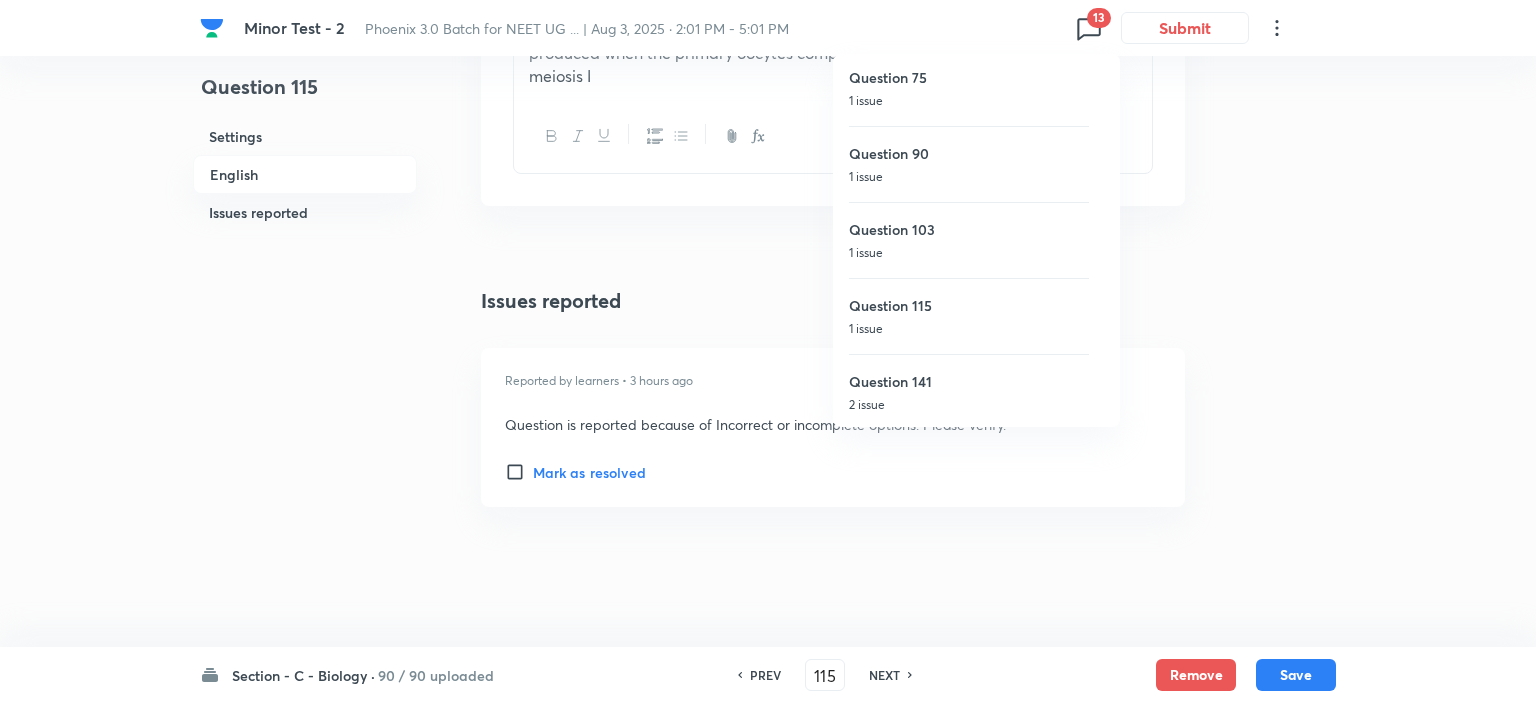 click on "Question 141" at bounding box center [969, 381] 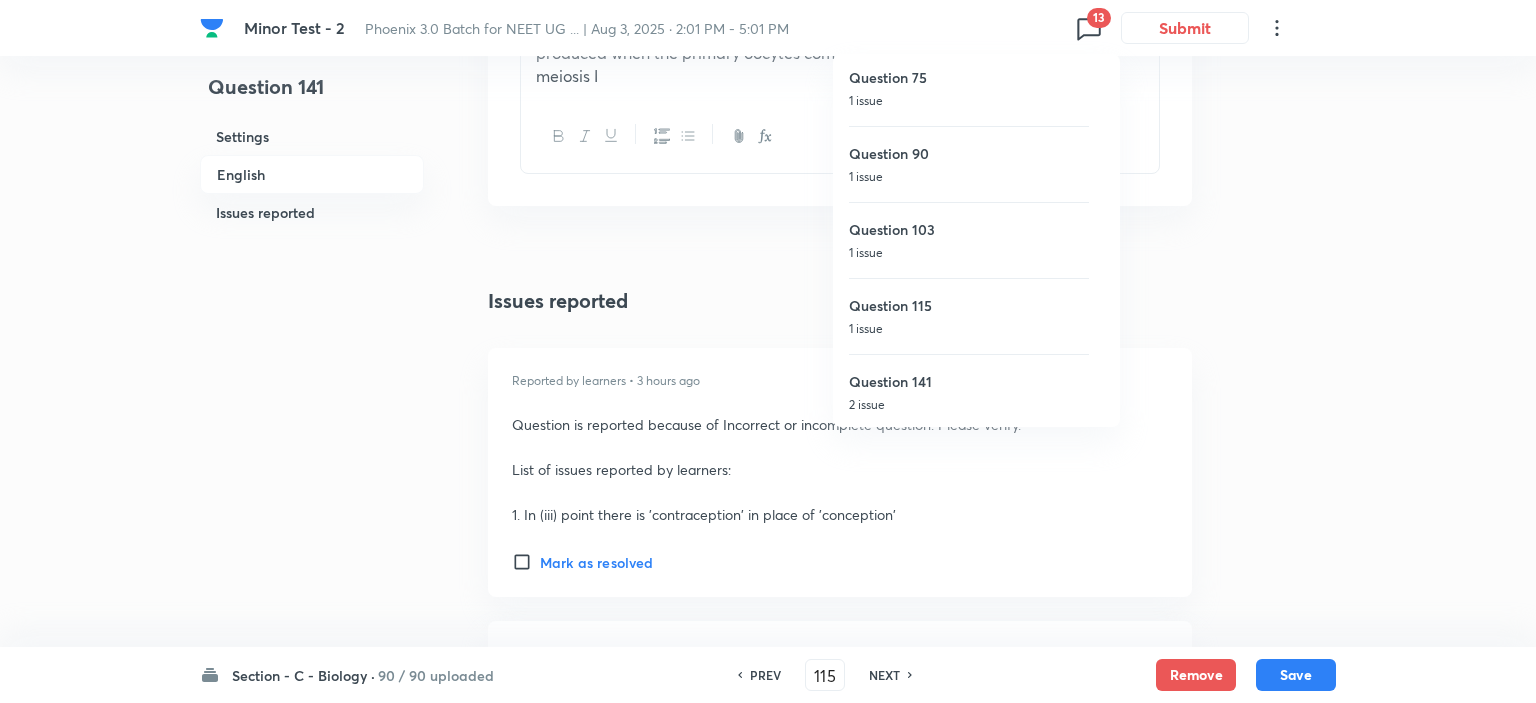 type on "141" 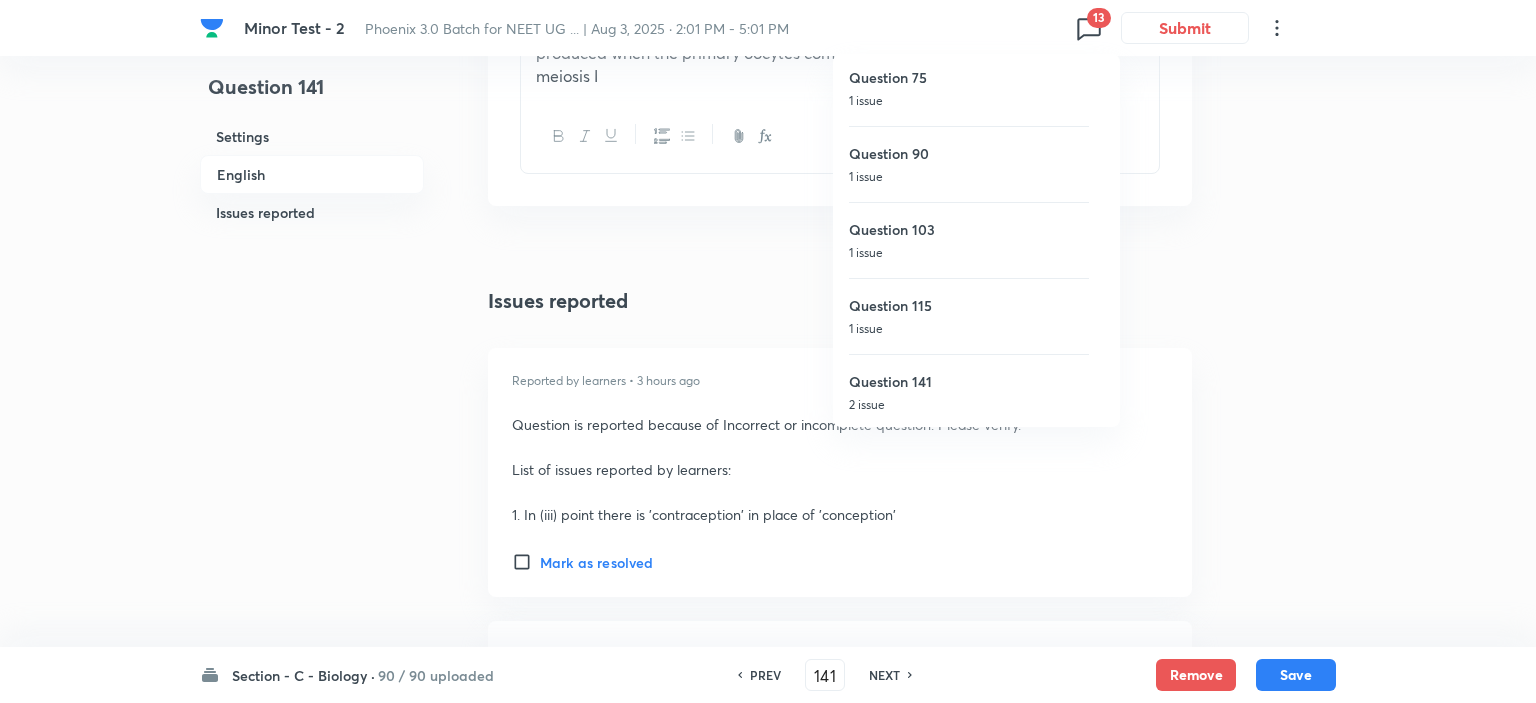 checkbox on "false" 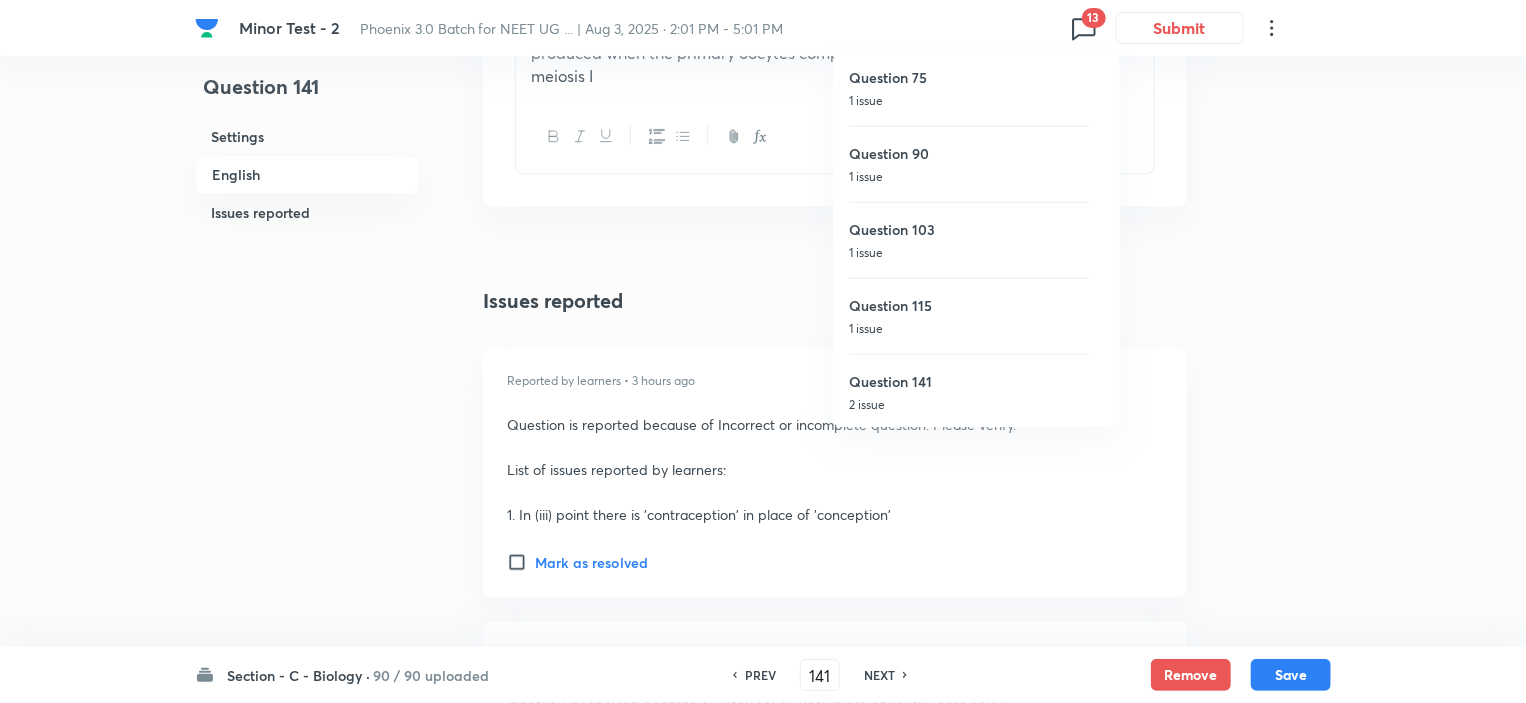 checkbox on "true" 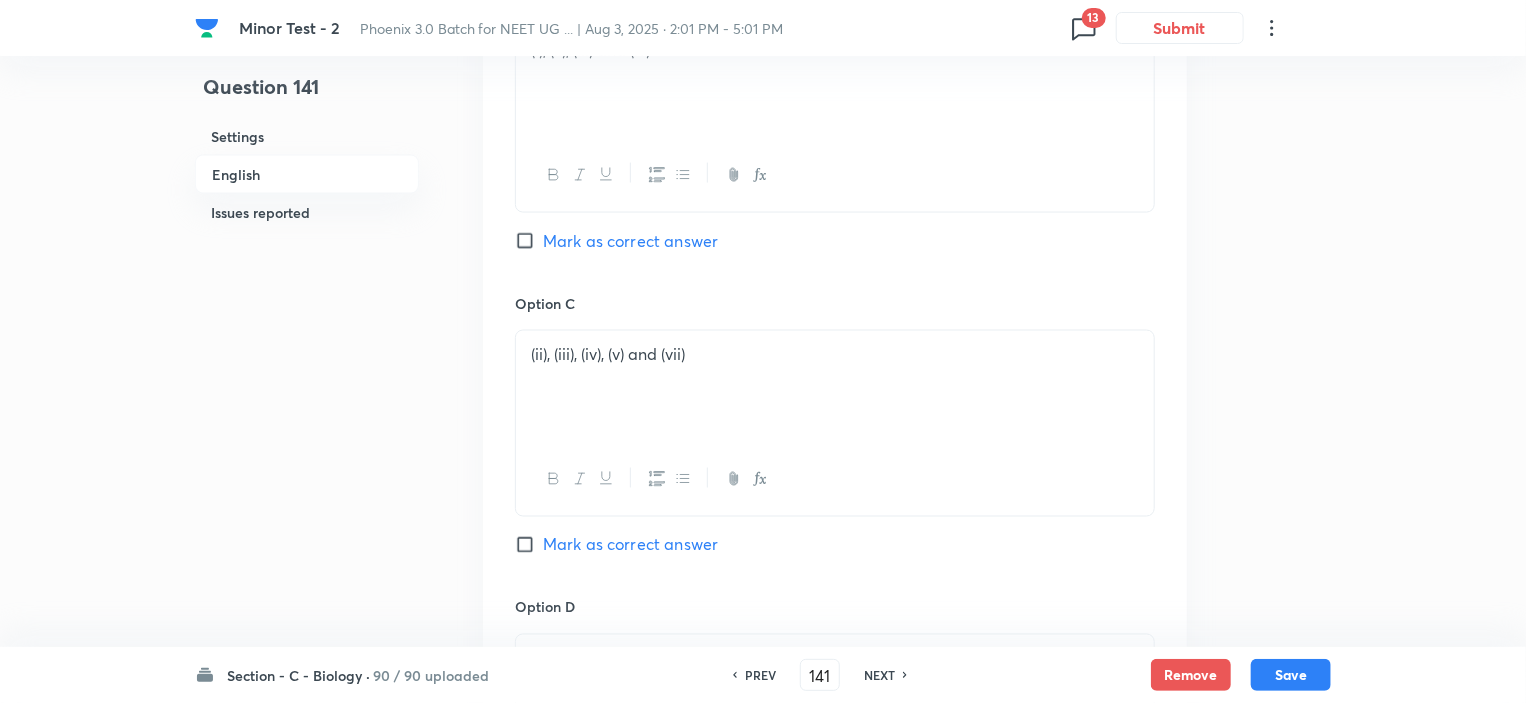 scroll, scrollTop: 612, scrollLeft: 0, axis: vertical 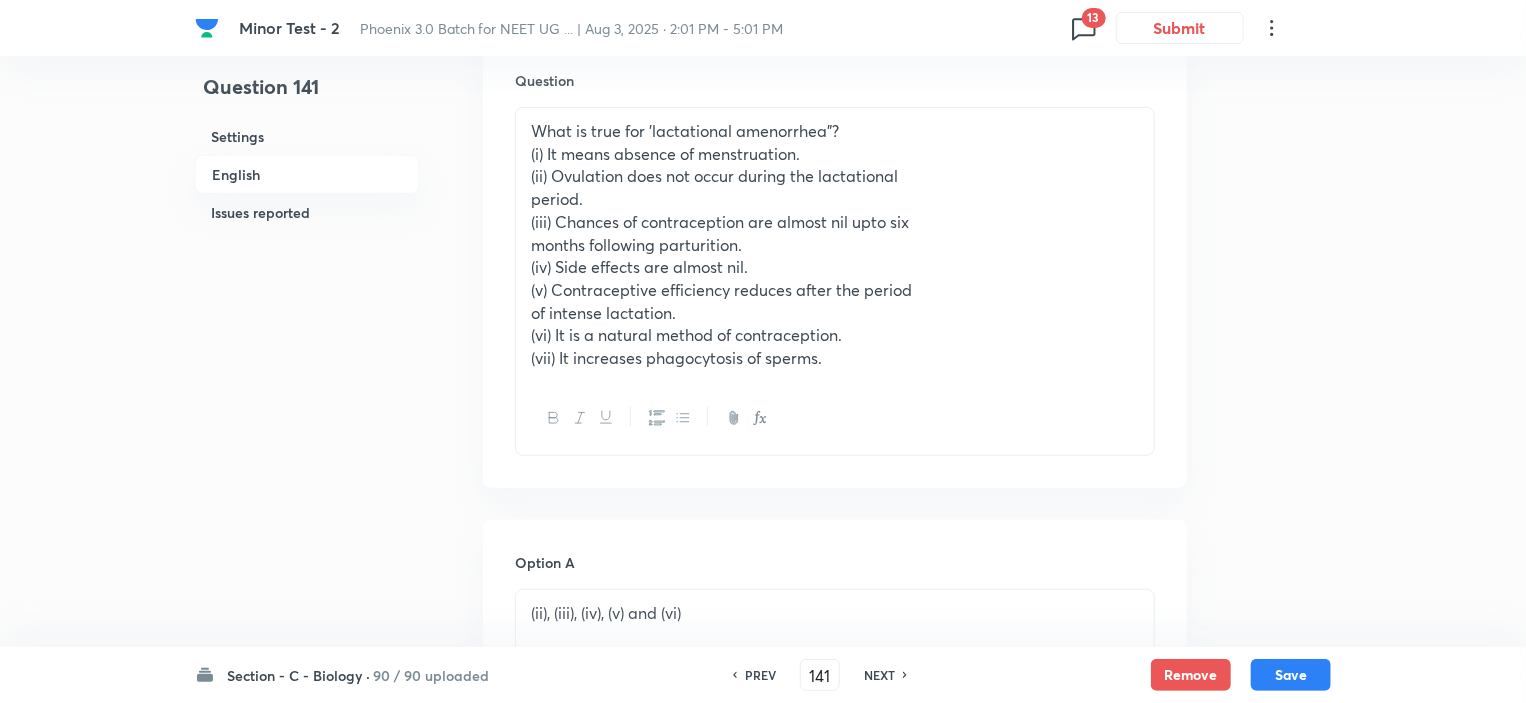 click on "of intense lactation." at bounding box center [835, 313] 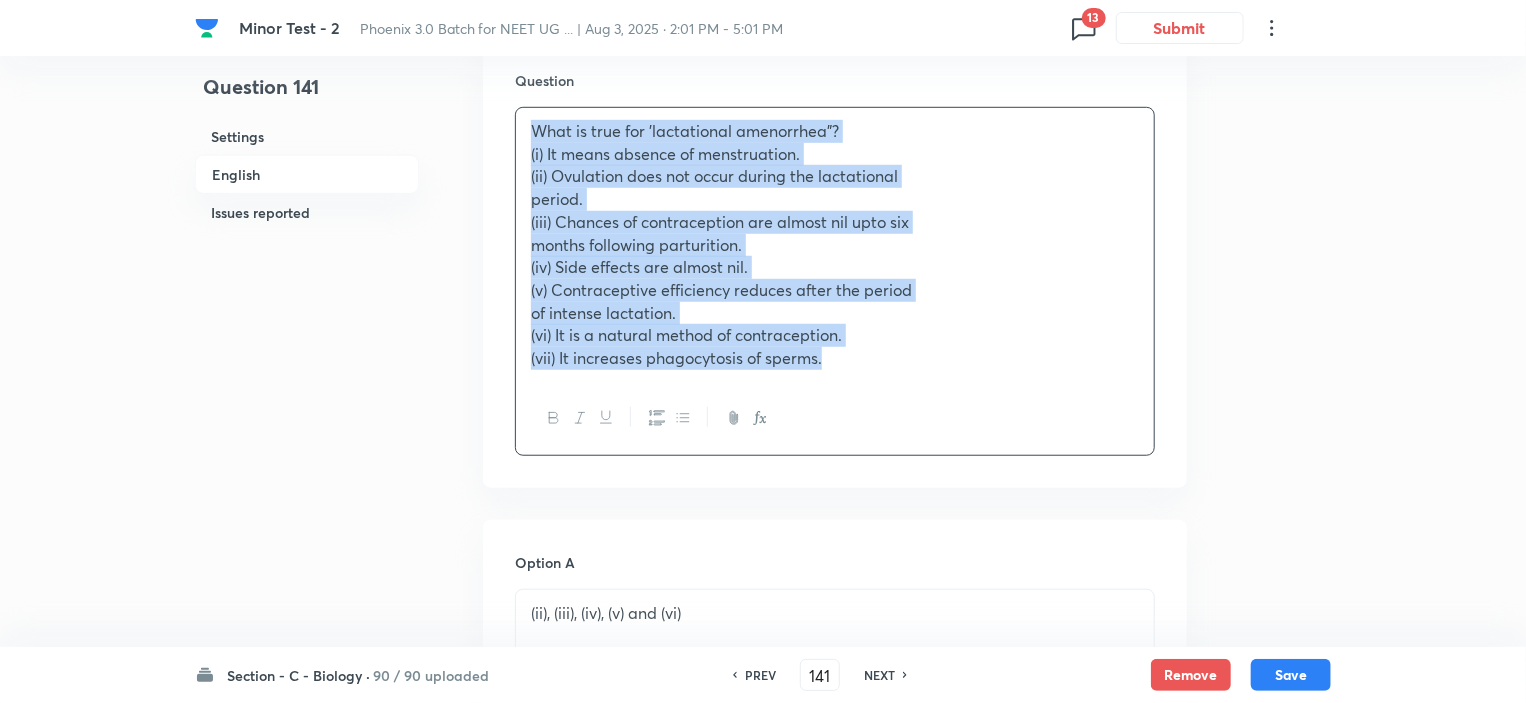 copy on "What is true for 'lactational amenorrhea"? (i) It means absence of menstruation. (ii) Ovulation does not occur during the lactational period. (iii) Chances of contraception are almost nil upto six months following parturition. (iv) Side effects are almost nil. (v) Contraceptive efficiency reduces after the period of intense lactation. (vi) It is a natural method of contraception. (vii) It increases phagocytosis of sperms." 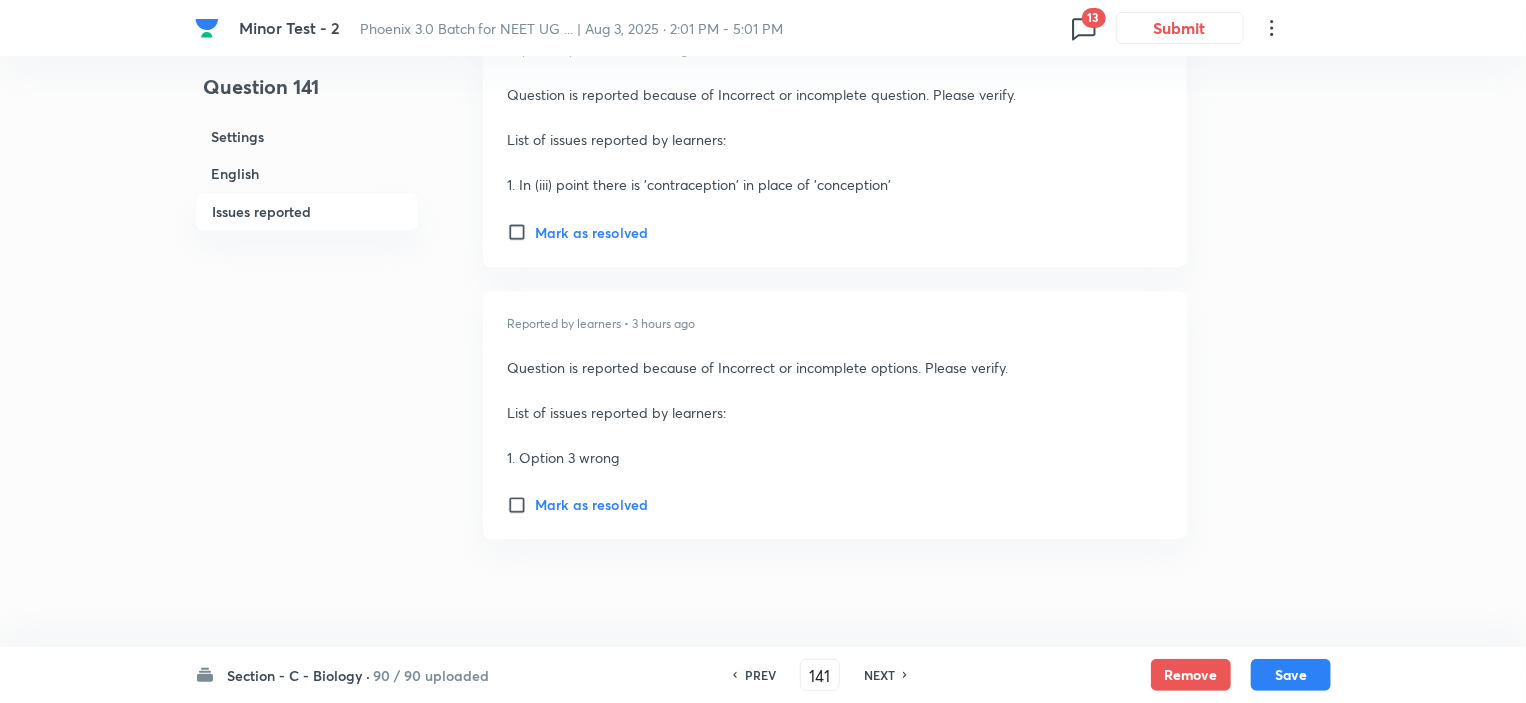 scroll, scrollTop: 3012, scrollLeft: 0, axis: vertical 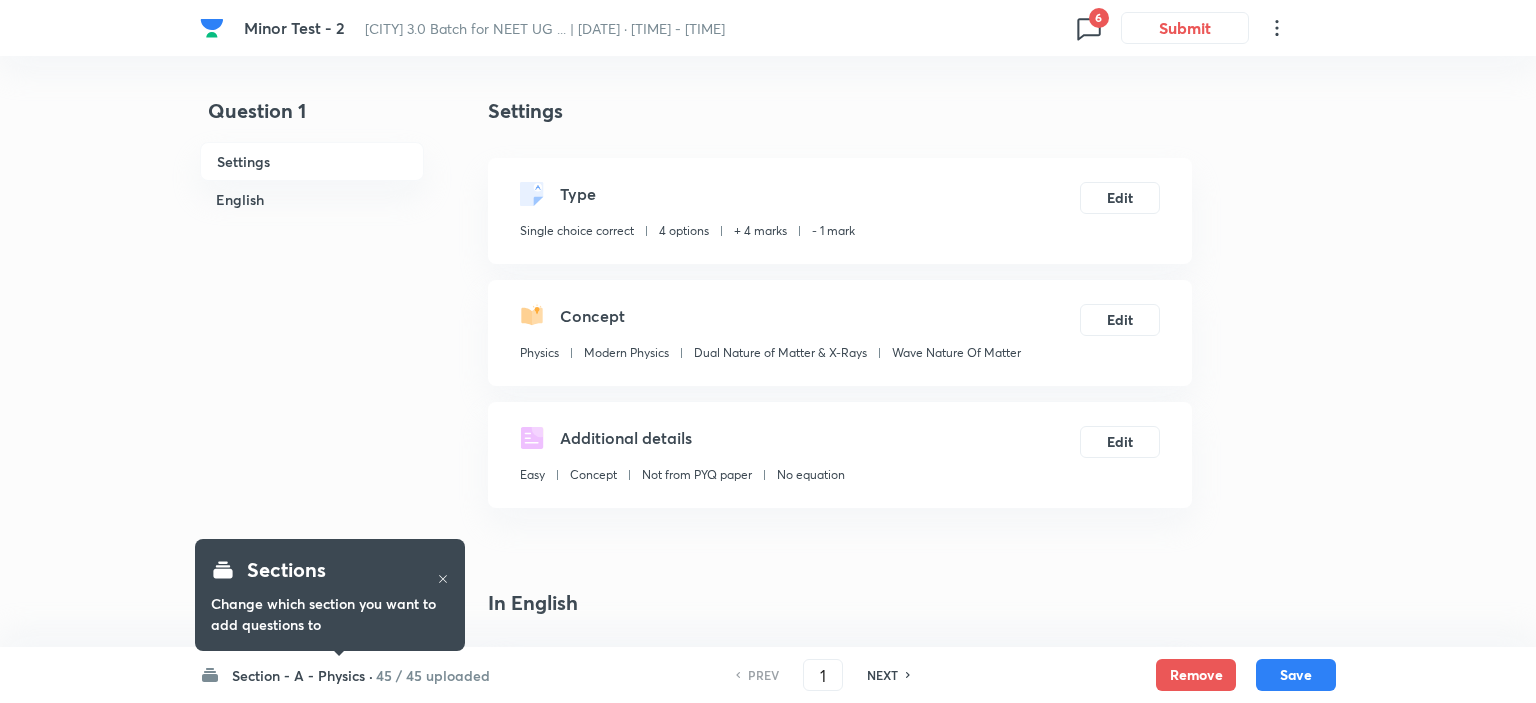 checkbox on "true" 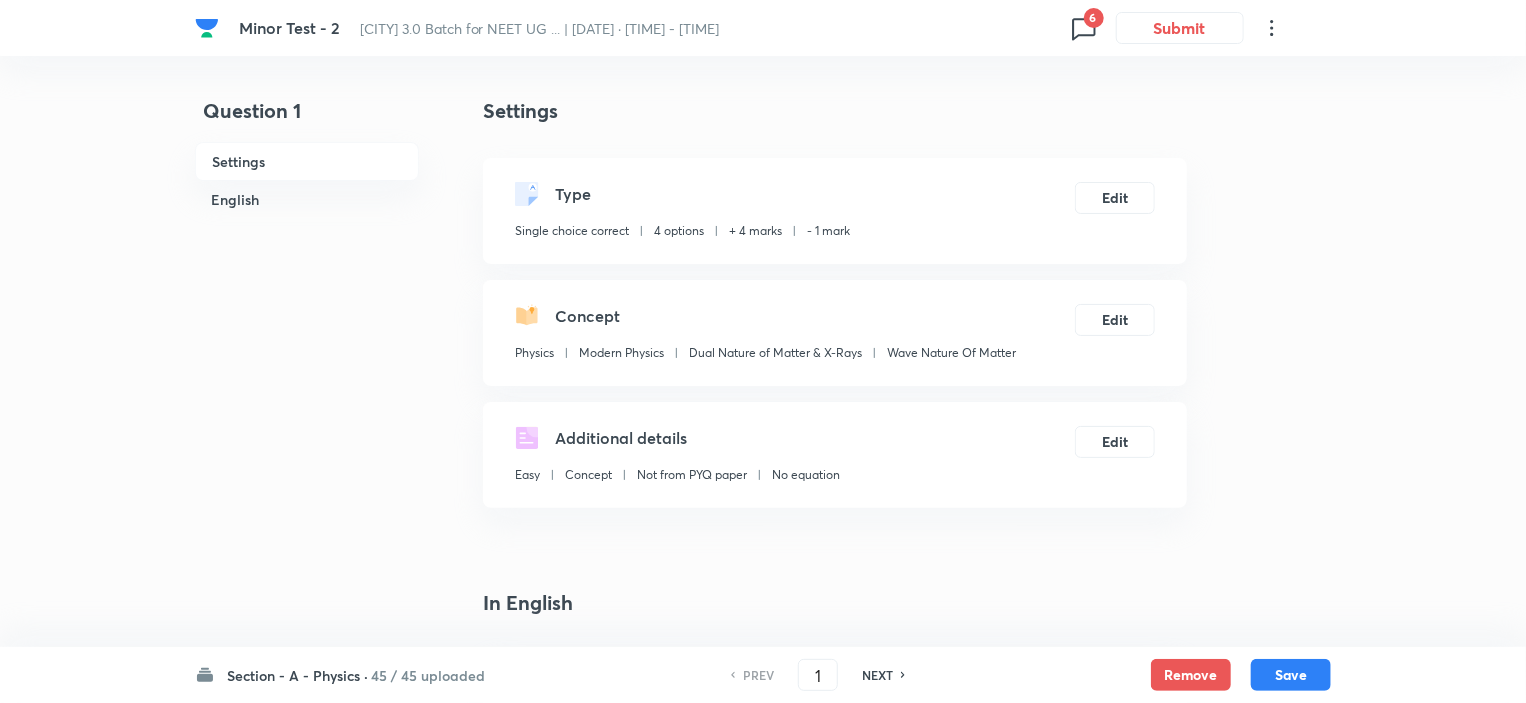 click 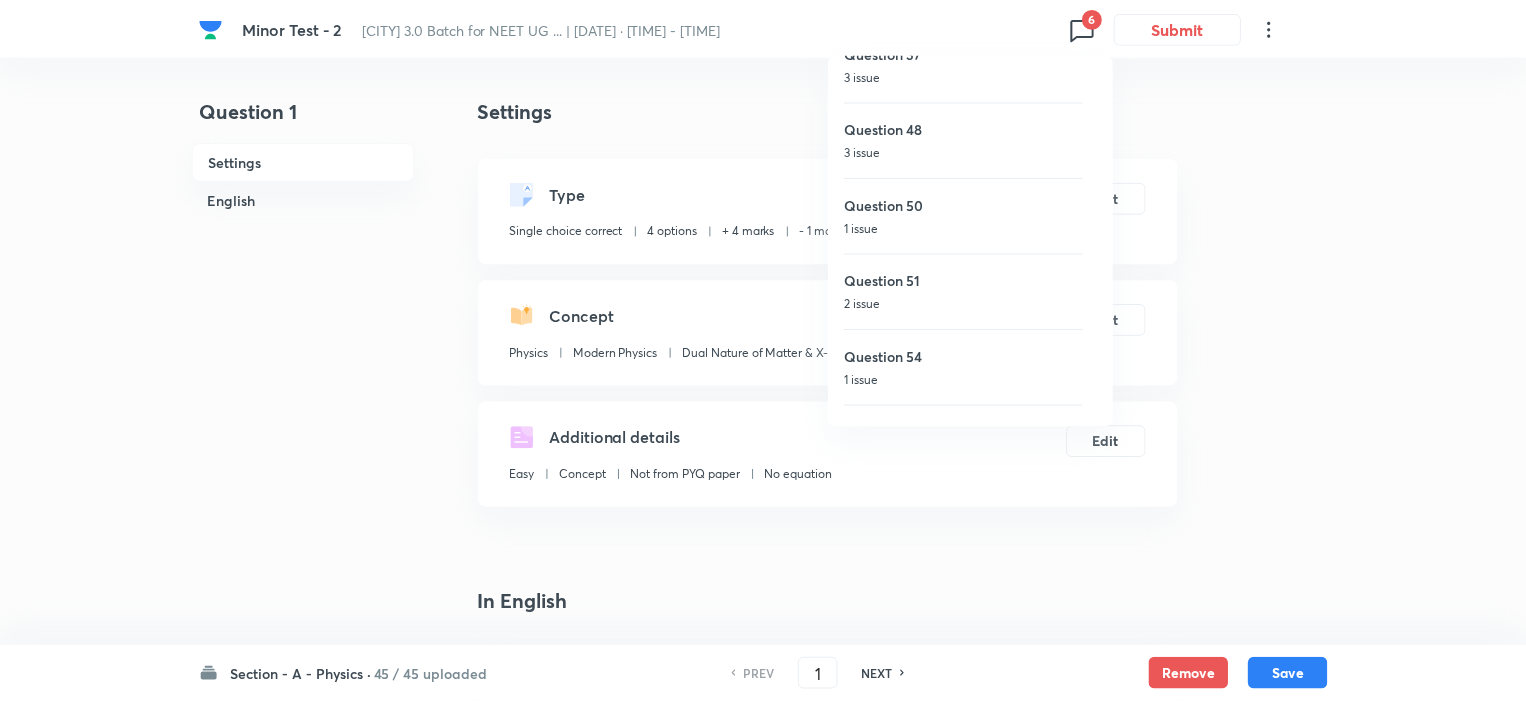 scroll, scrollTop: 0, scrollLeft: 0, axis: both 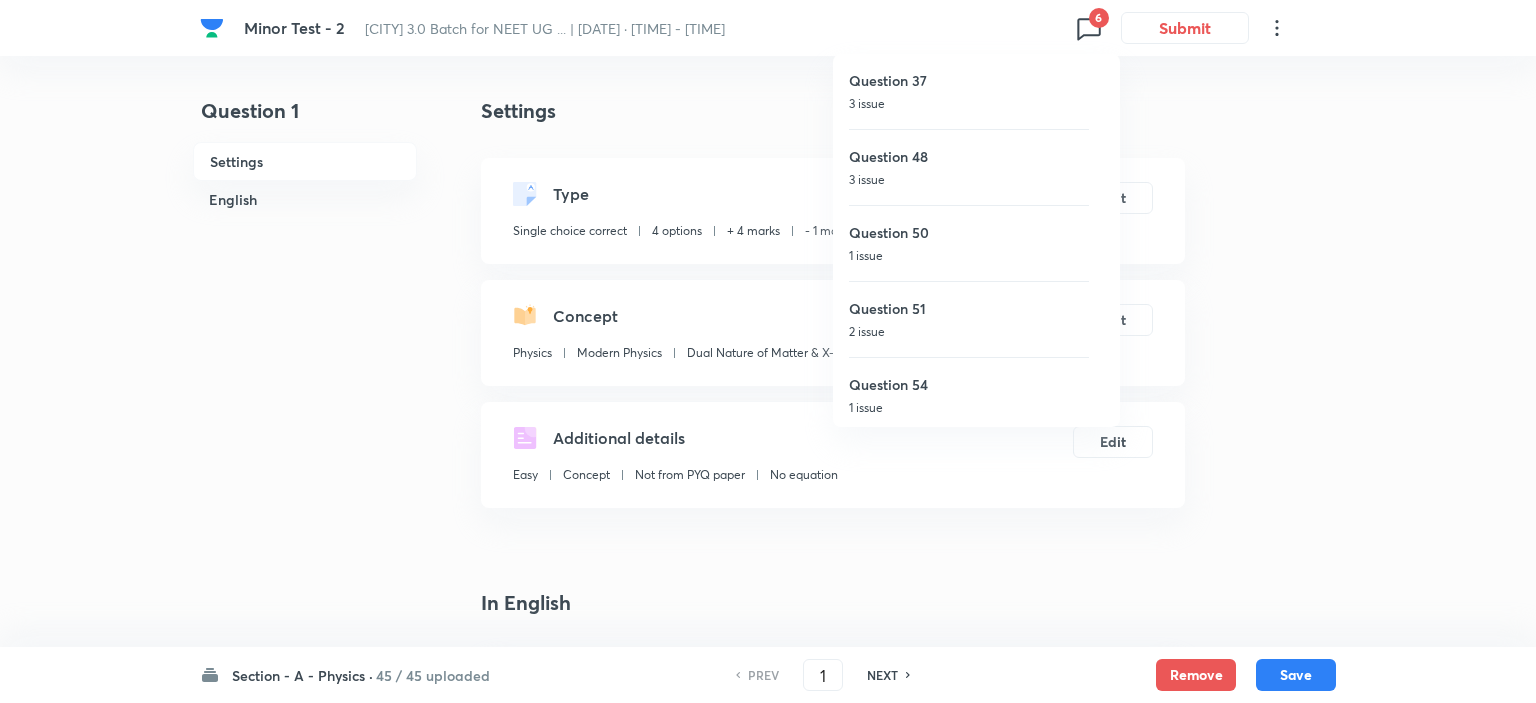 click on "3 issue" at bounding box center (969, 104) 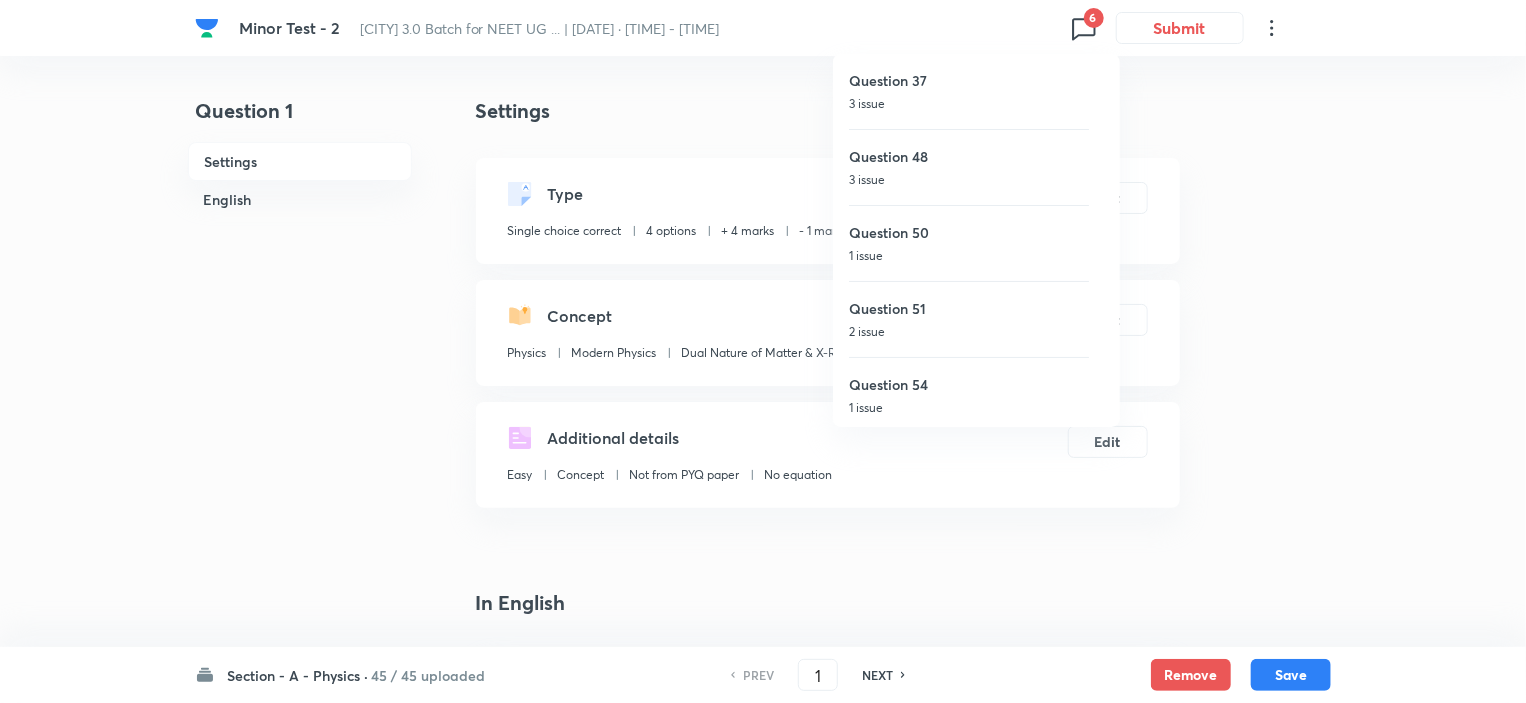 type on "37" 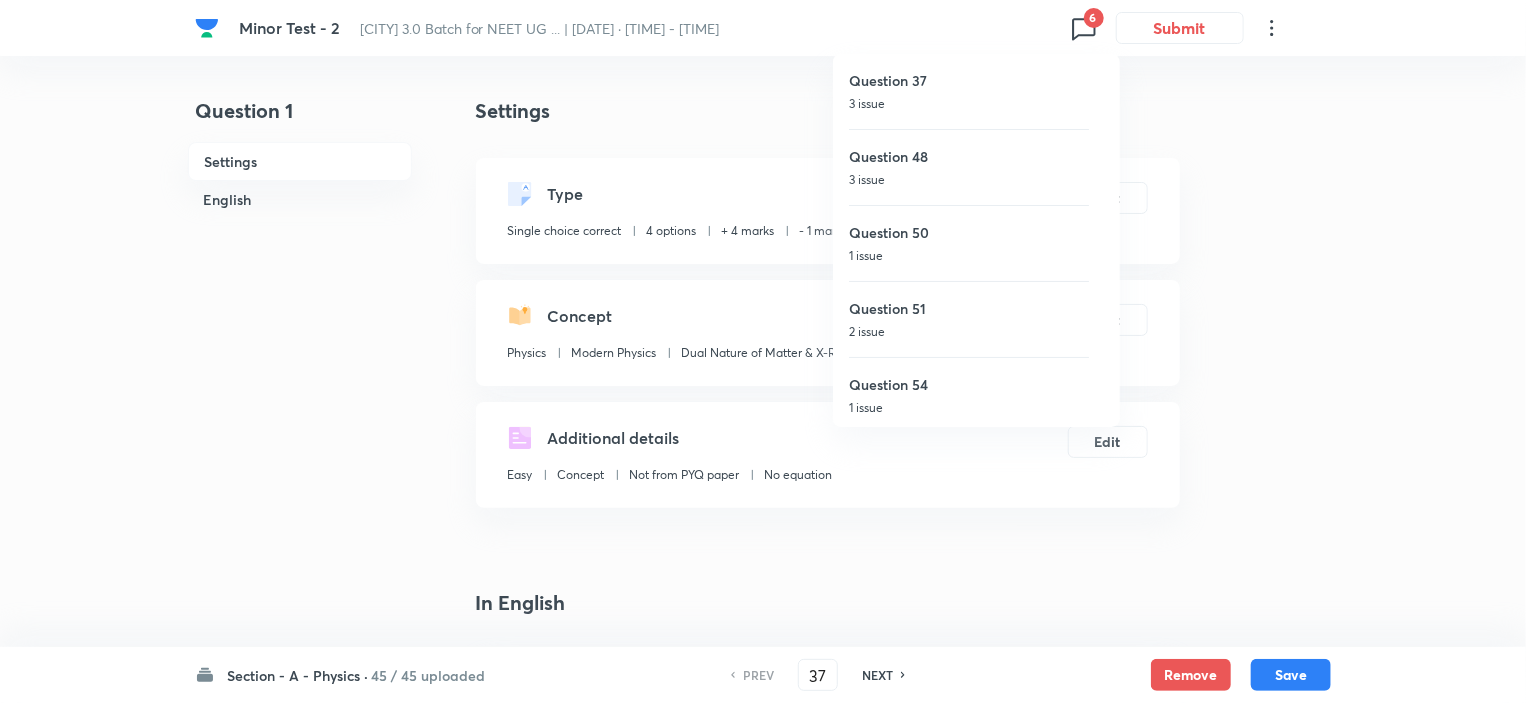 checkbox on "false" 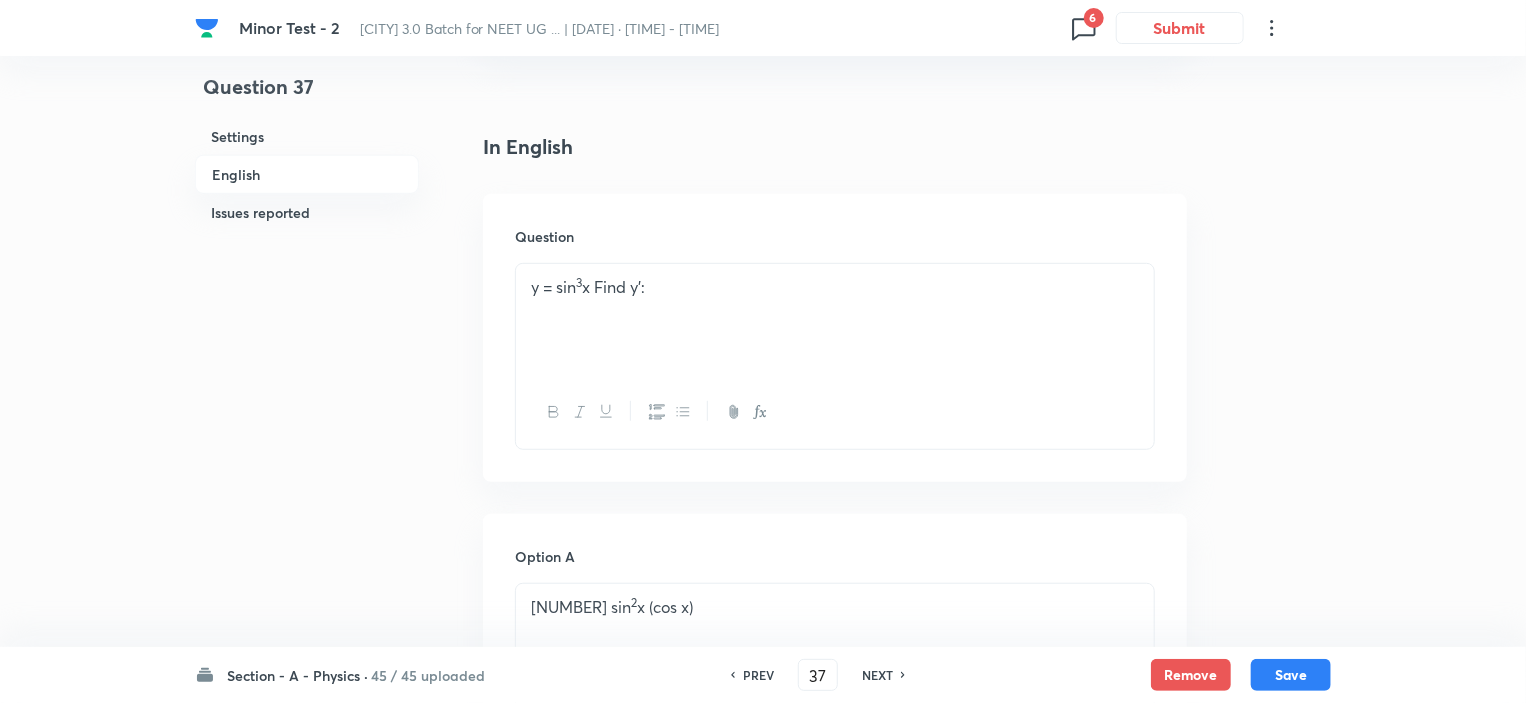 scroll, scrollTop: 512, scrollLeft: 0, axis: vertical 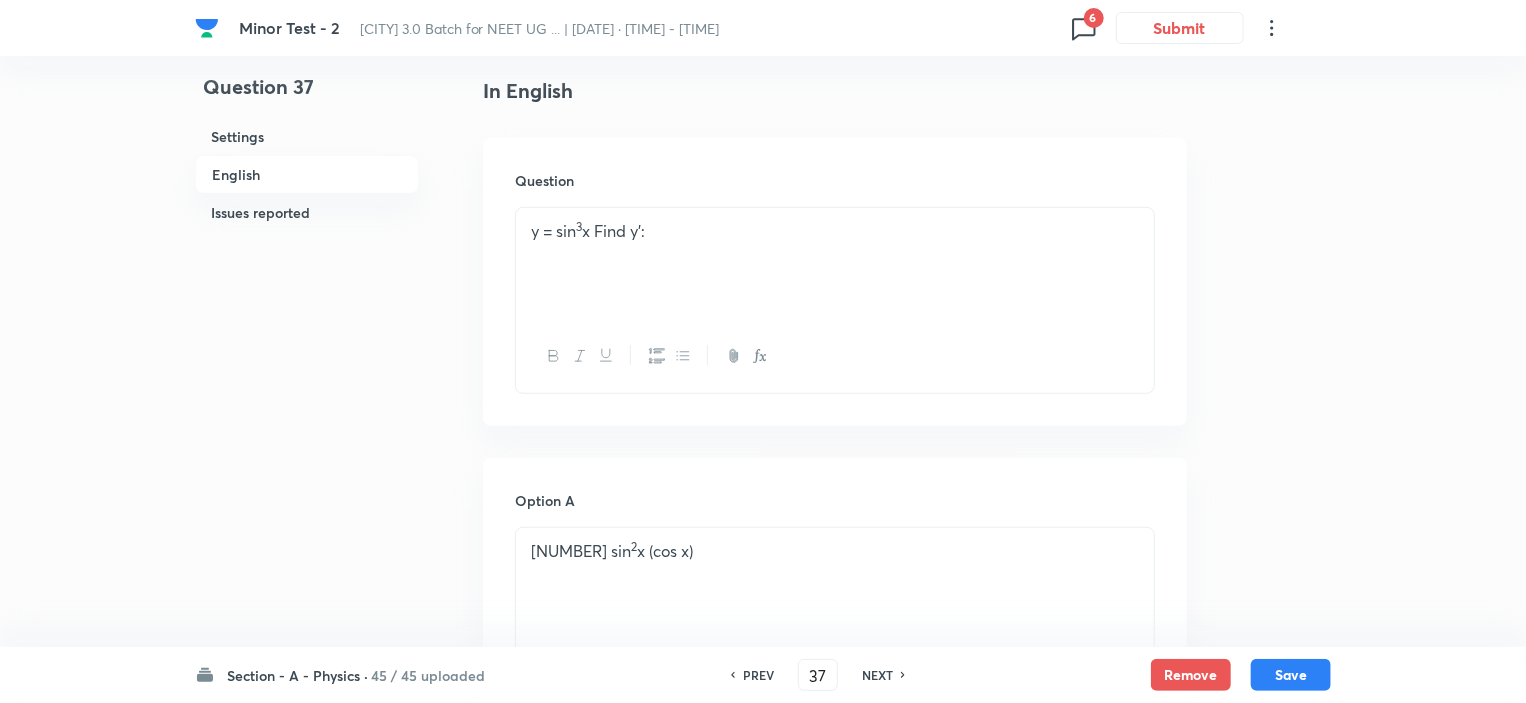 click on "y = sin 3 x Find y':" at bounding box center [835, 264] 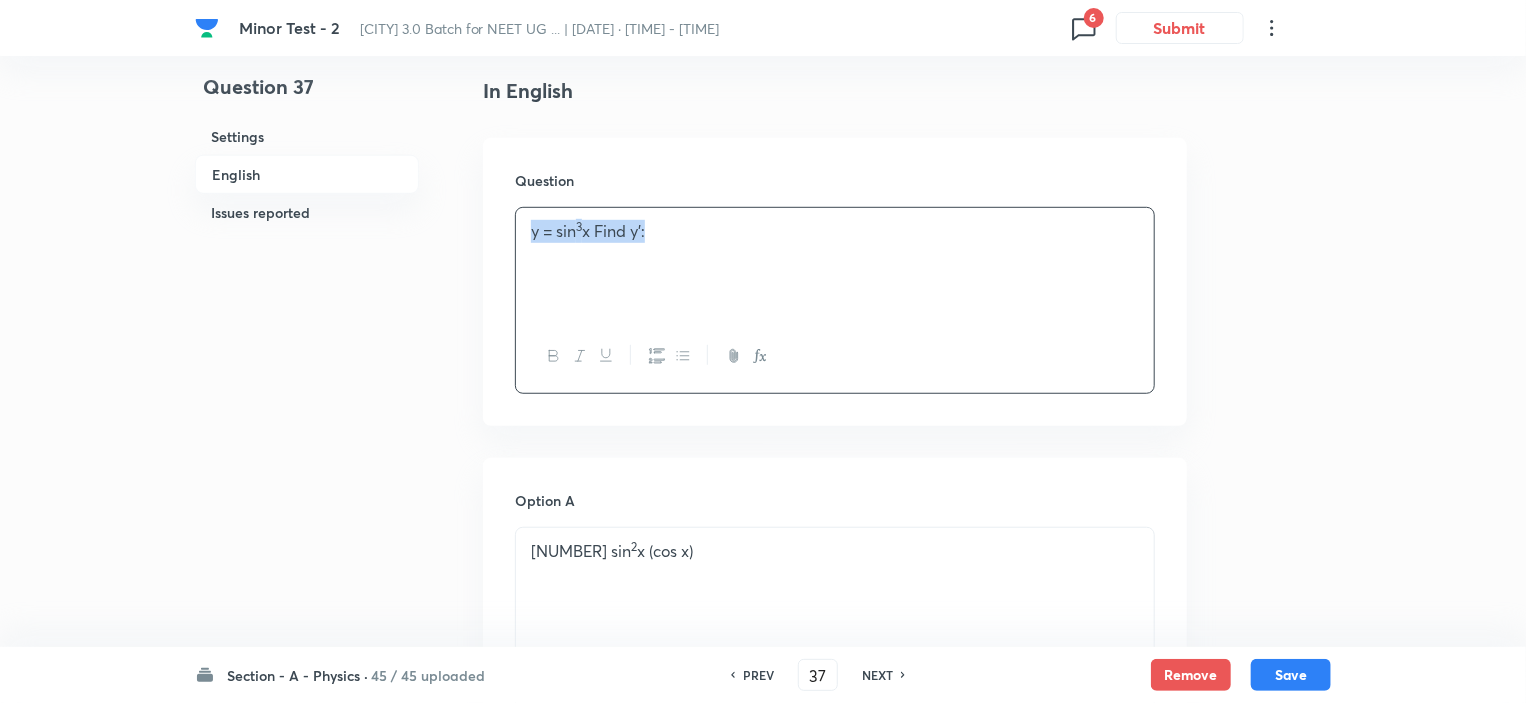copy on "y = sin 3 x Find y':" 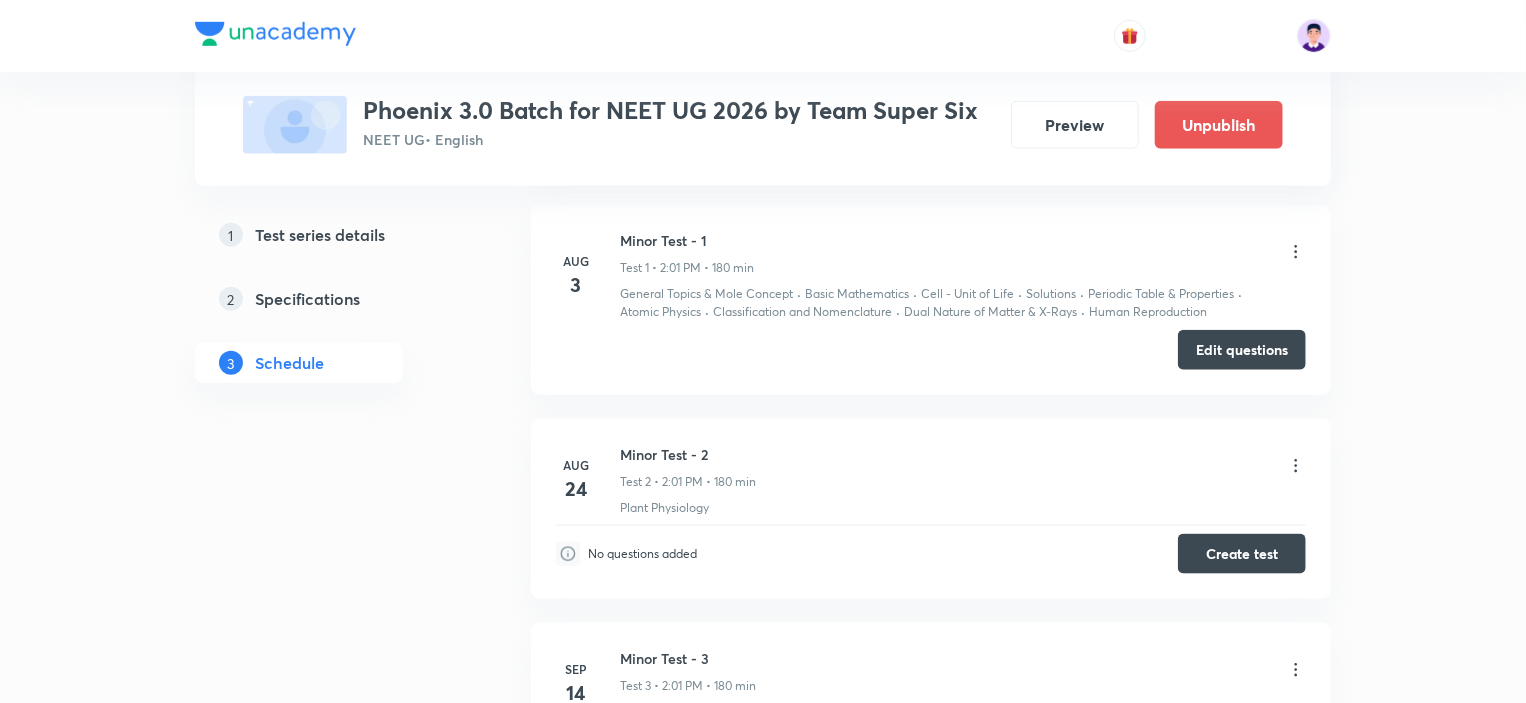 scroll, scrollTop: 0, scrollLeft: 0, axis: both 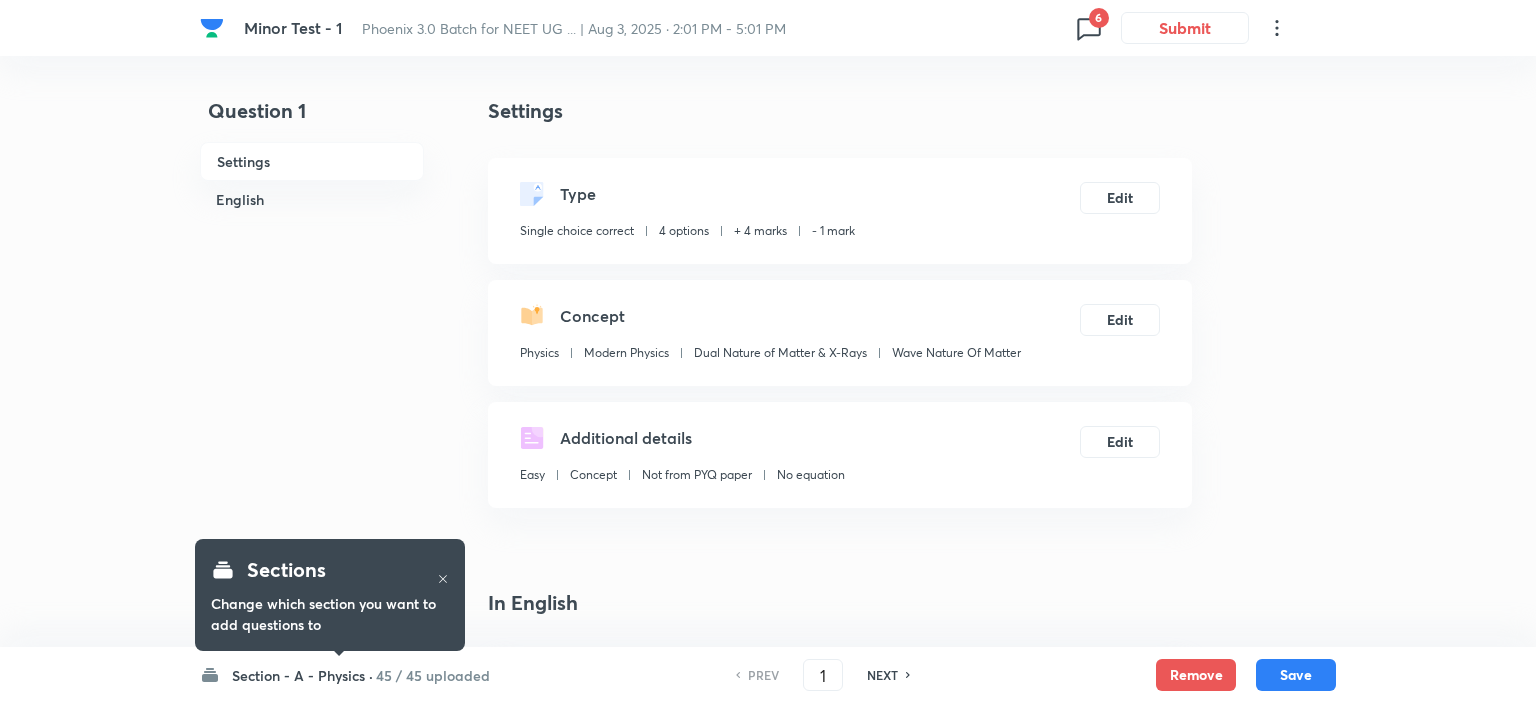 checkbox on "true" 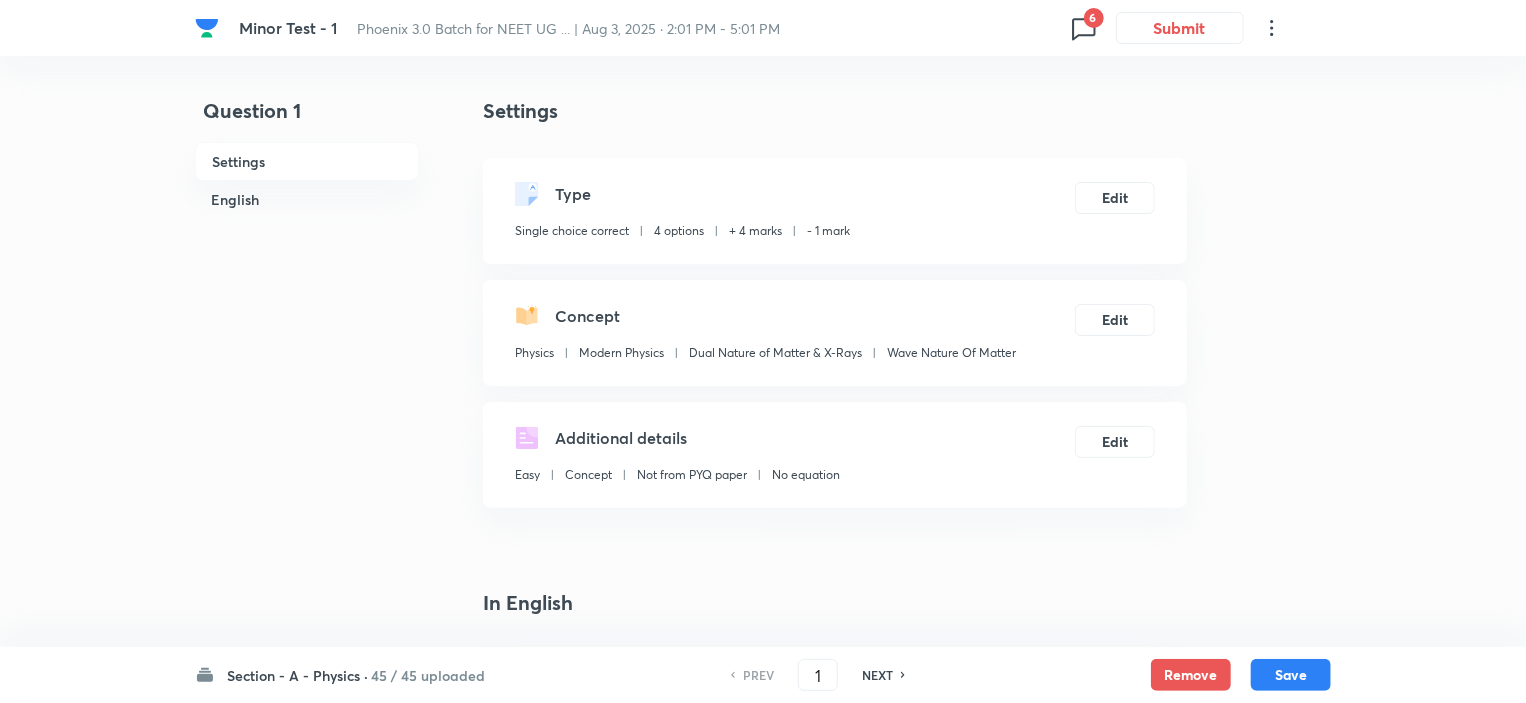 click 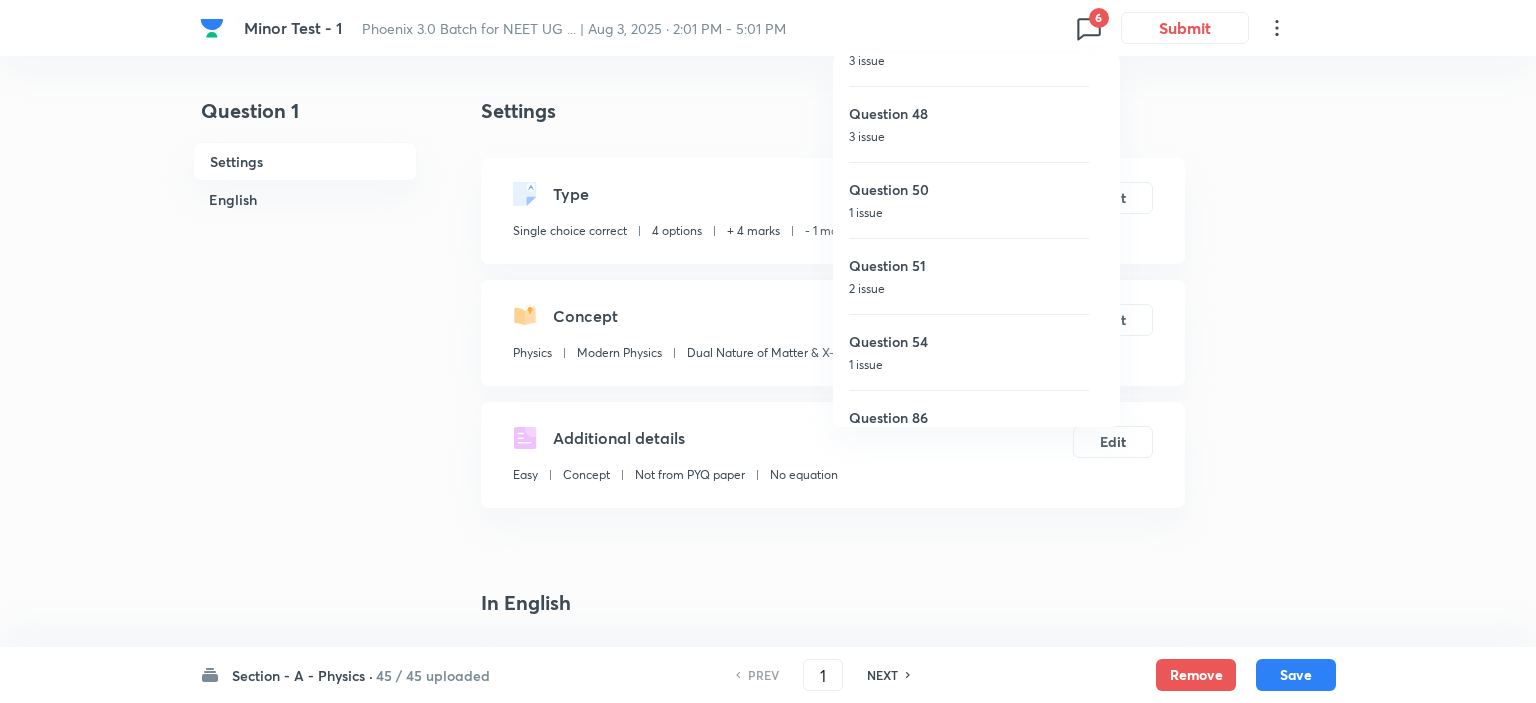 scroll, scrollTop: 80, scrollLeft: 0, axis: vertical 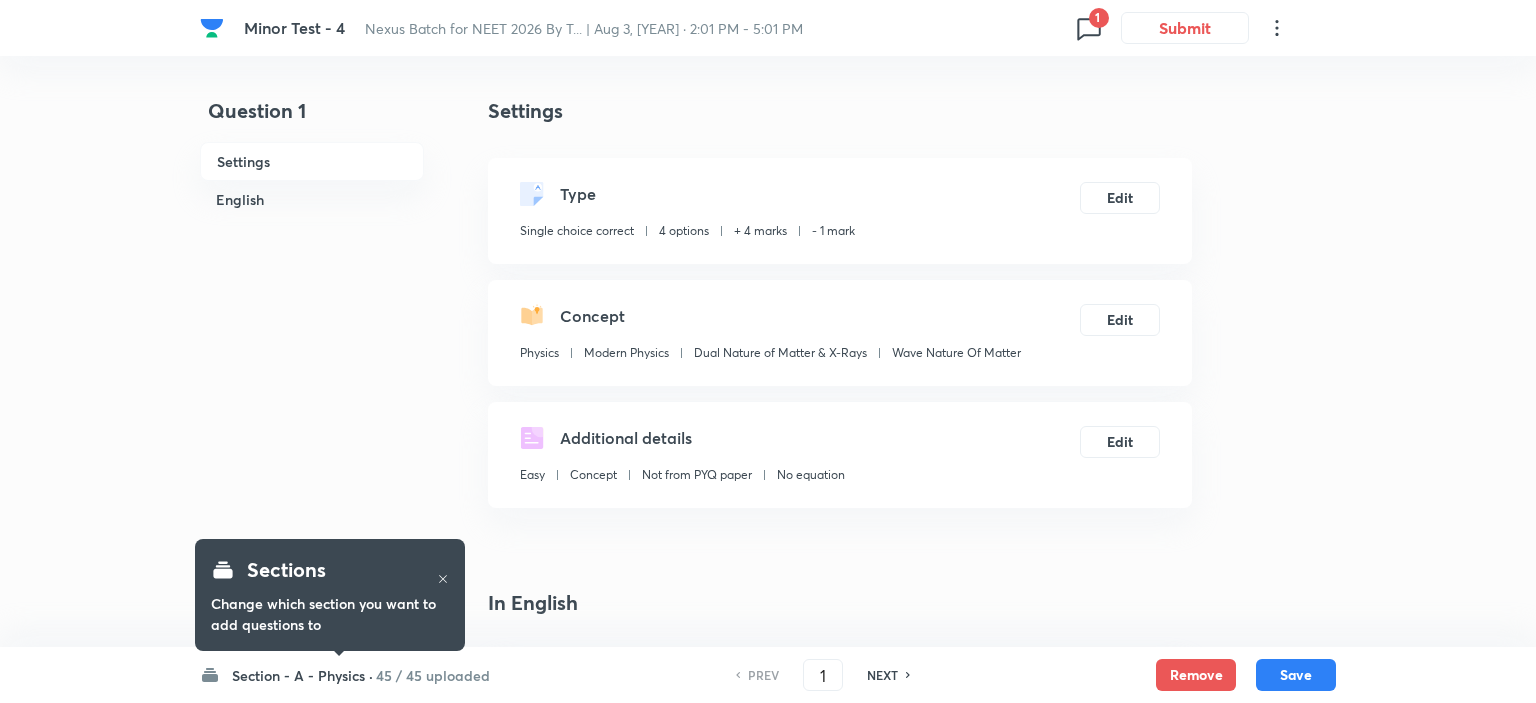 checkbox on "true" 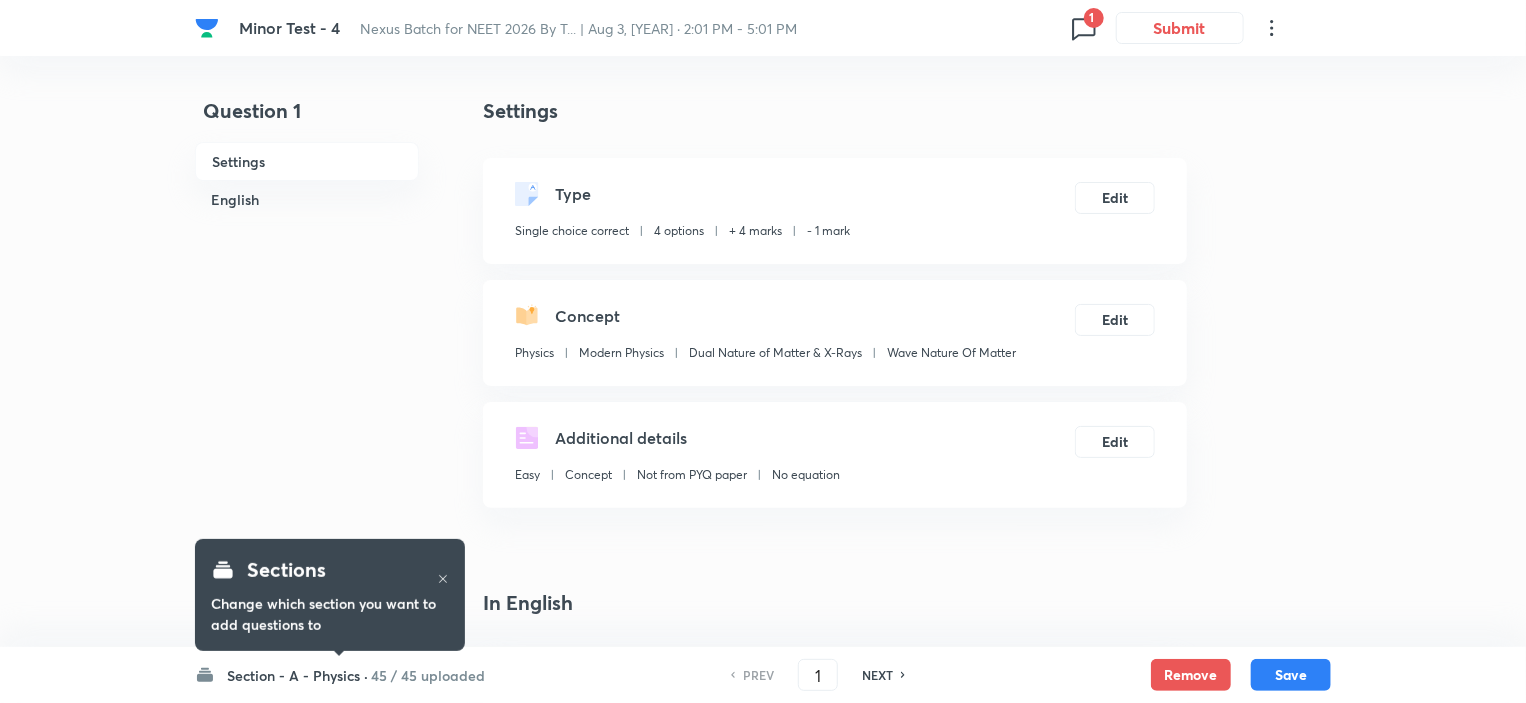 click 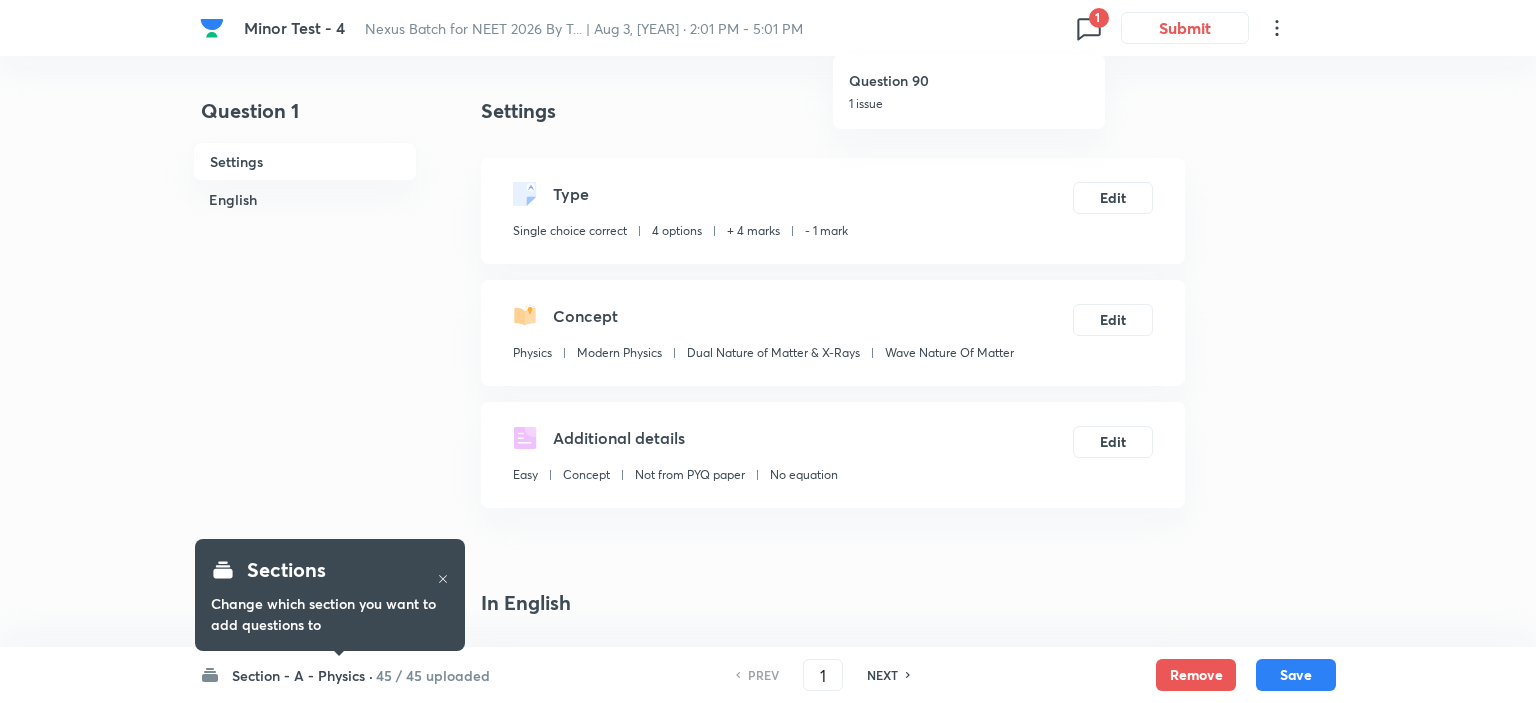 click on "1 issue" at bounding box center (969, 104) 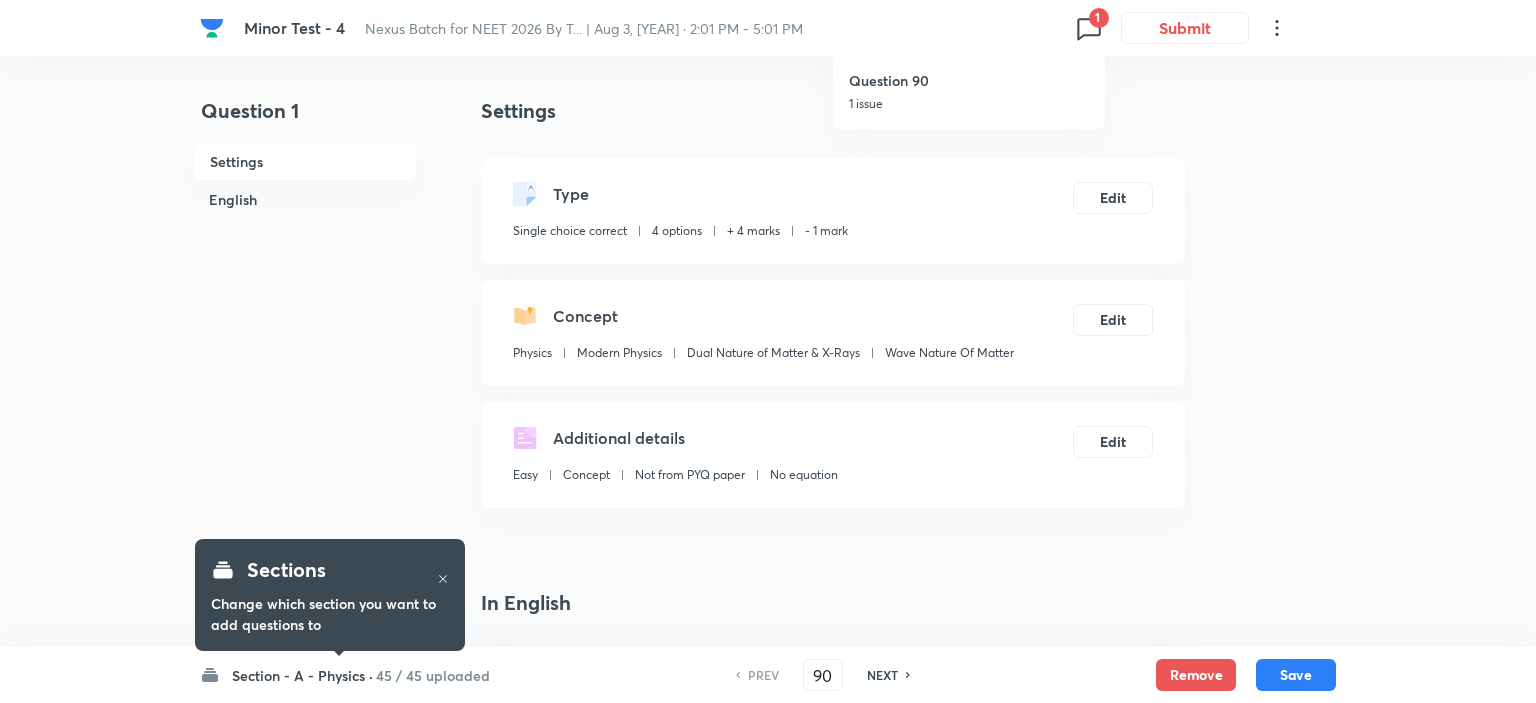 checkbox on "false" 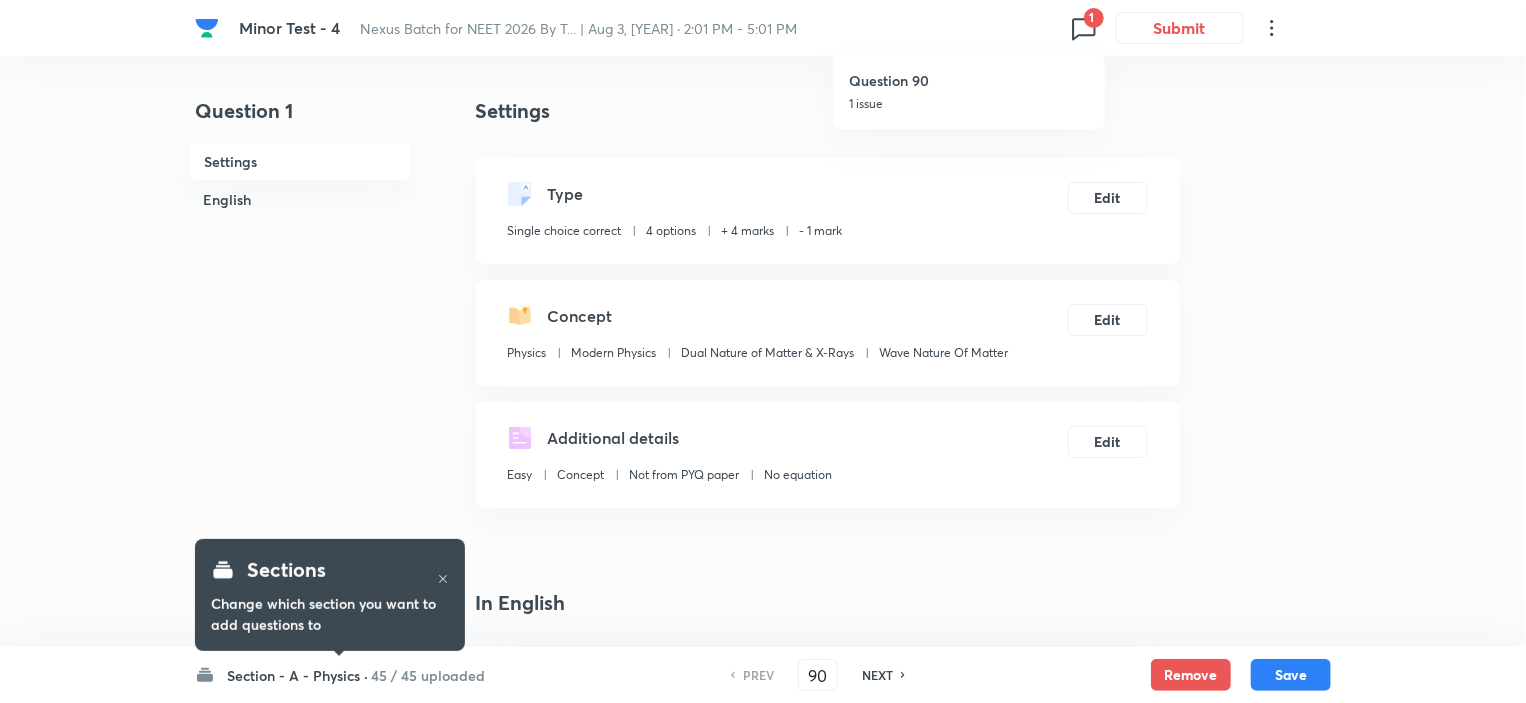 checkbox on "true" 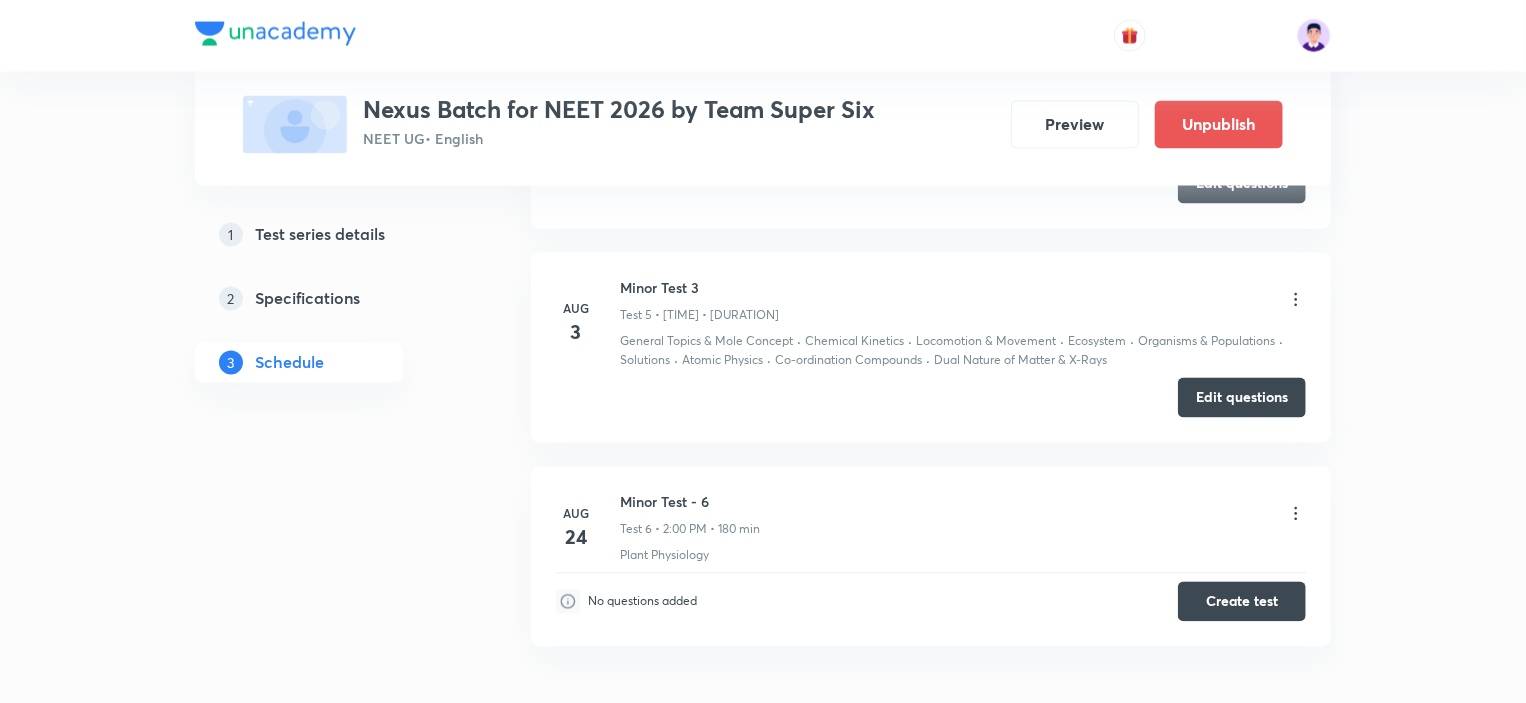 scroll, scrollTop: 1800, scrollLeft: 0, axis: vertical 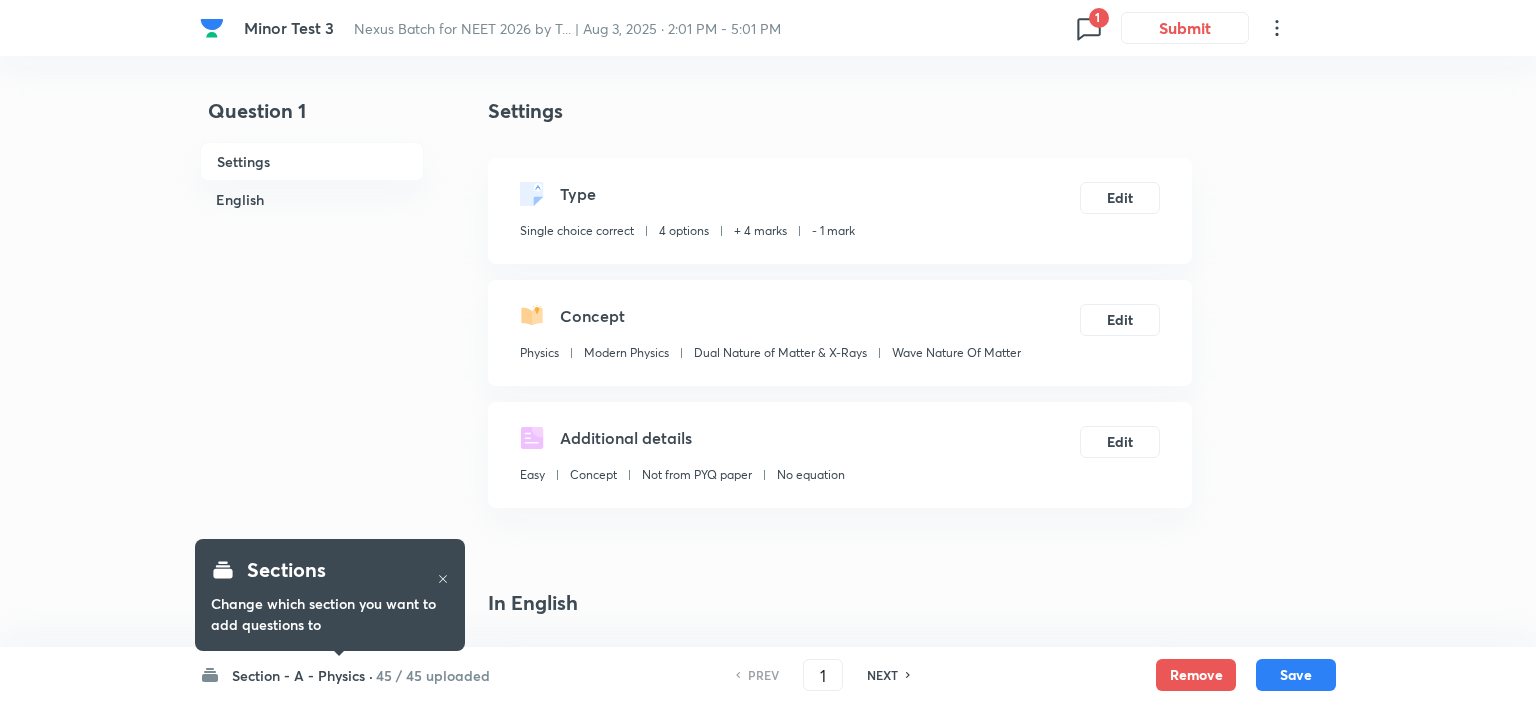 checkbox on "true" 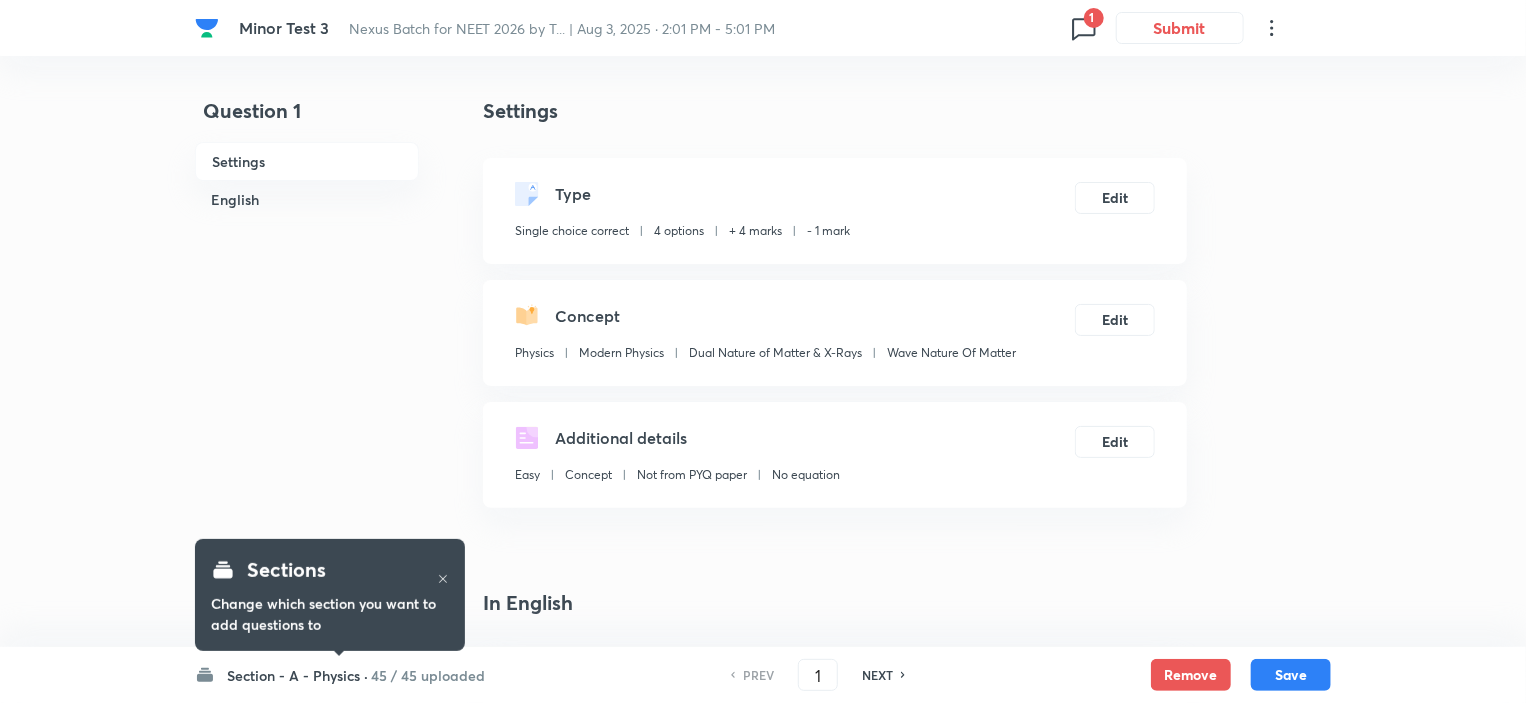 click 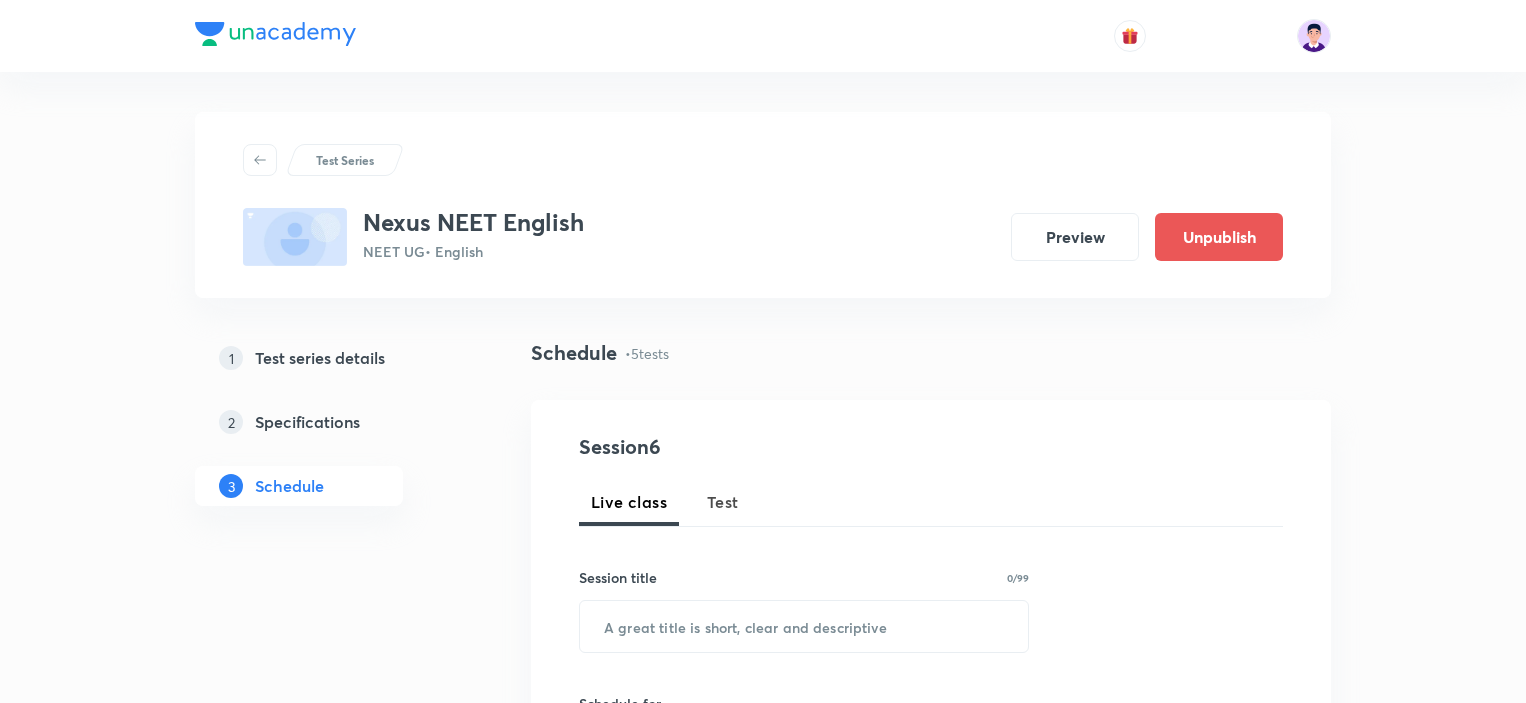 scroll, scrollTop: 0, scrollLeft: 0, axis: both 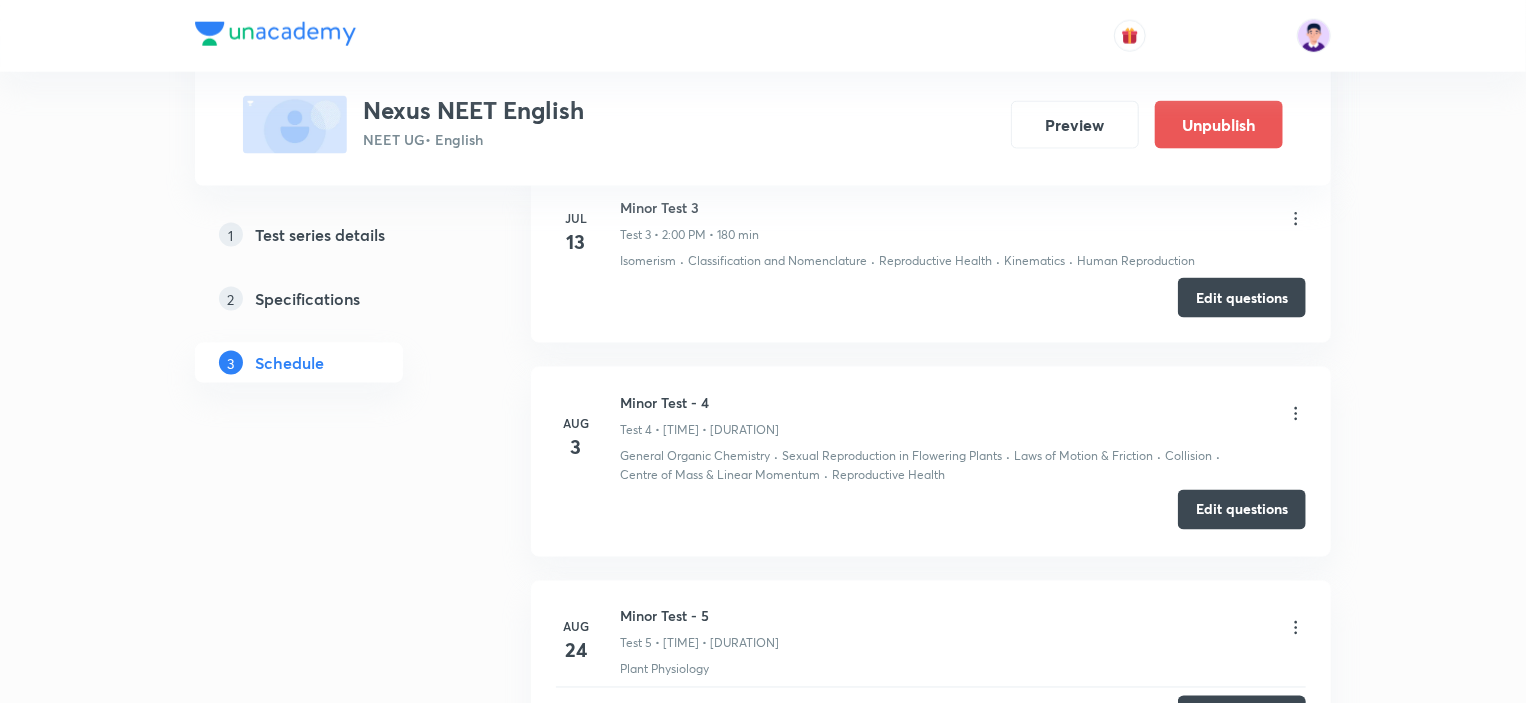 click on "Edit questions" at bounding box center [1242, 510] 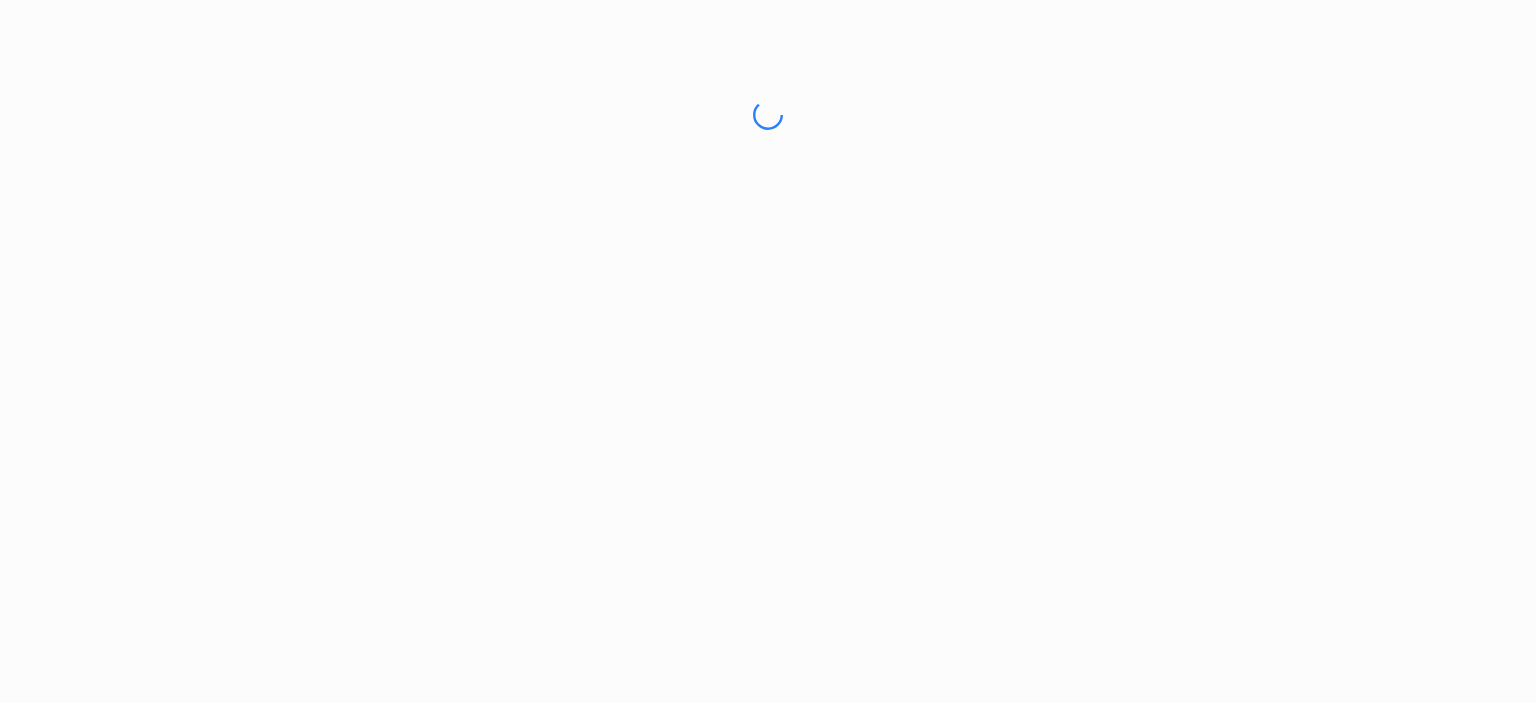 scroll, scrollTop: 0, scrollLeft: 0, axis: both 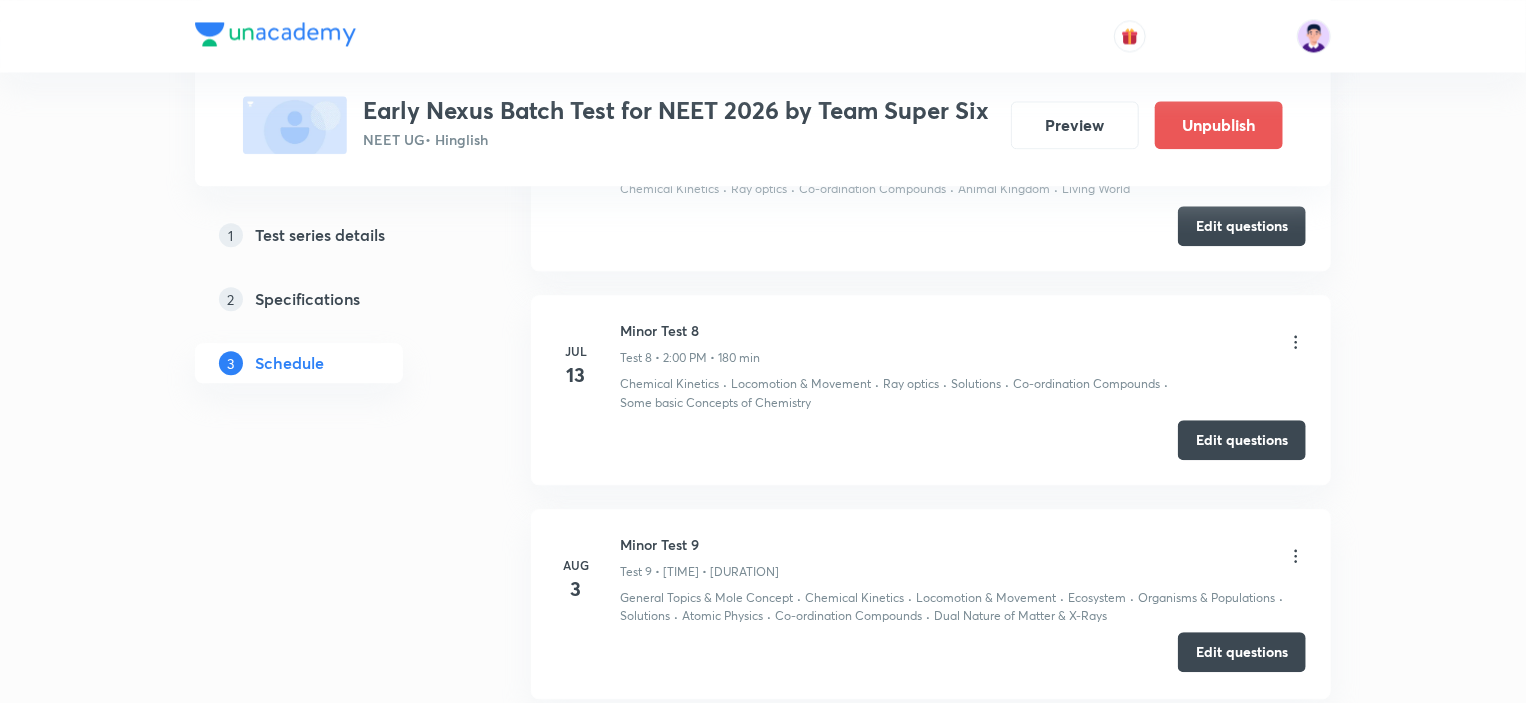 click on "Edit questions" at bounding box center [1242, 652] 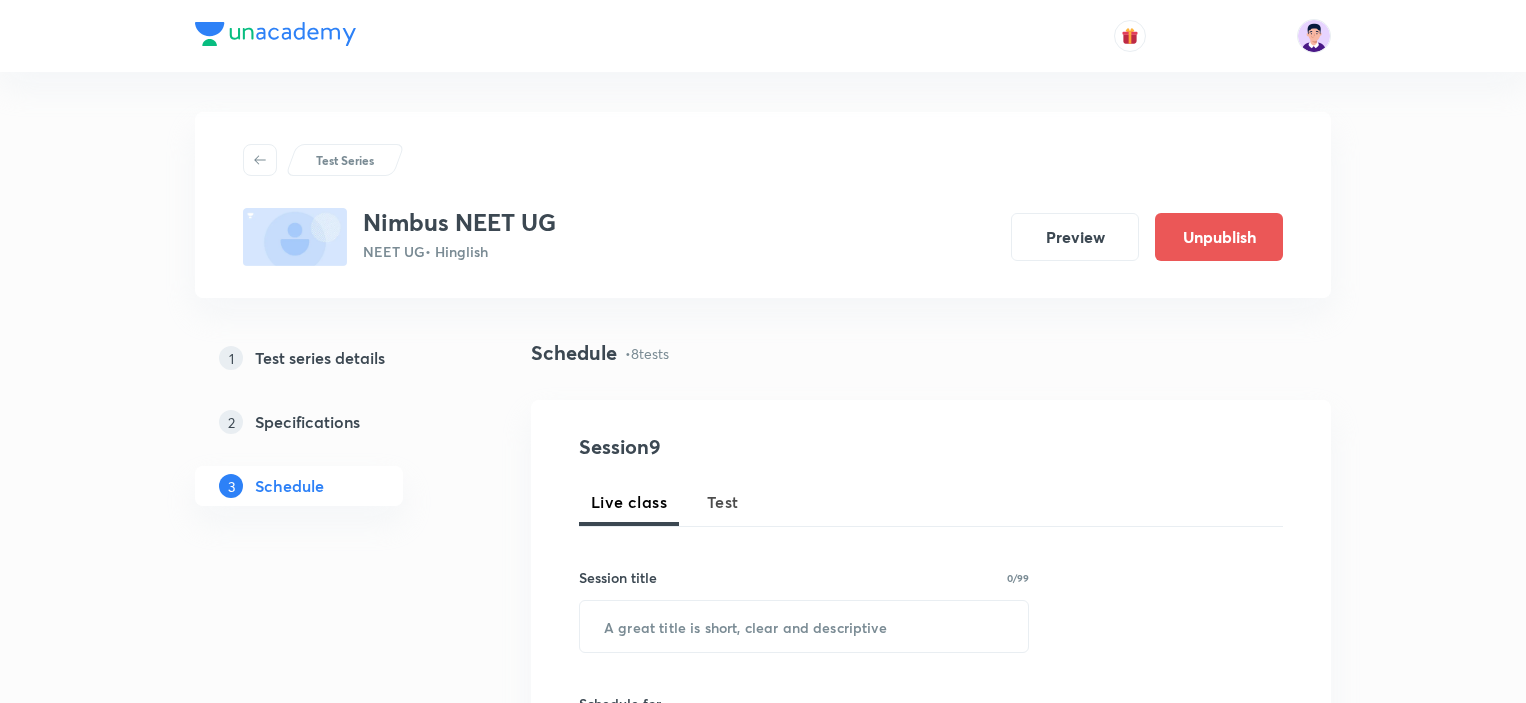 scroll, scrollTop: 0, scrollLeft: 0, axis: both 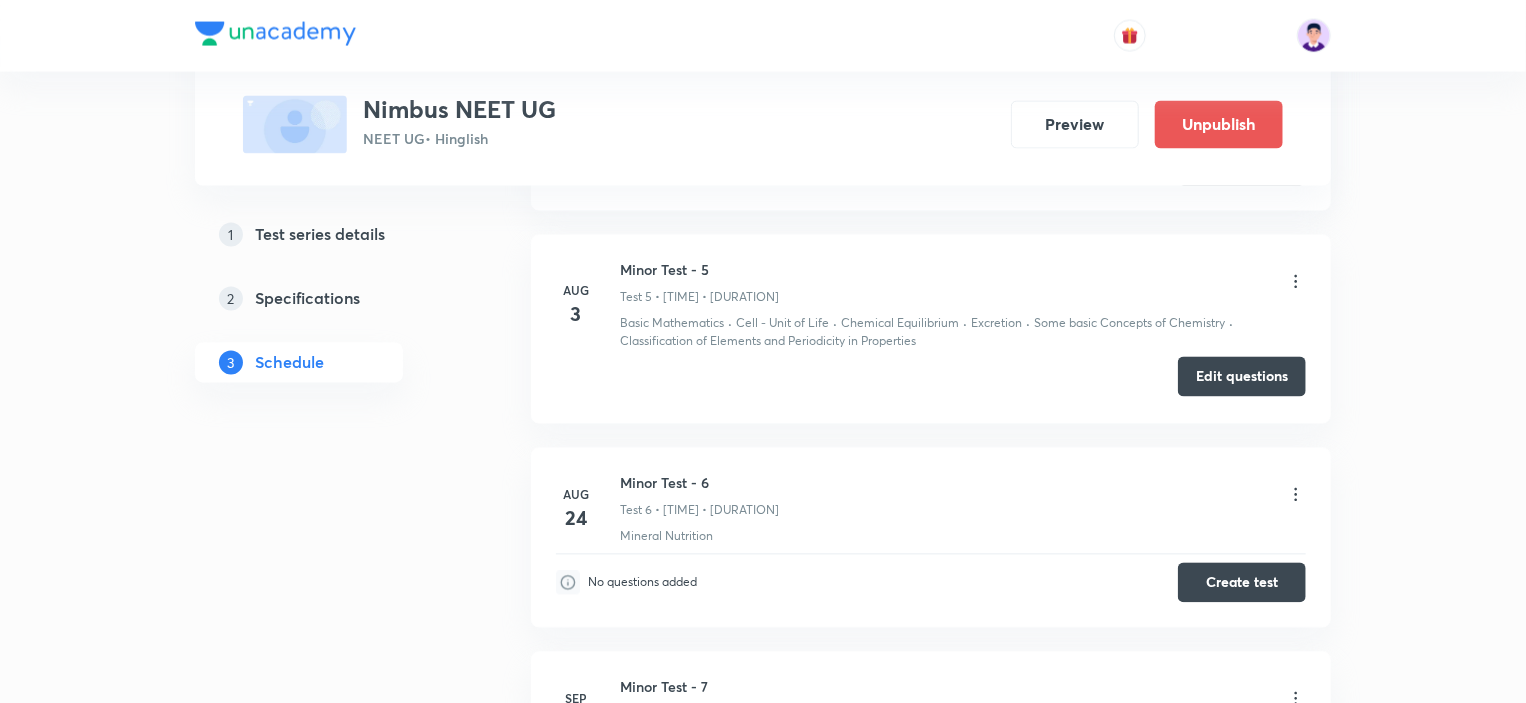 click on "Edit questions" at bounding box center [1242, 377] 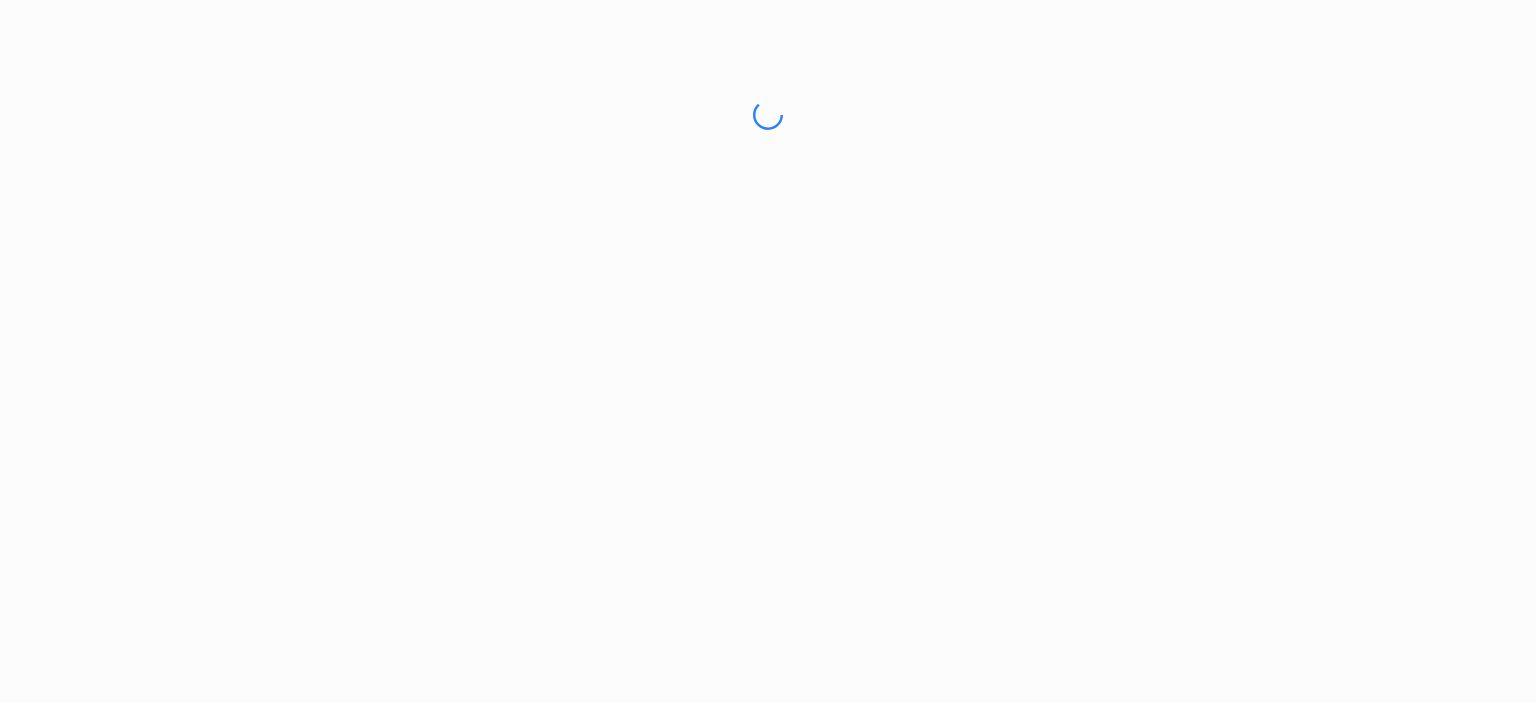 scroll, scrollTop: 0, scrollLeft: 0, axis: both 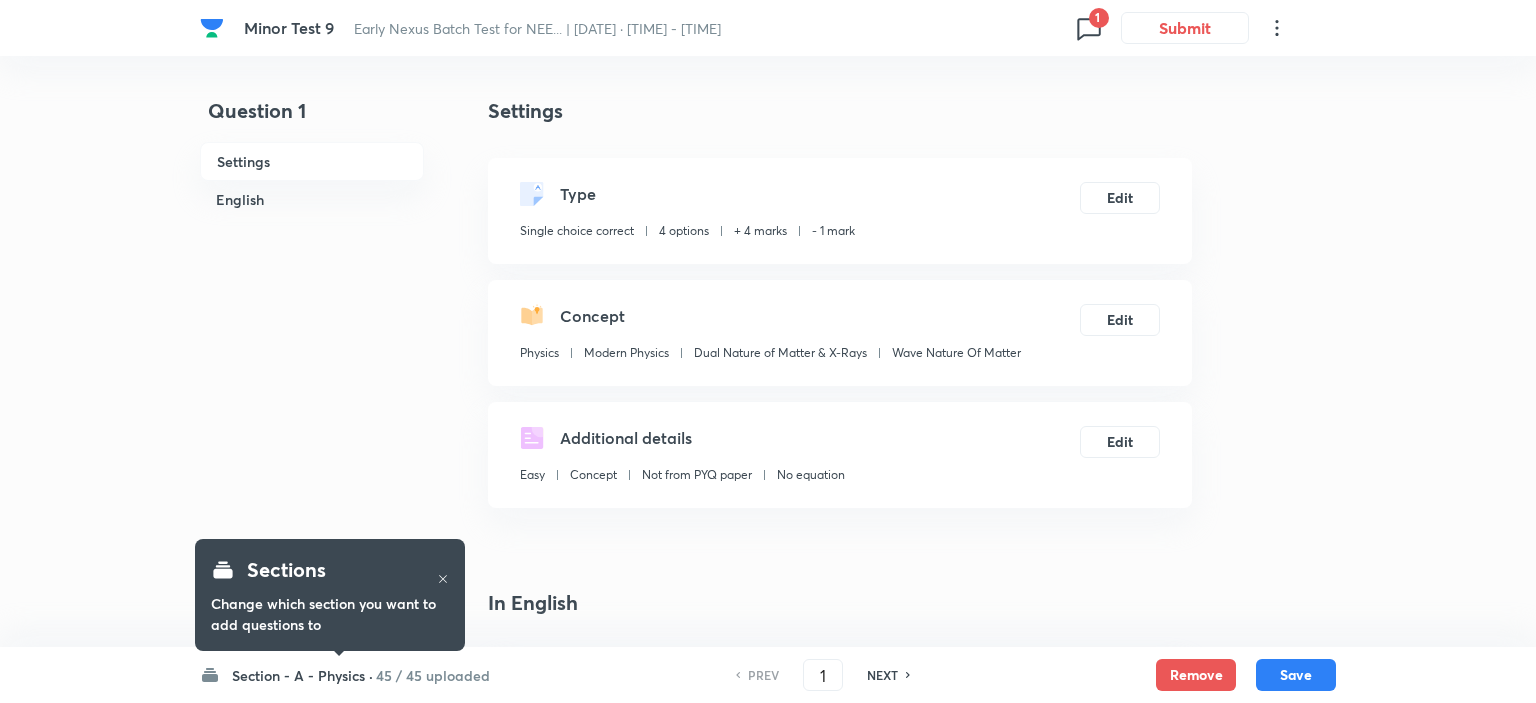 checkbox on "true" 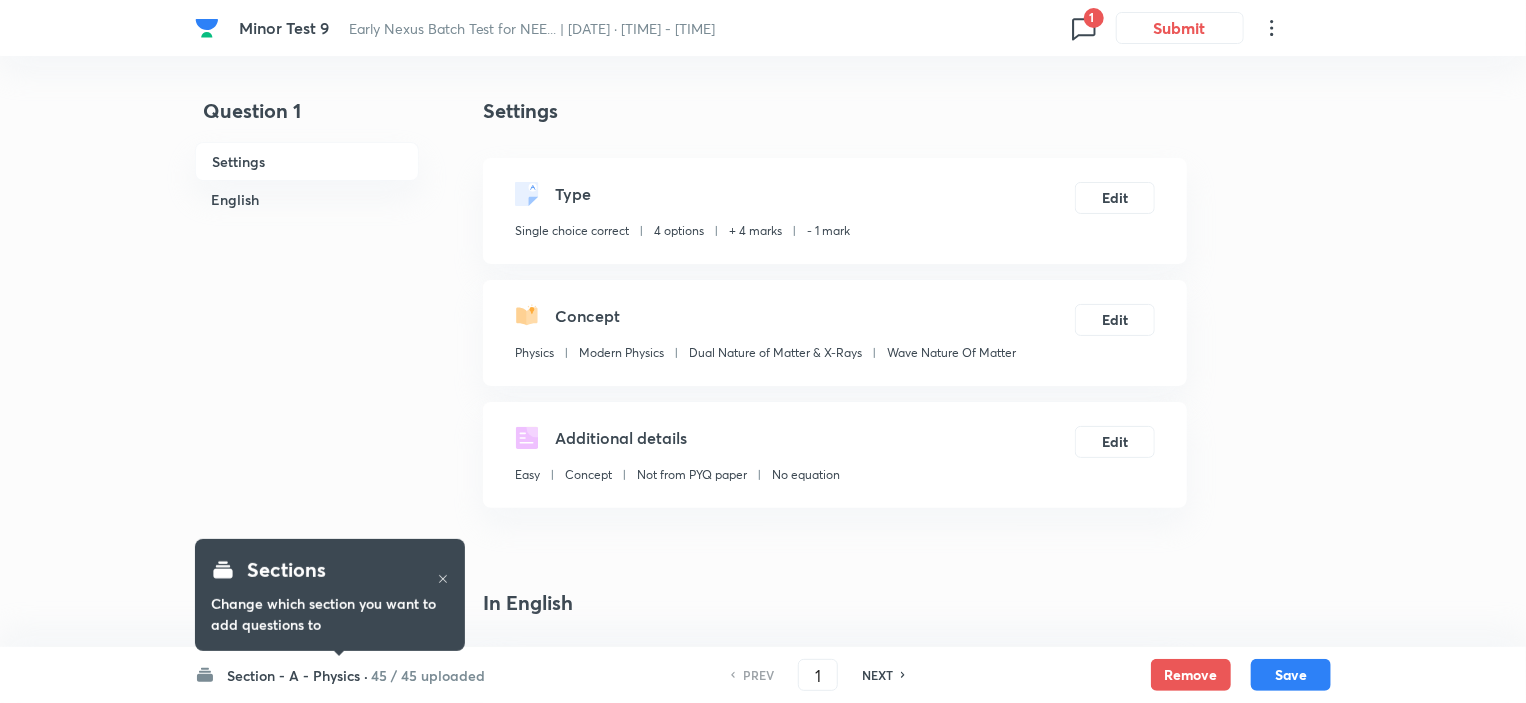 click 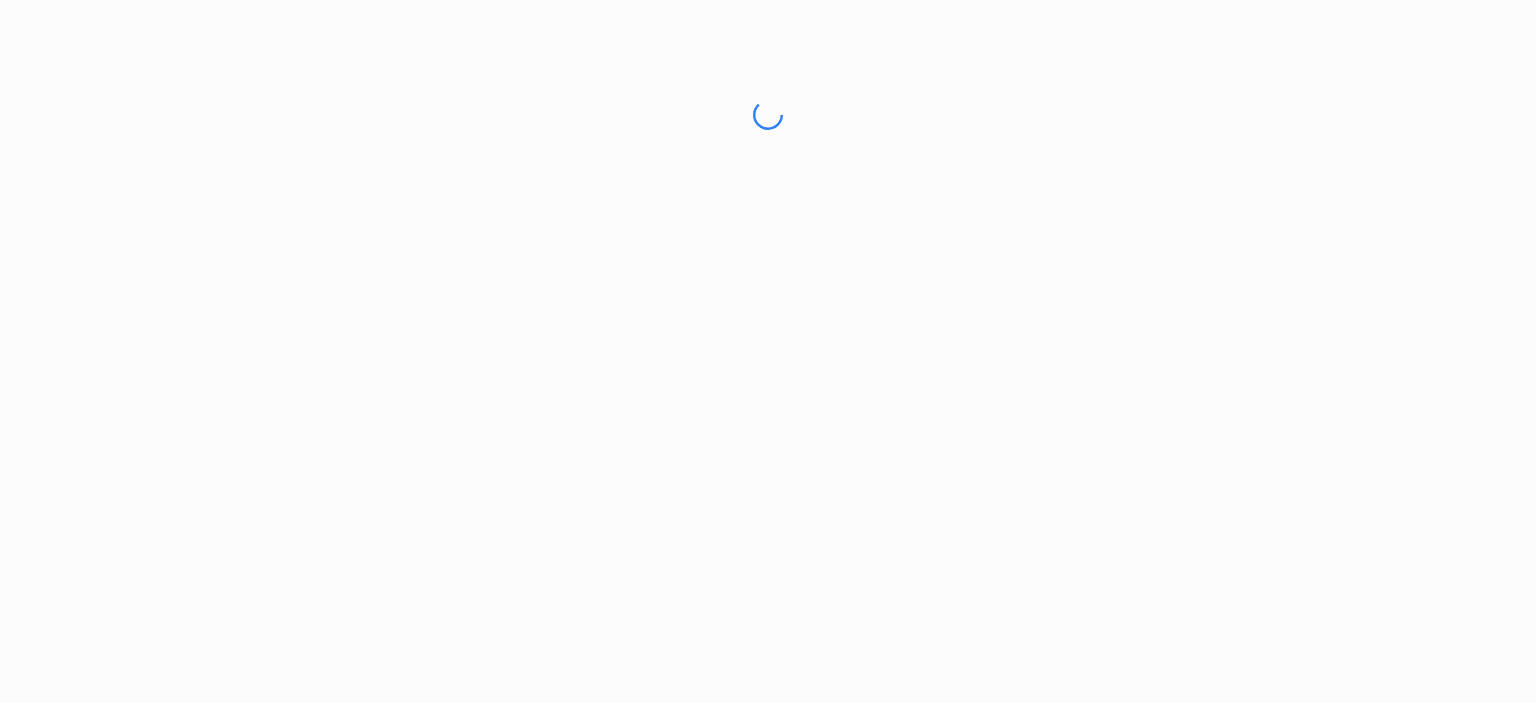 scroll, scrollTop: 0, scrollLeft: 0, axis: both 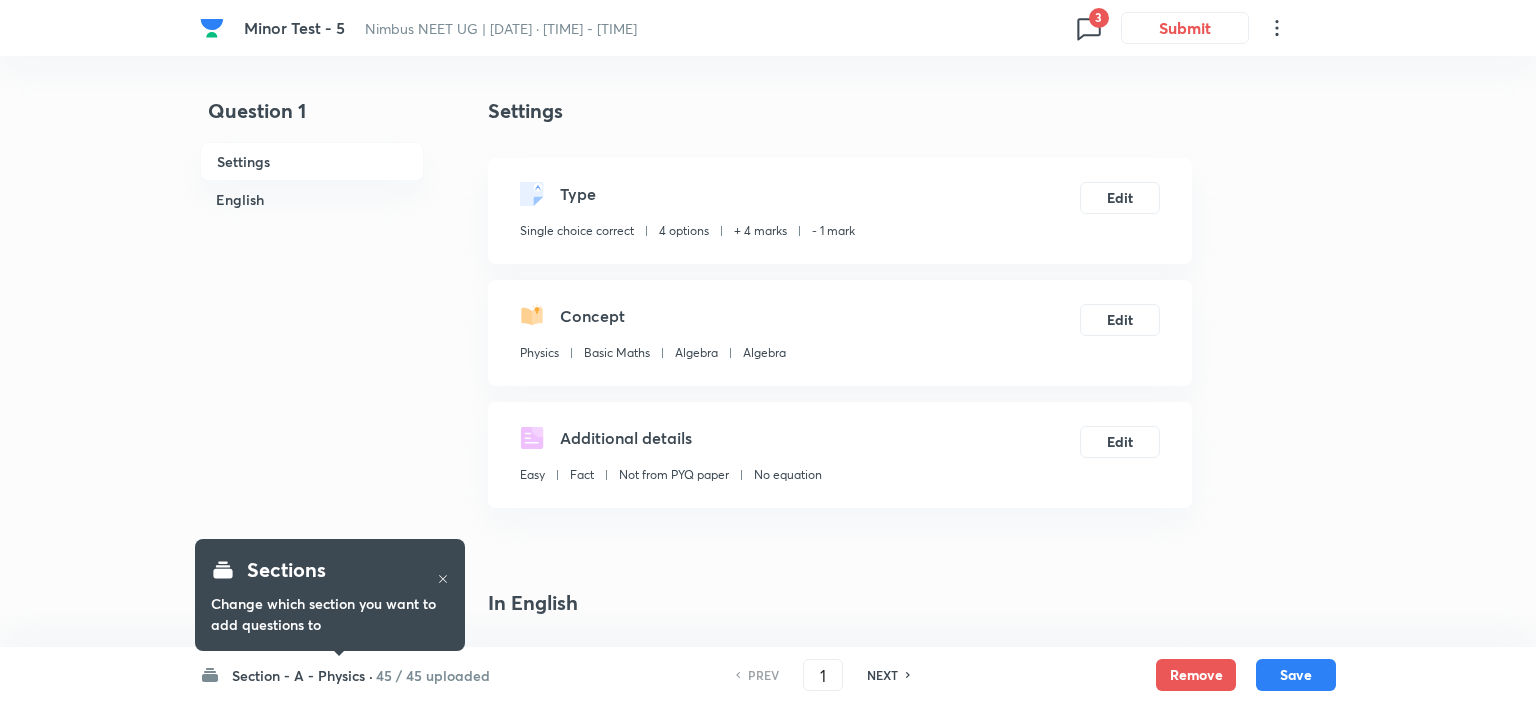 checkbox on "true" 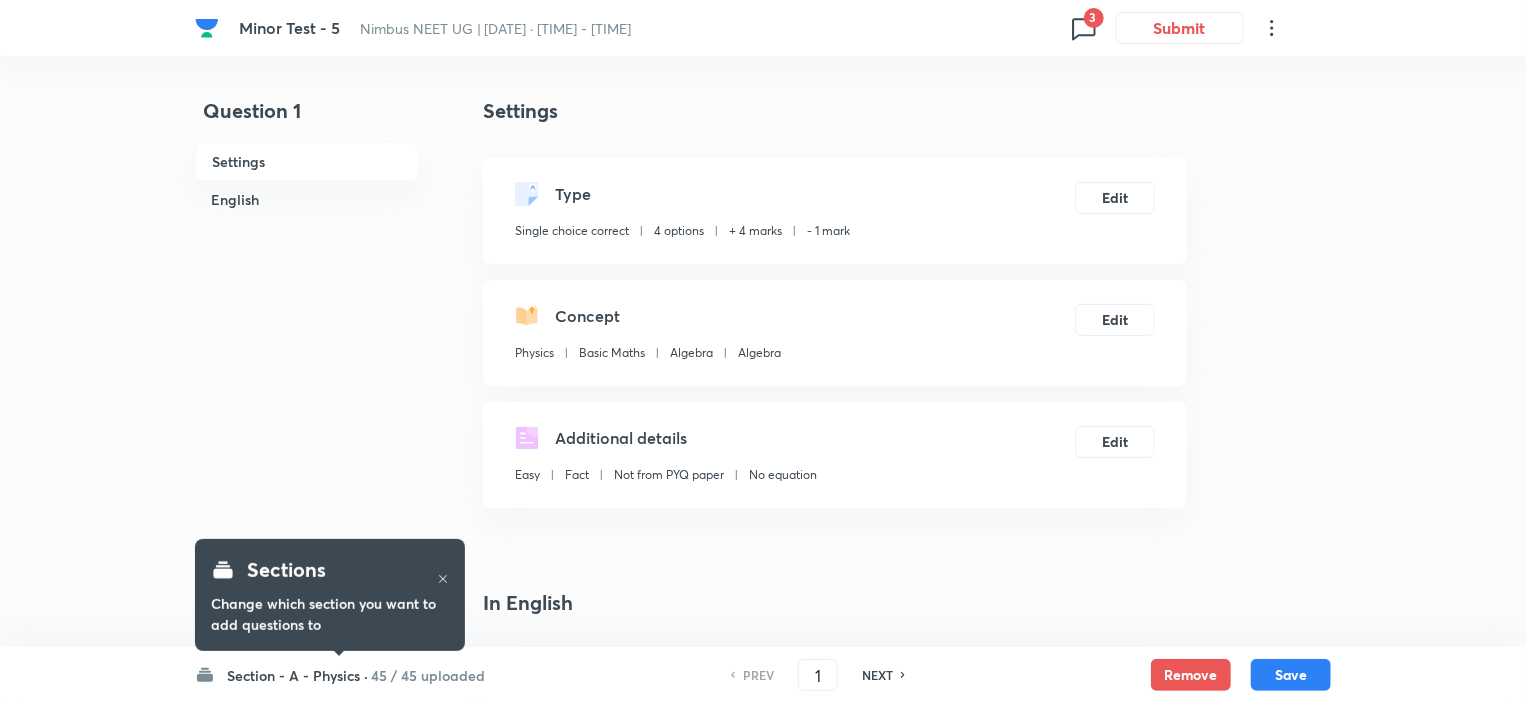 click 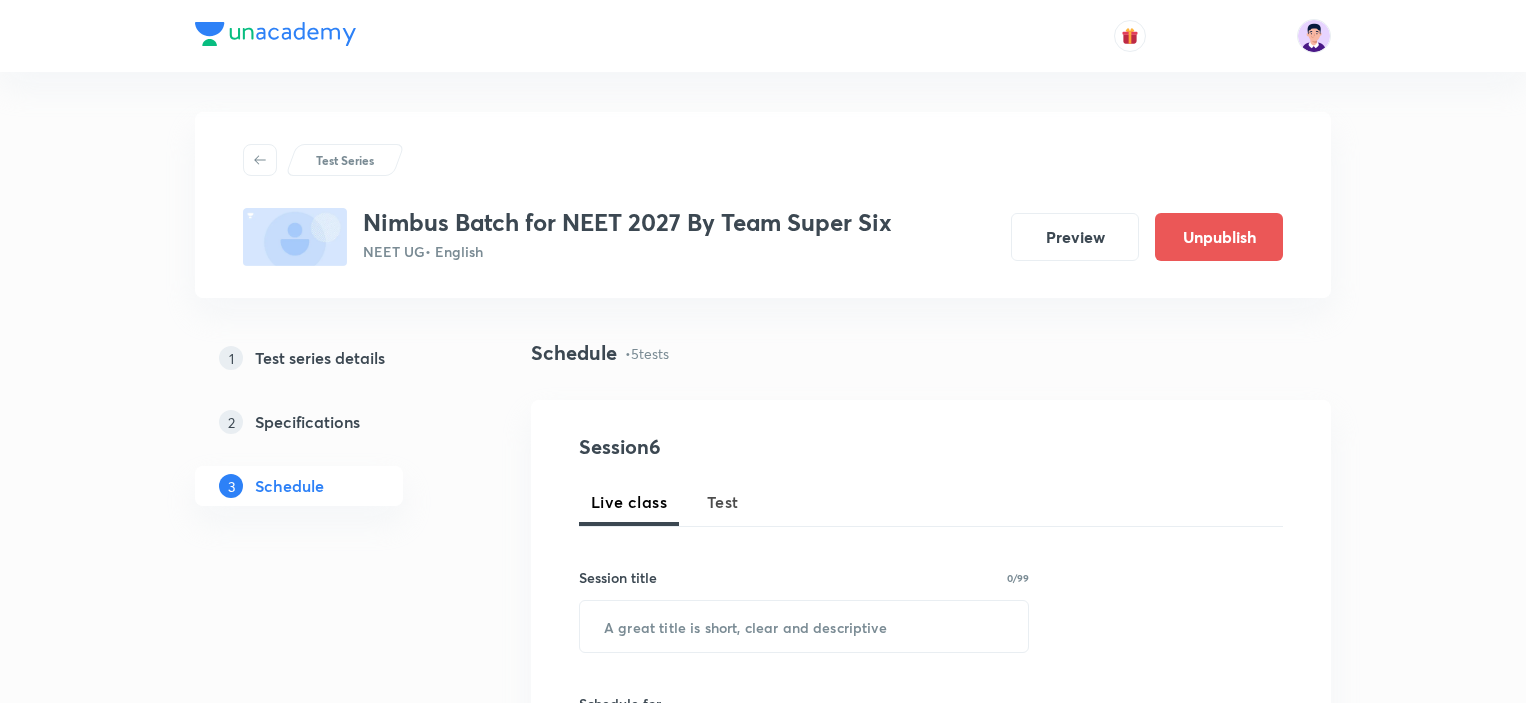 scroll, scrollTop: 0, scrollLeft: 0, axis: both 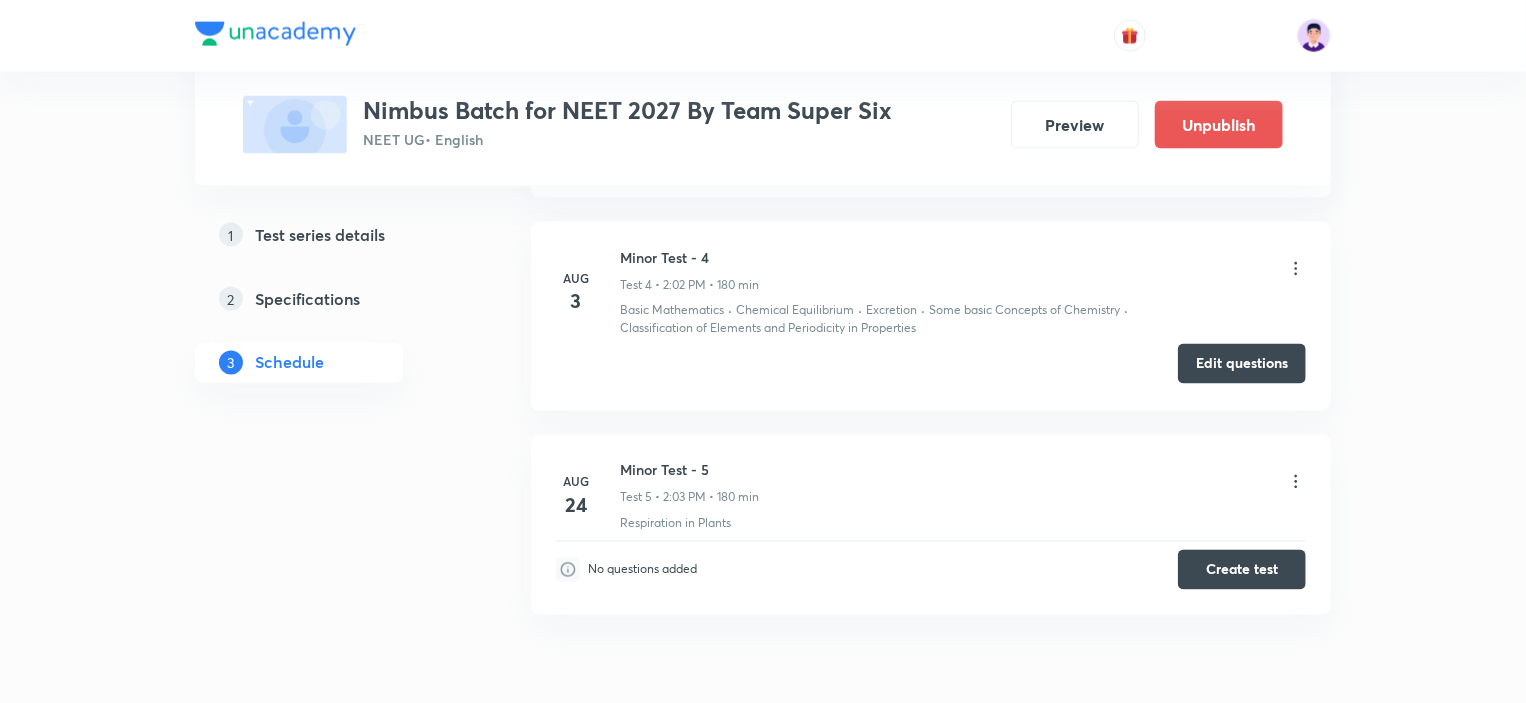 click on "Edit questions" at bounding box center [1242, 364] 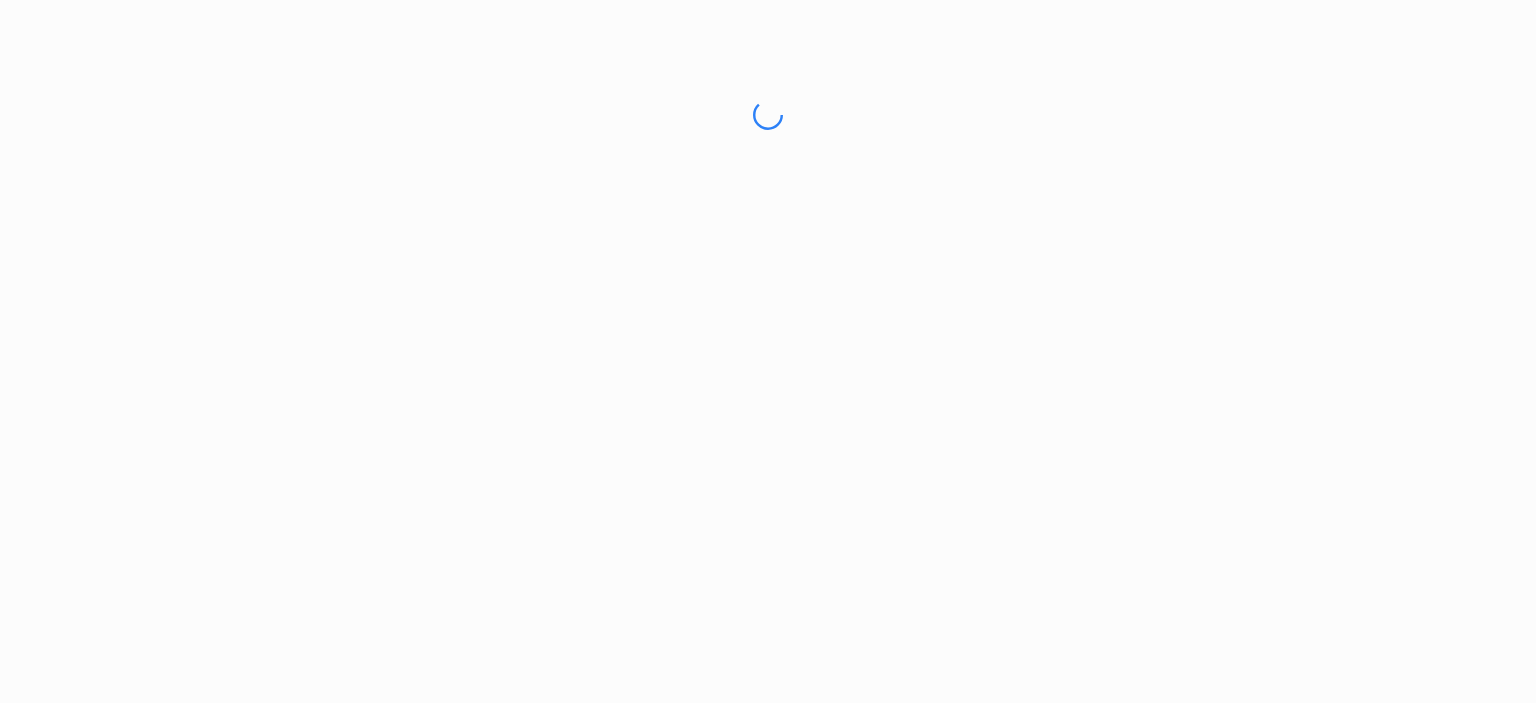 scroll, scrollTop: 0, scrollLeft: 0, axis: both 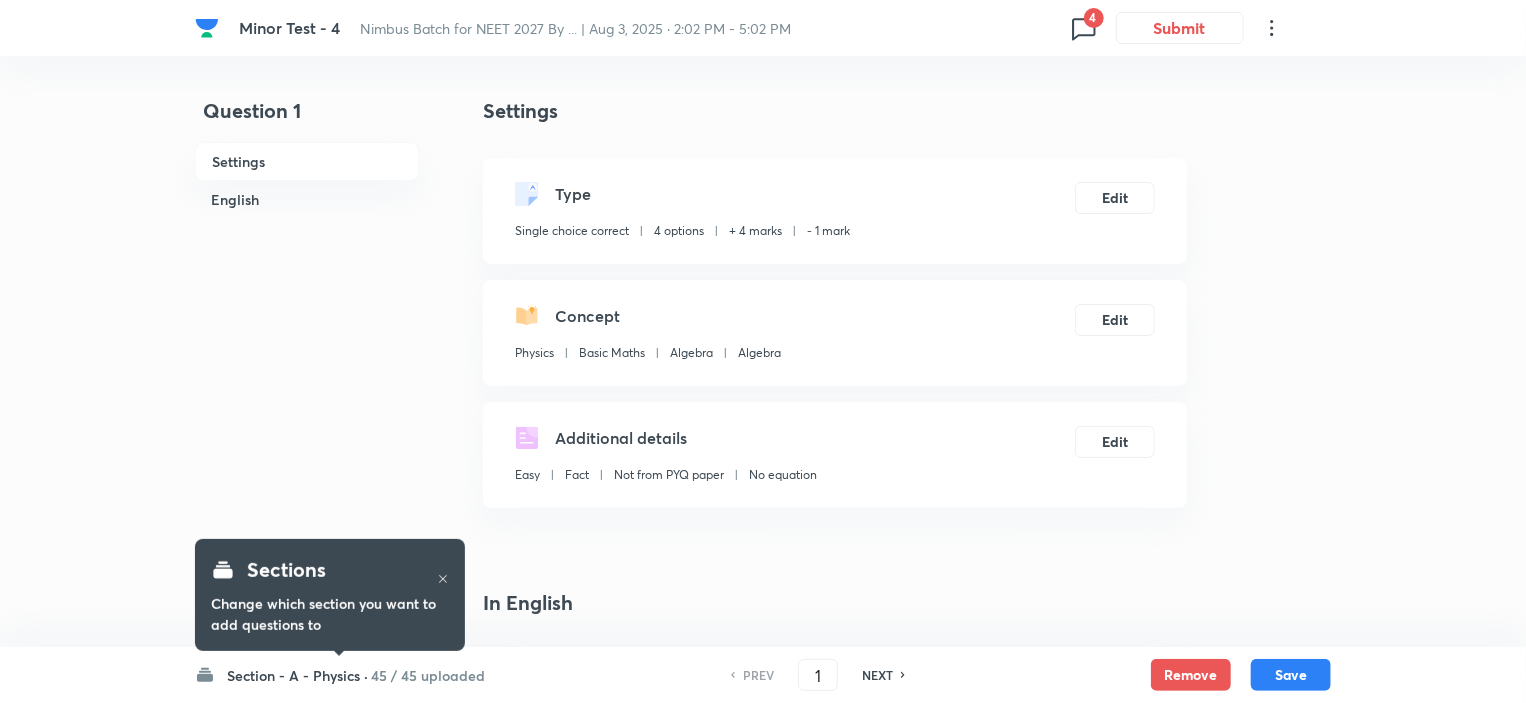 click on "4" at bounding box center (1094, 18) 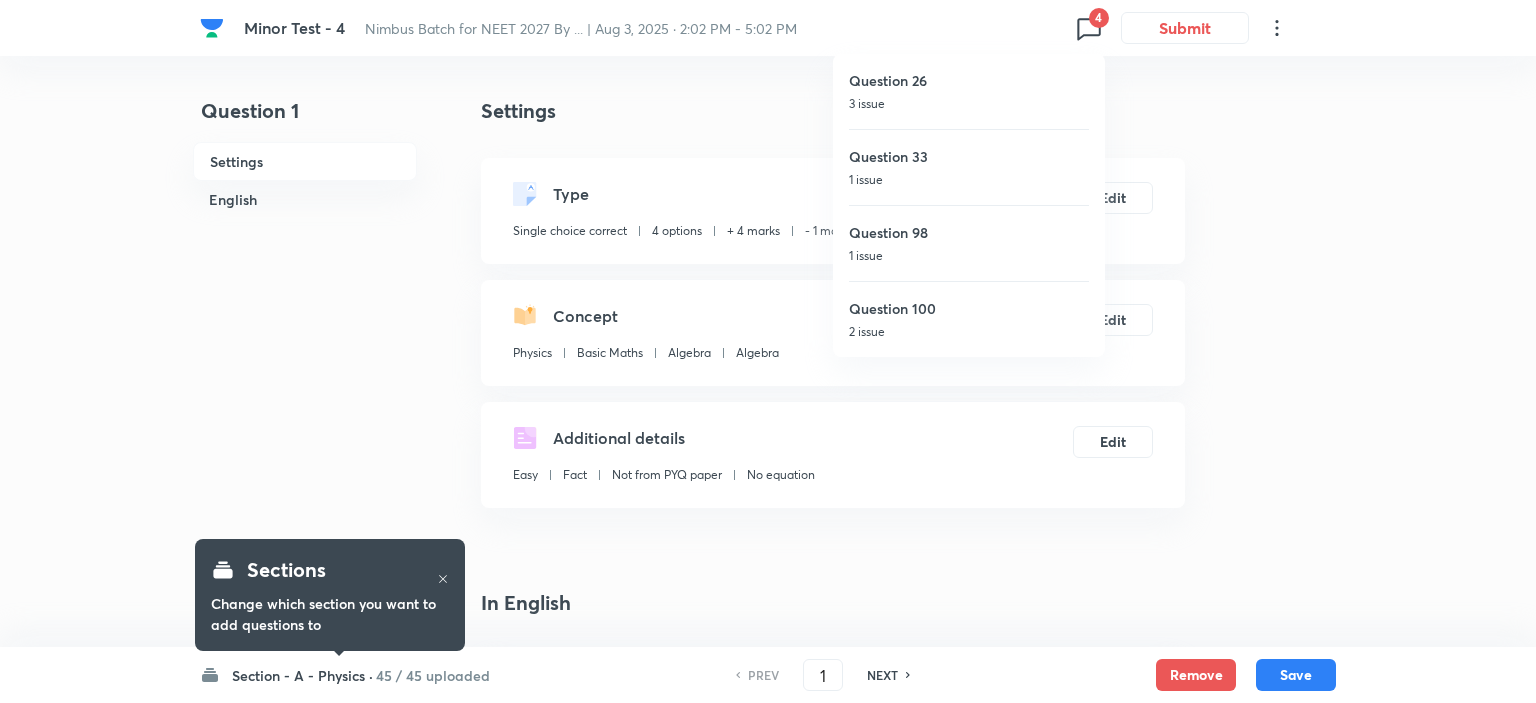 click on "Question 100" at bounding box center [969, 308] 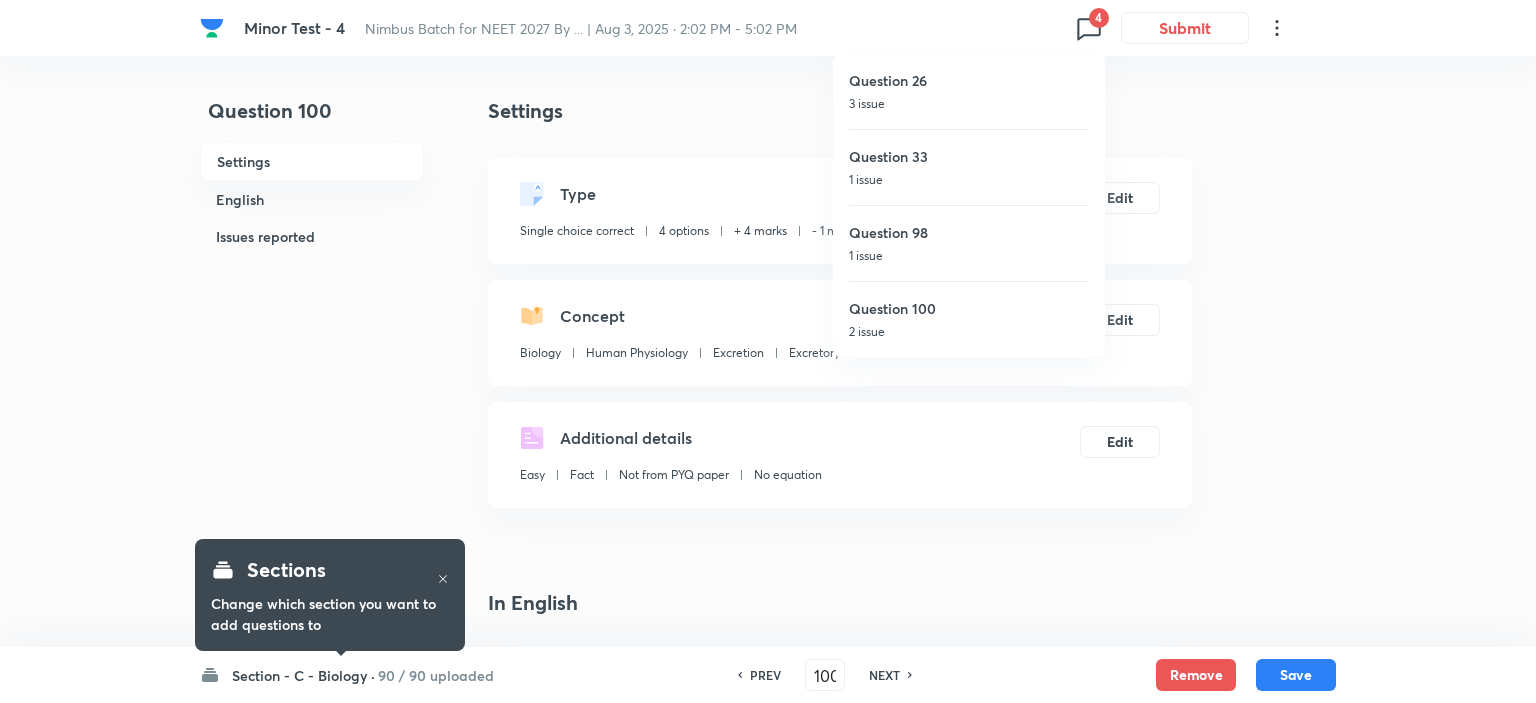 checkbox on "false" 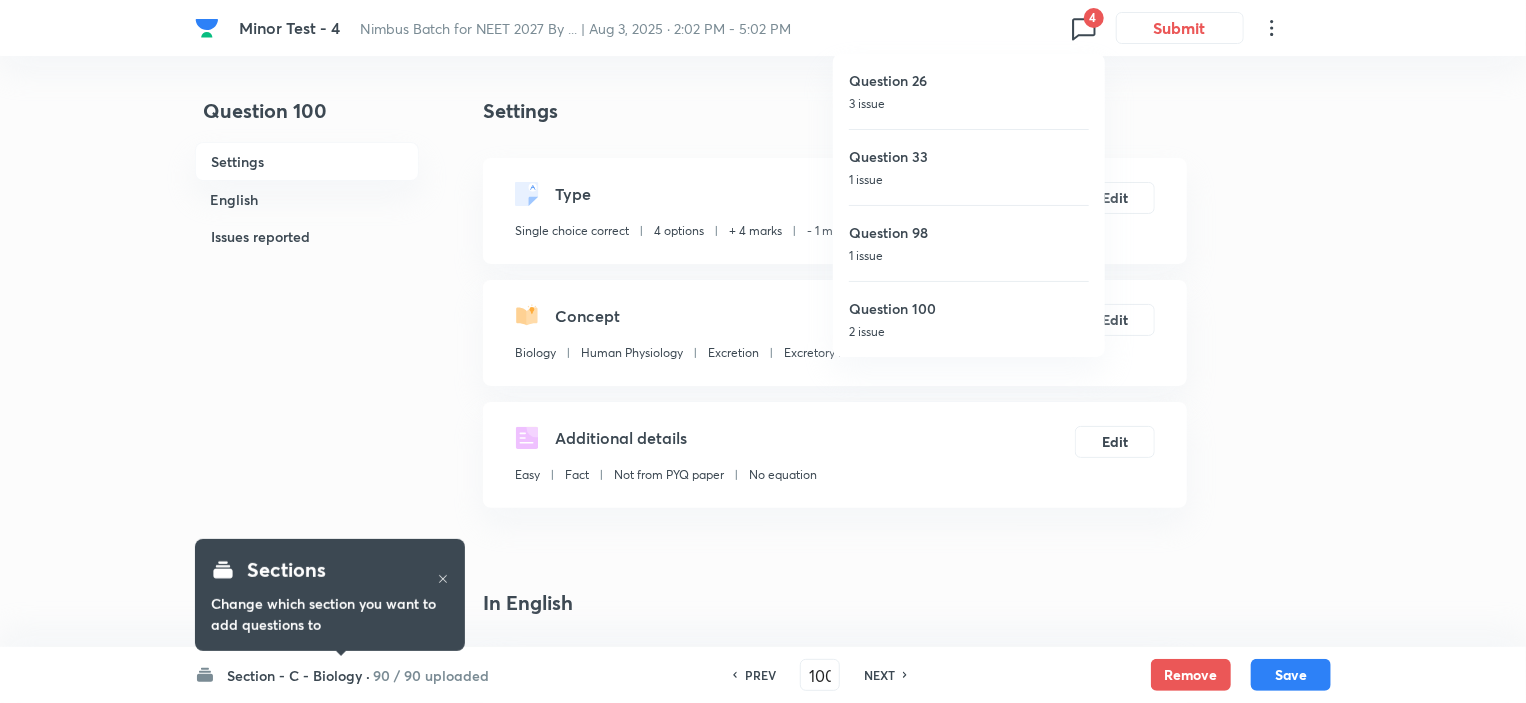 checkbox on "true" 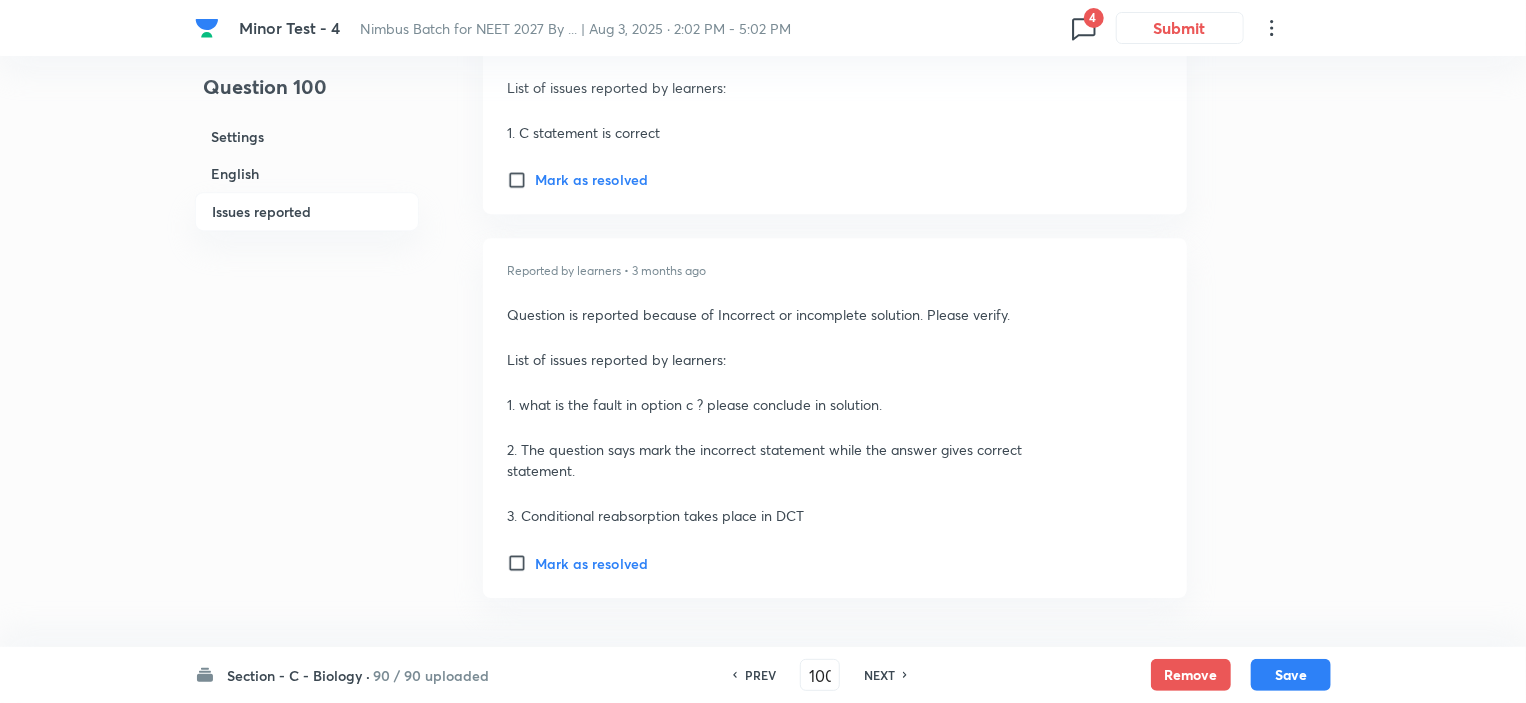 scroll, scrollTop: 3078, scrollLeft: 0, axis: vertical 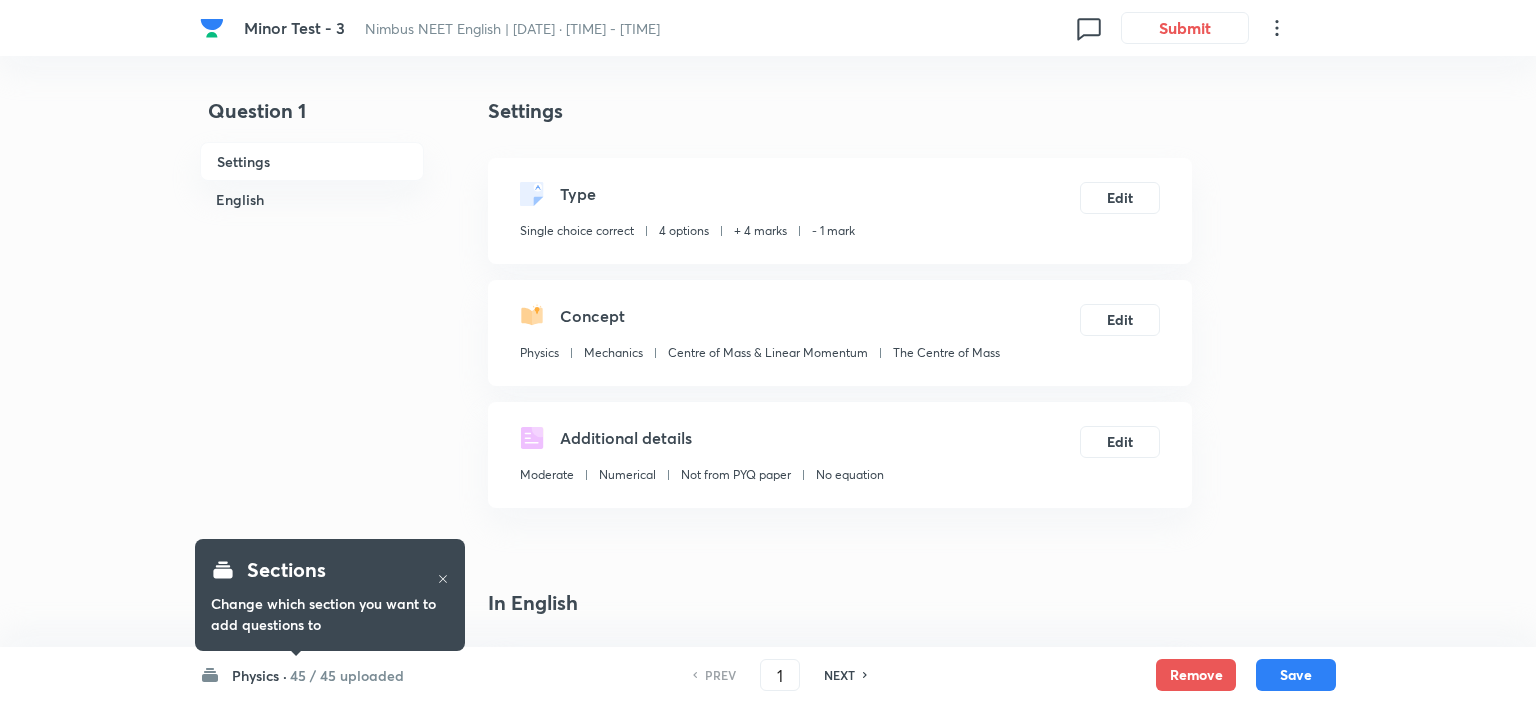 checkbox on "true" 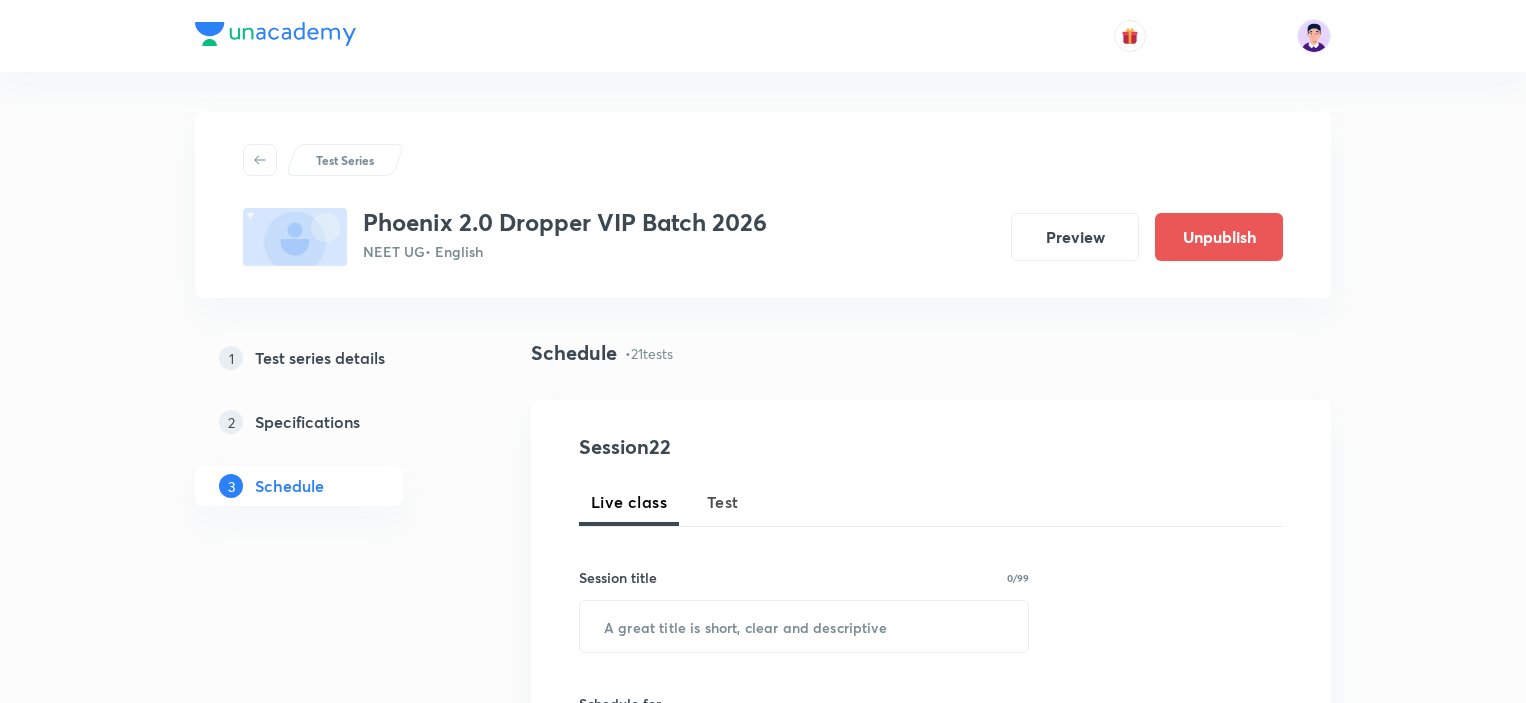 scroll, scrollTop: 1800, scrollLeft: 0, axis: vertical 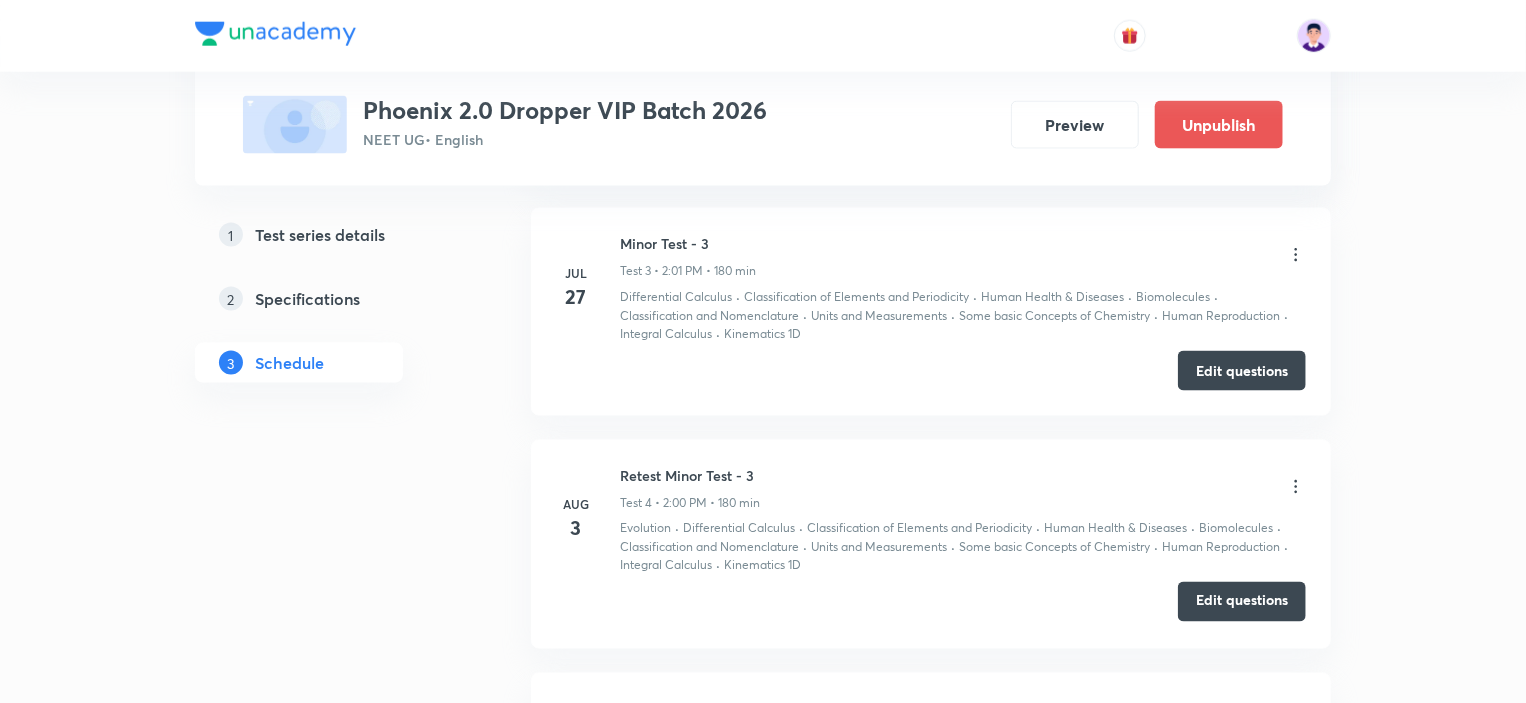 click on "Edit questions" at bounding box center (1242, 602) 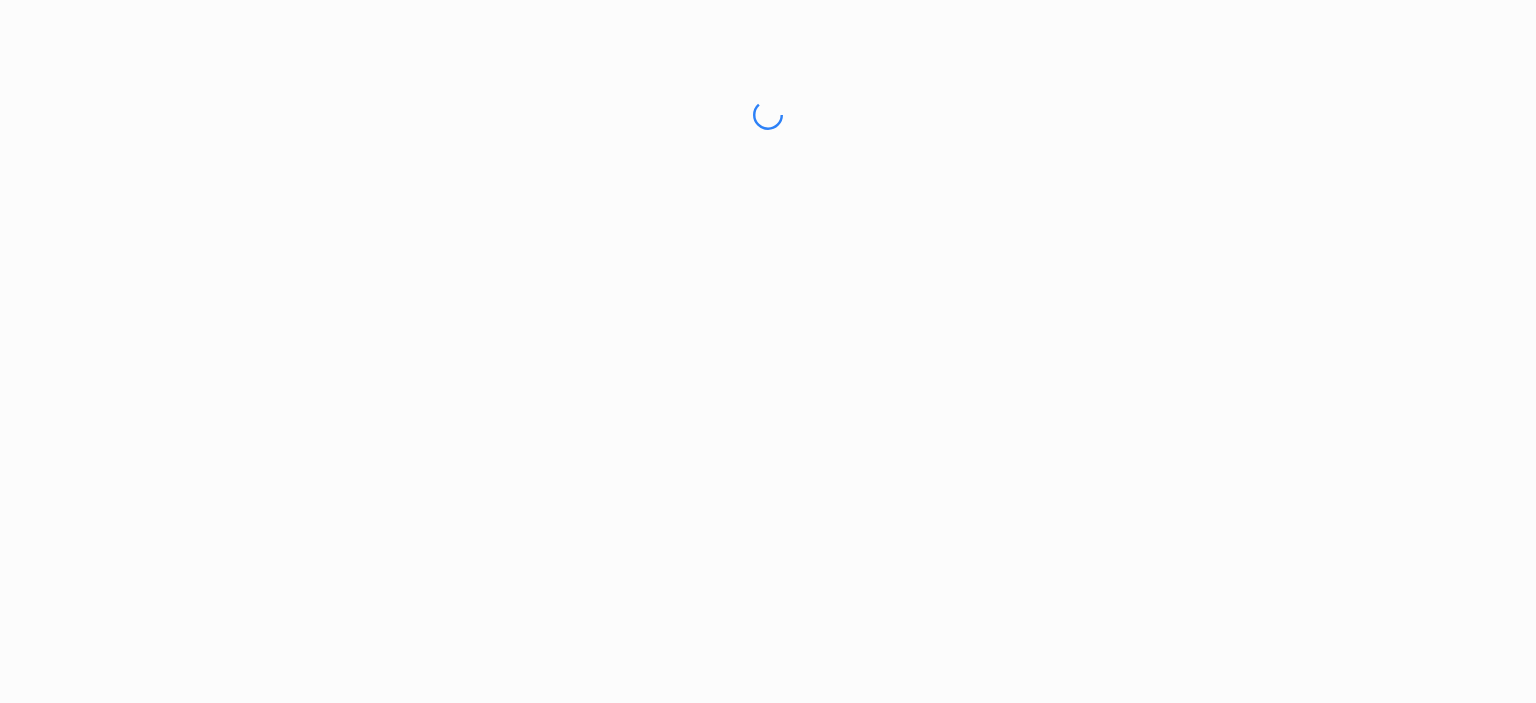 scroll, scrollTop: 0, scrollLeft: 0, axis: both 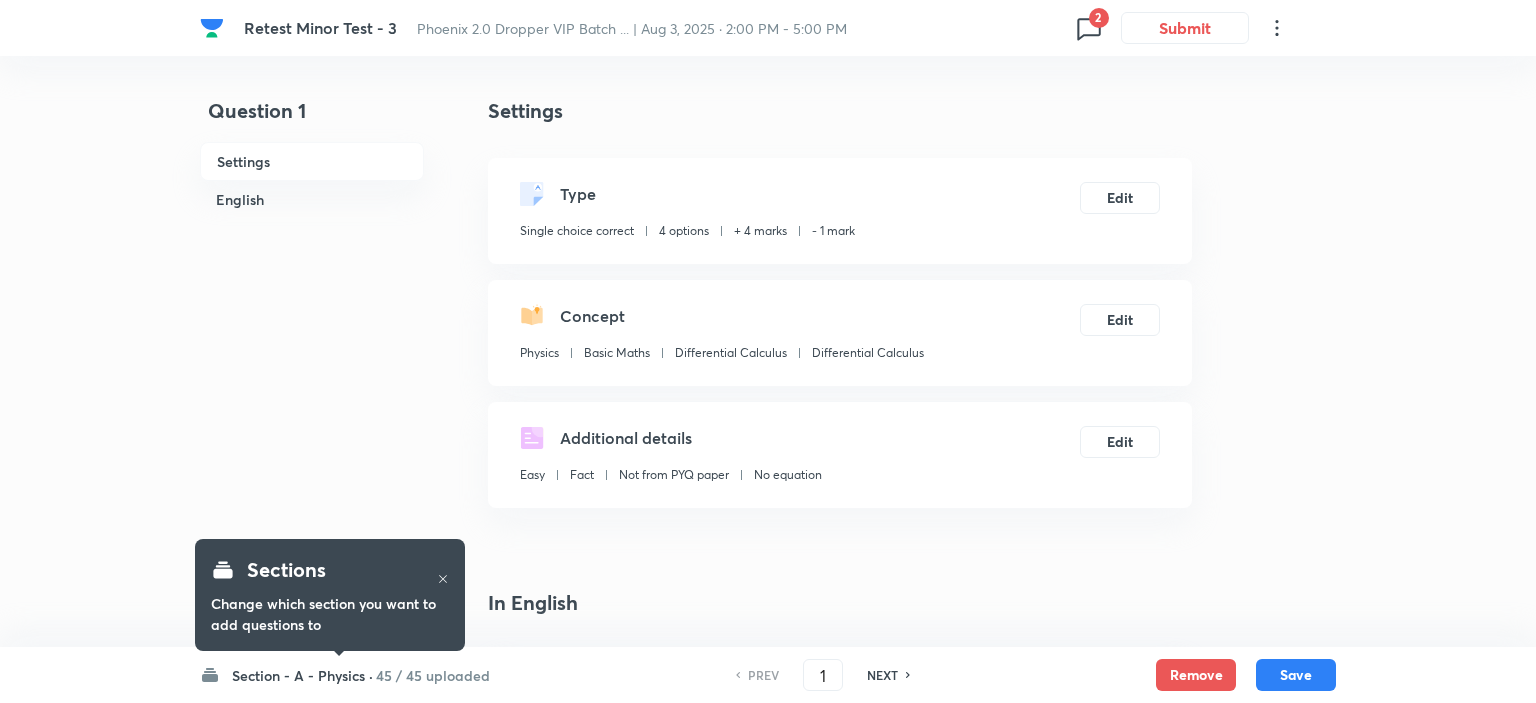 checkbox on "true" 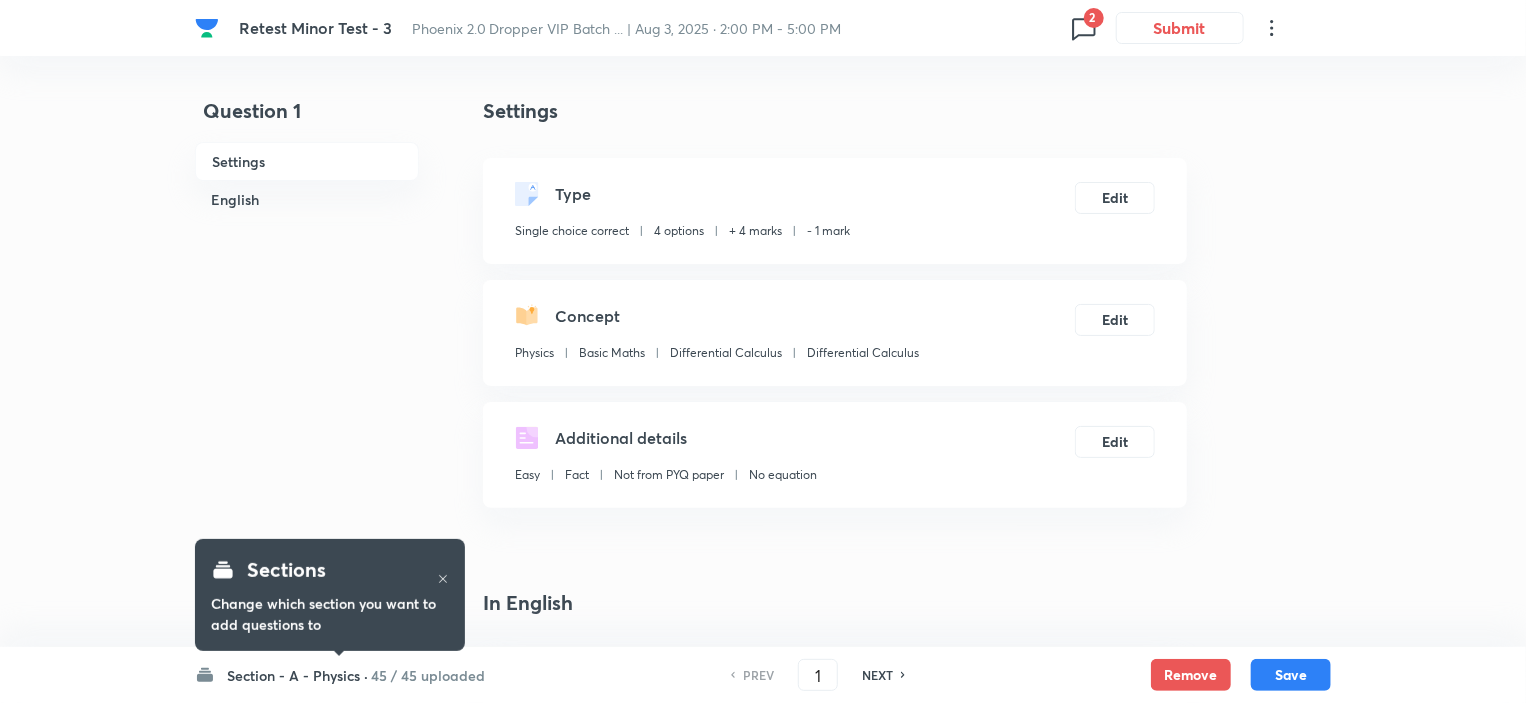 click 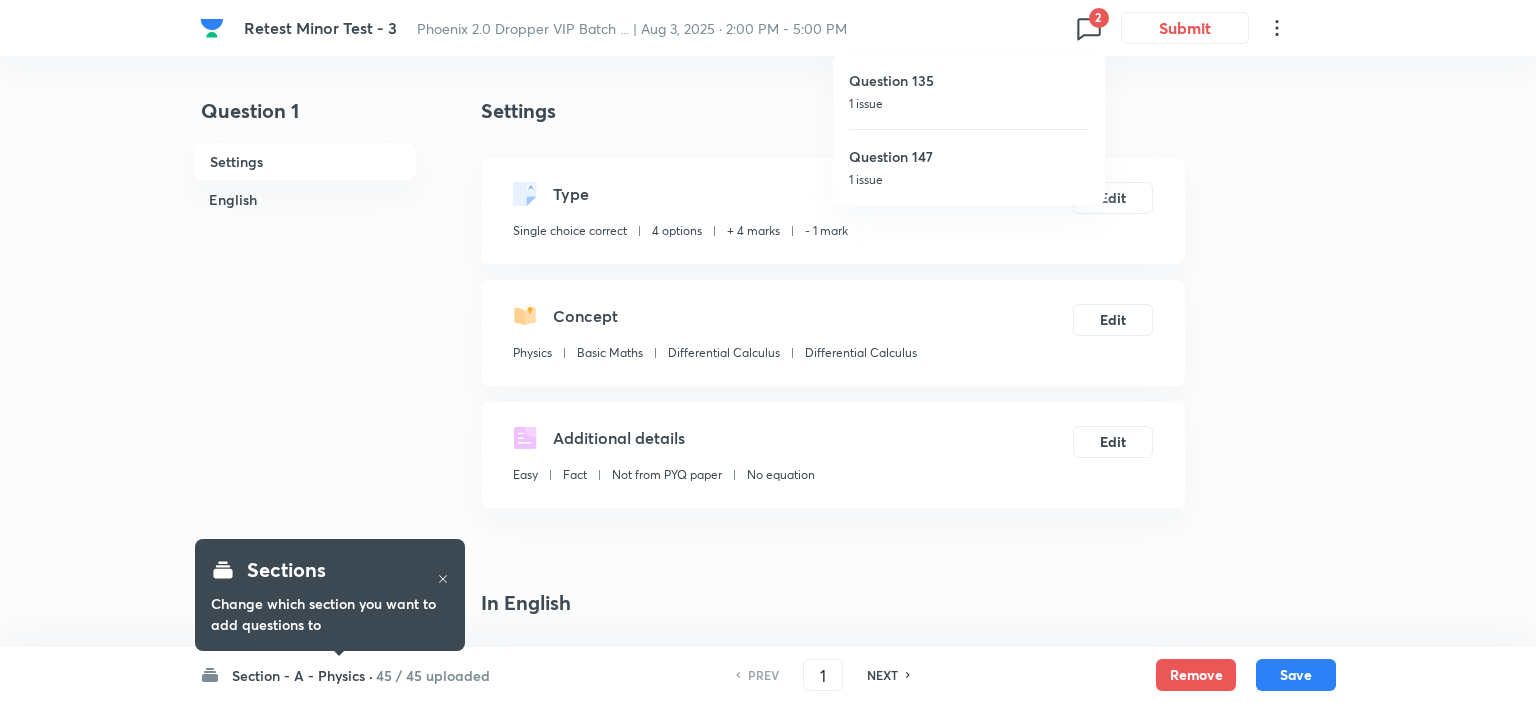 click on "Question 135 1 issue" at bounding box center (969, 91) 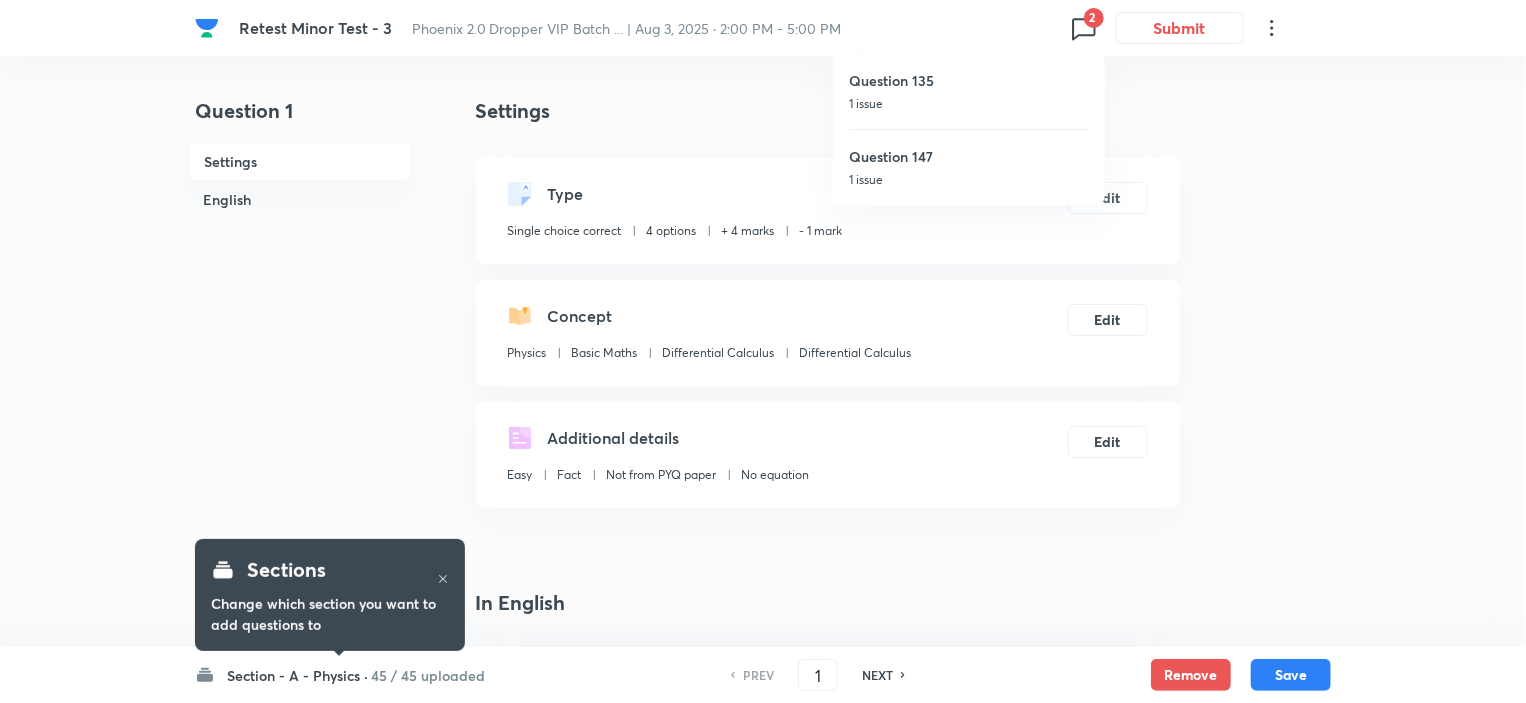 type on "135" 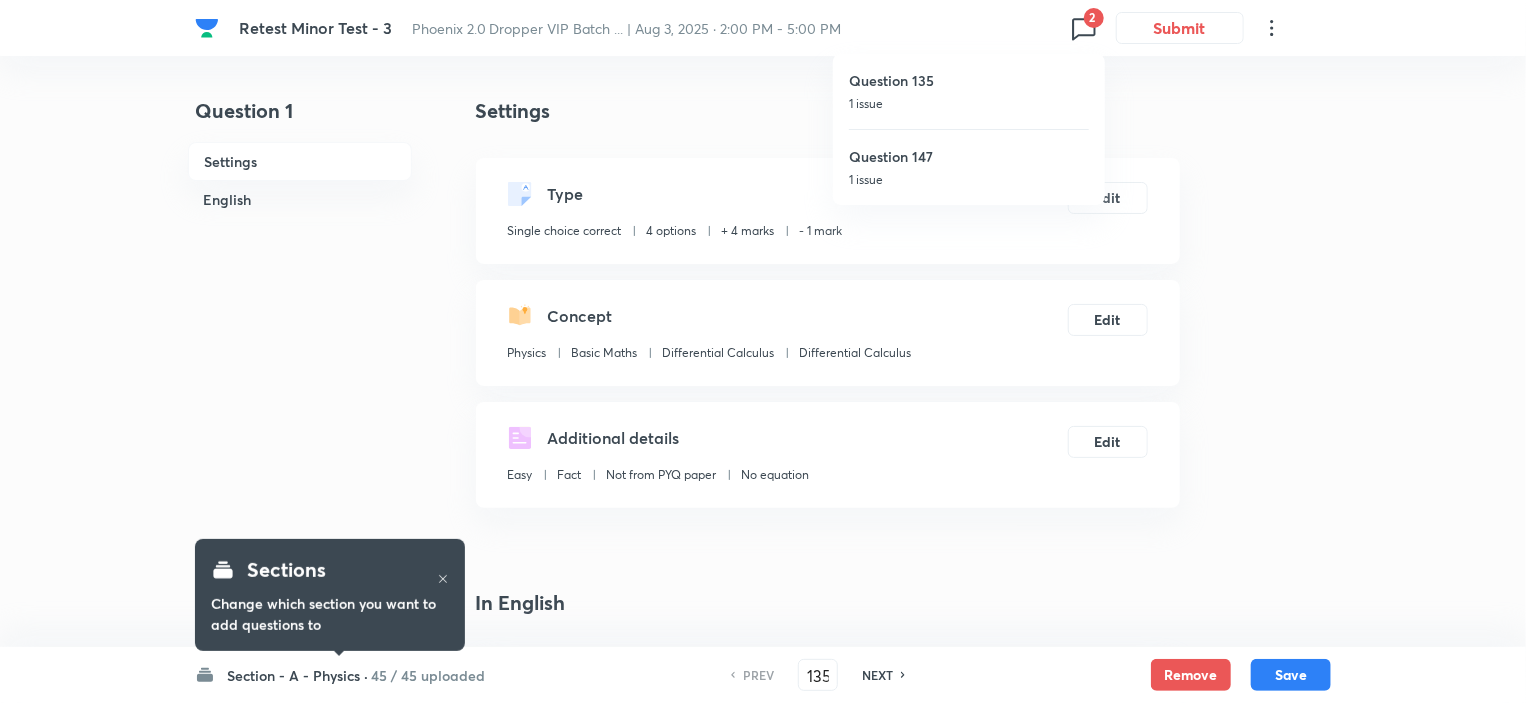 checkbox on "false" 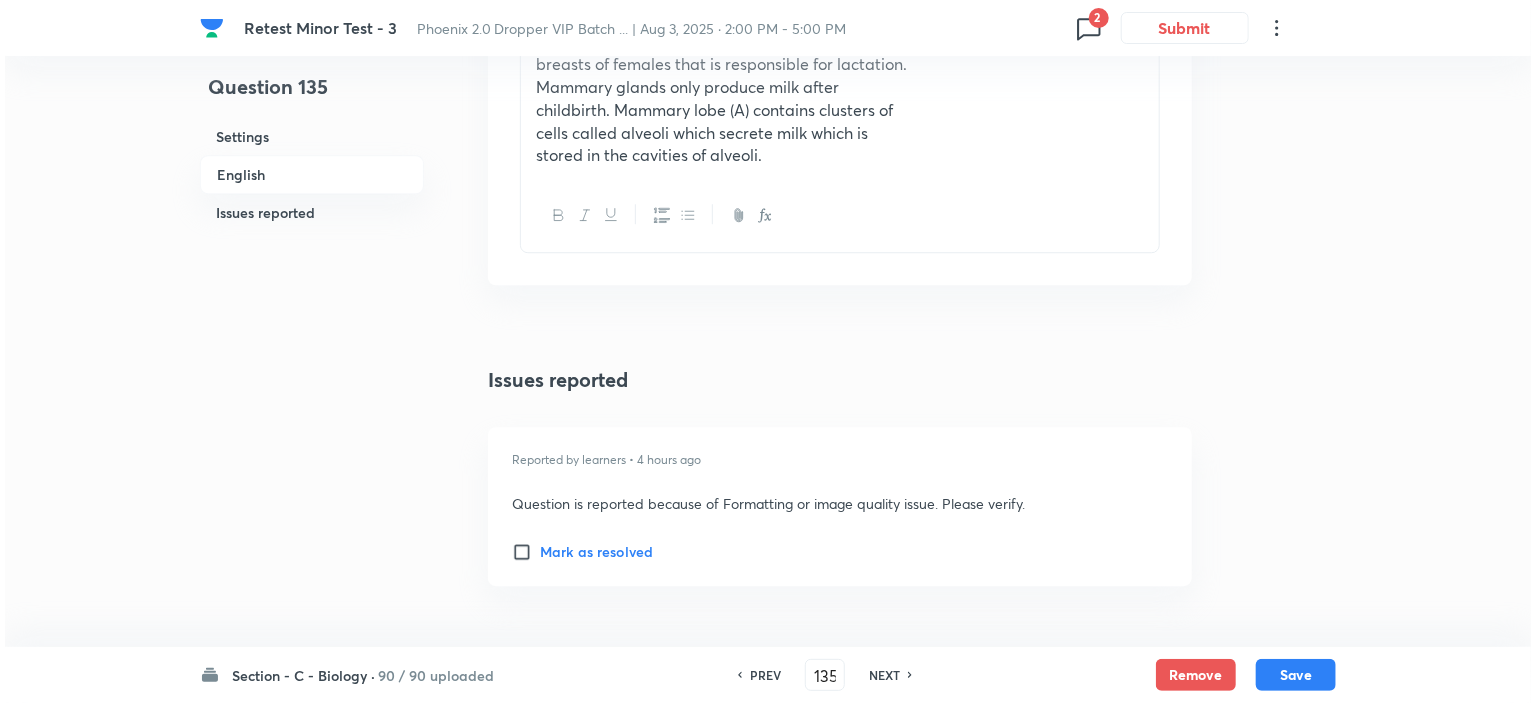 scroll, scrollTop: 2741, scrollLeft: 0, axis: vertical 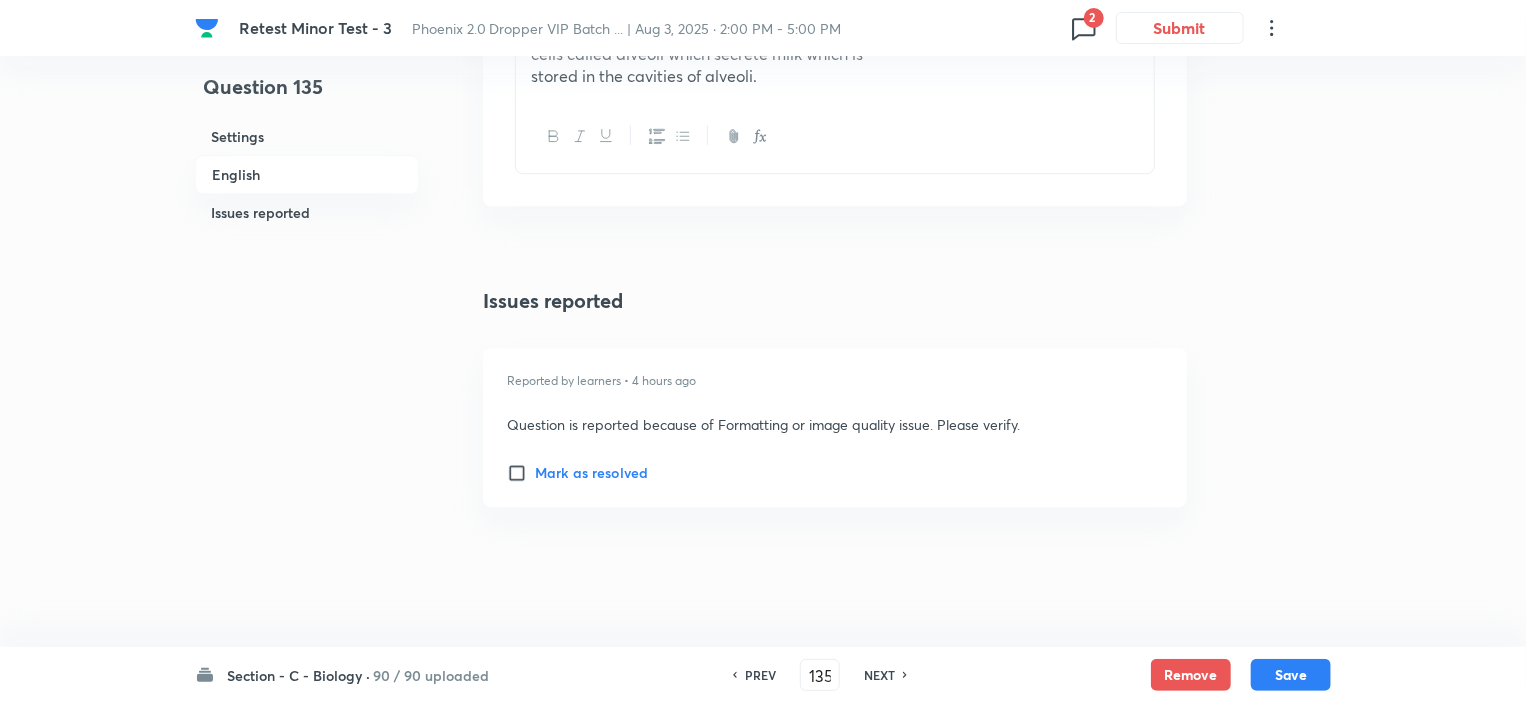 click 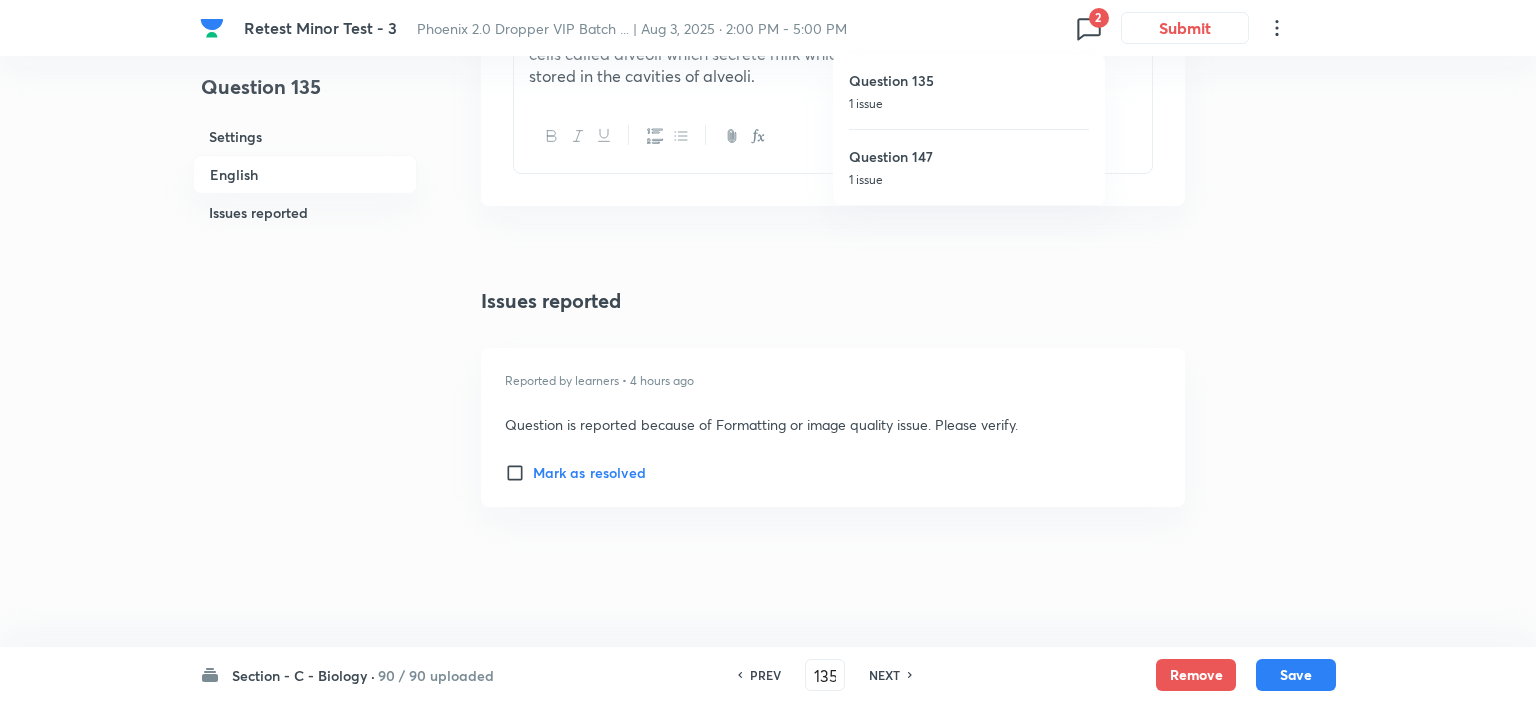 click on "Question 147" at bounding box center (969, 156) 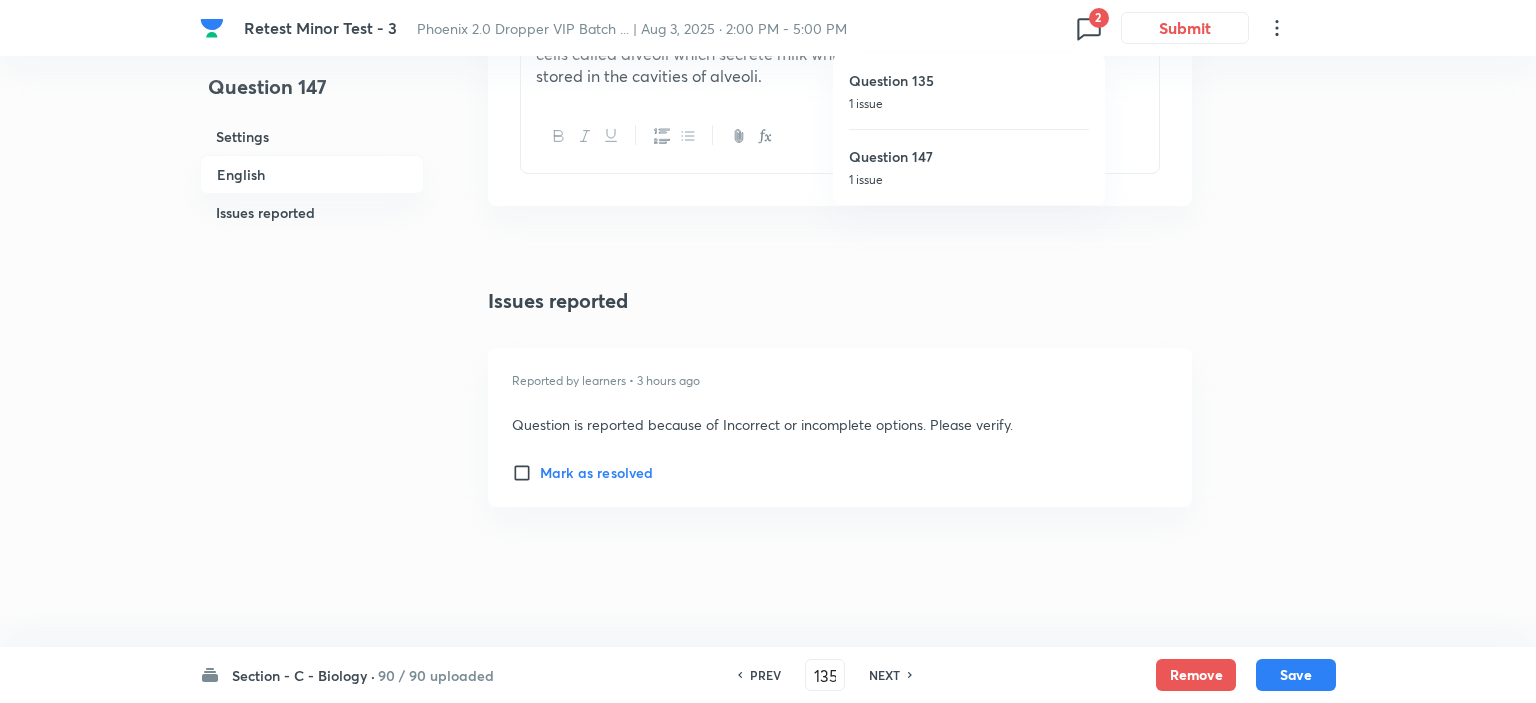 type on "147" 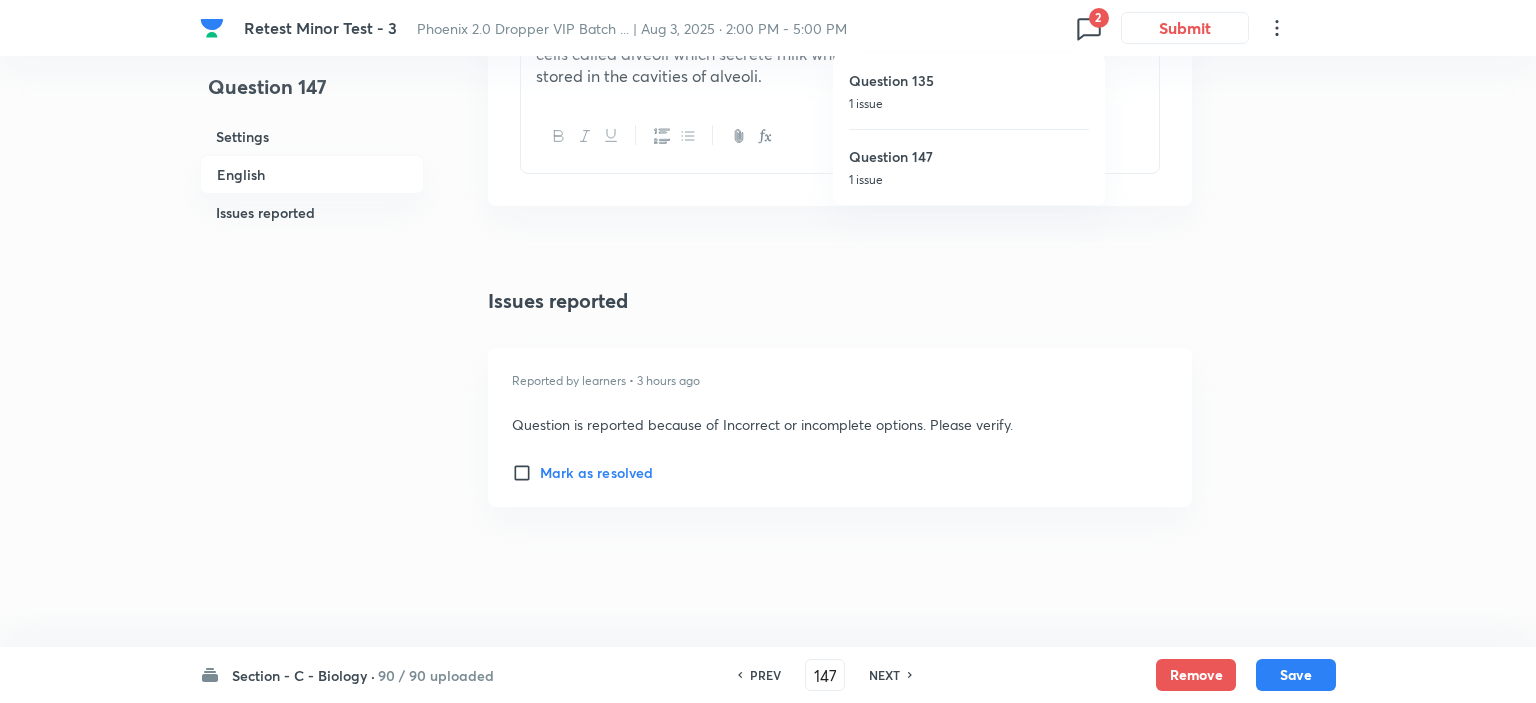 checkbox on "false" 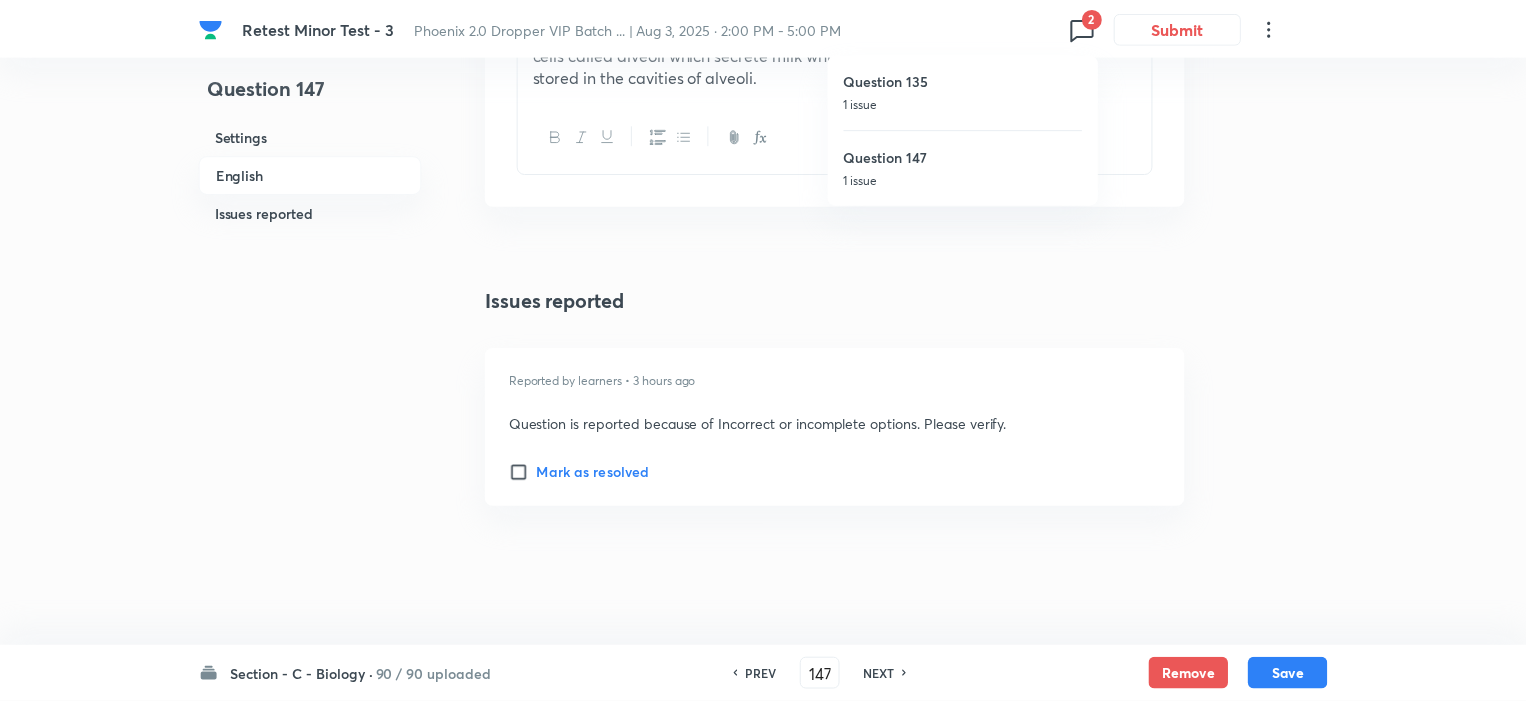 scroll, scrollTop: 2352, scrollLeft: 0, axis: vertical 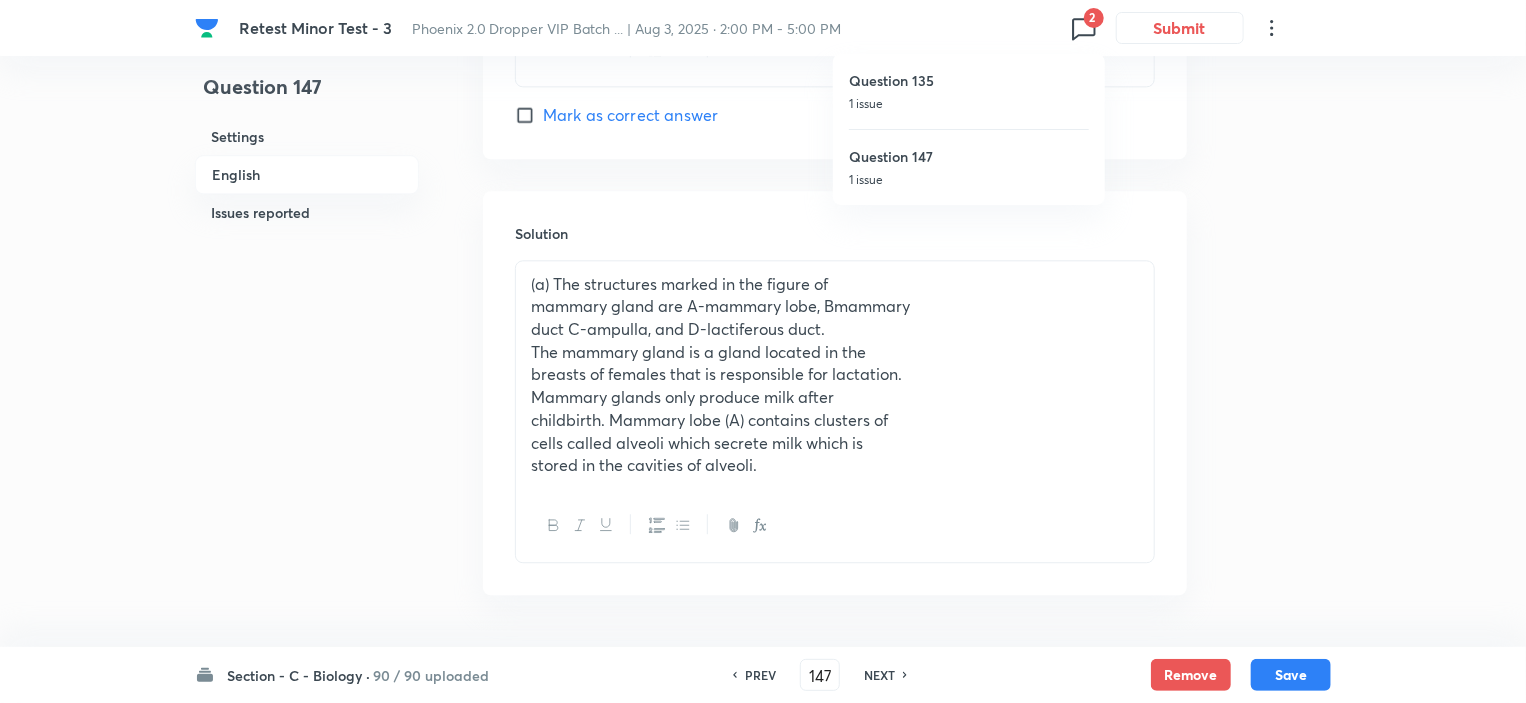 checkbox on "true" 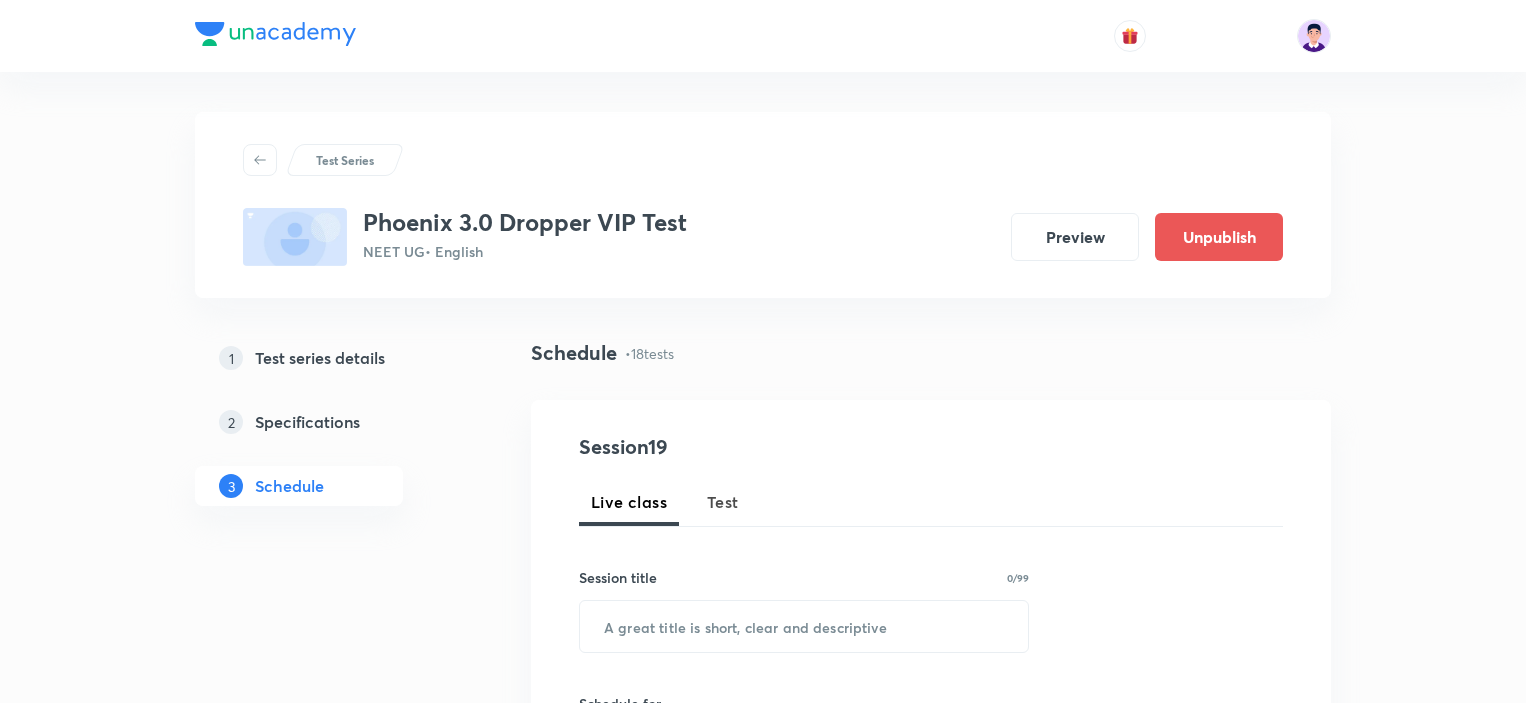 scroll, scrollTop: 1200, scrollLeft: 0, axis: vertical 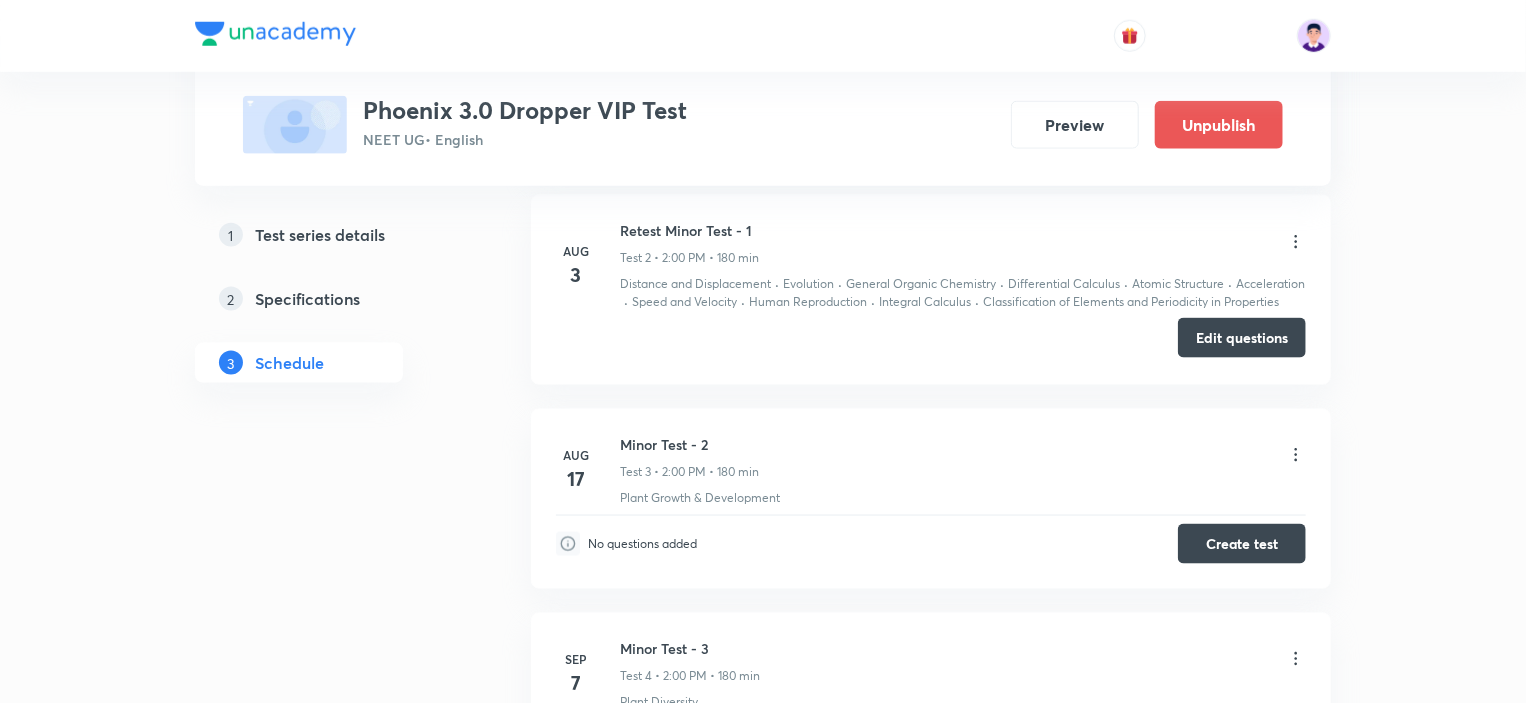 click on "Edit questions" at bounding box center [1242, 338] 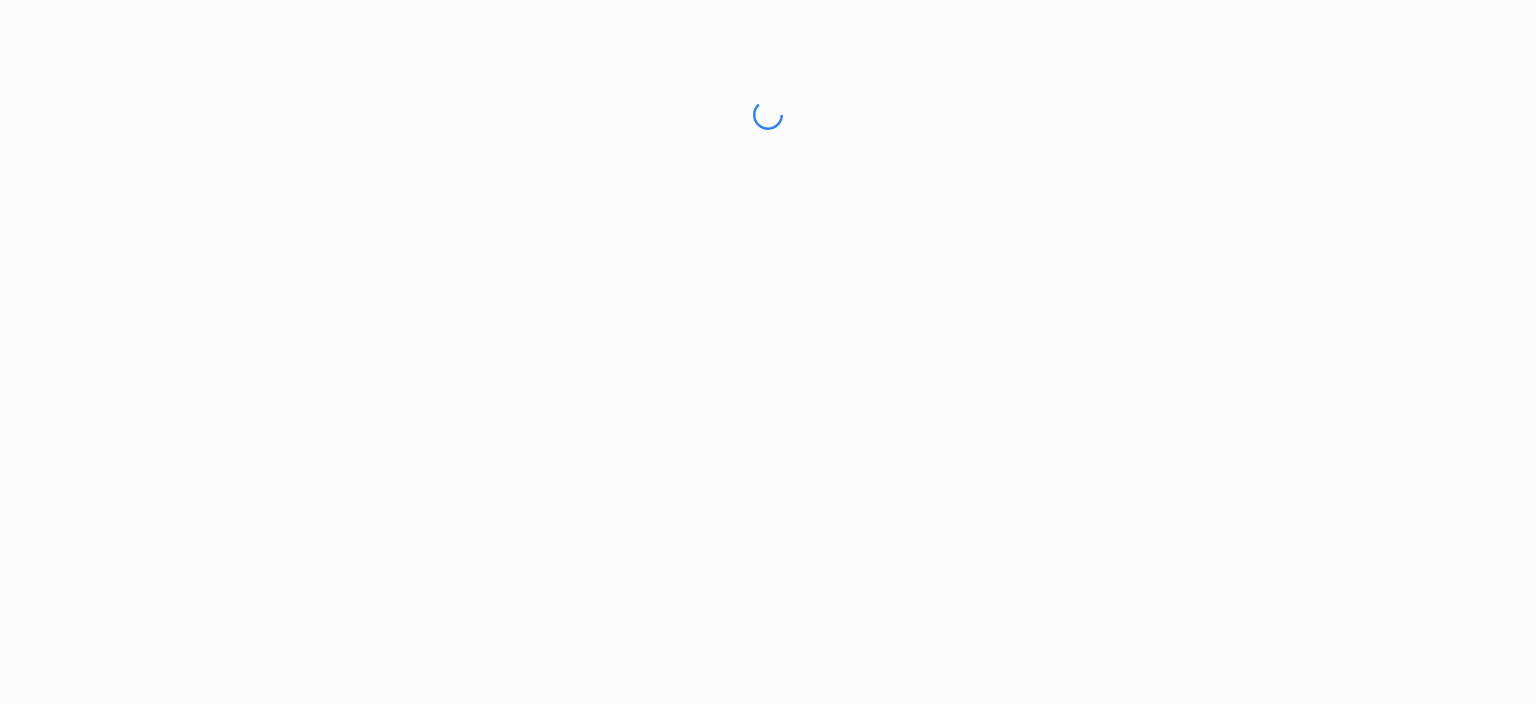 scroll, scrollTop: 0, scrollLeft: 0, axis: both 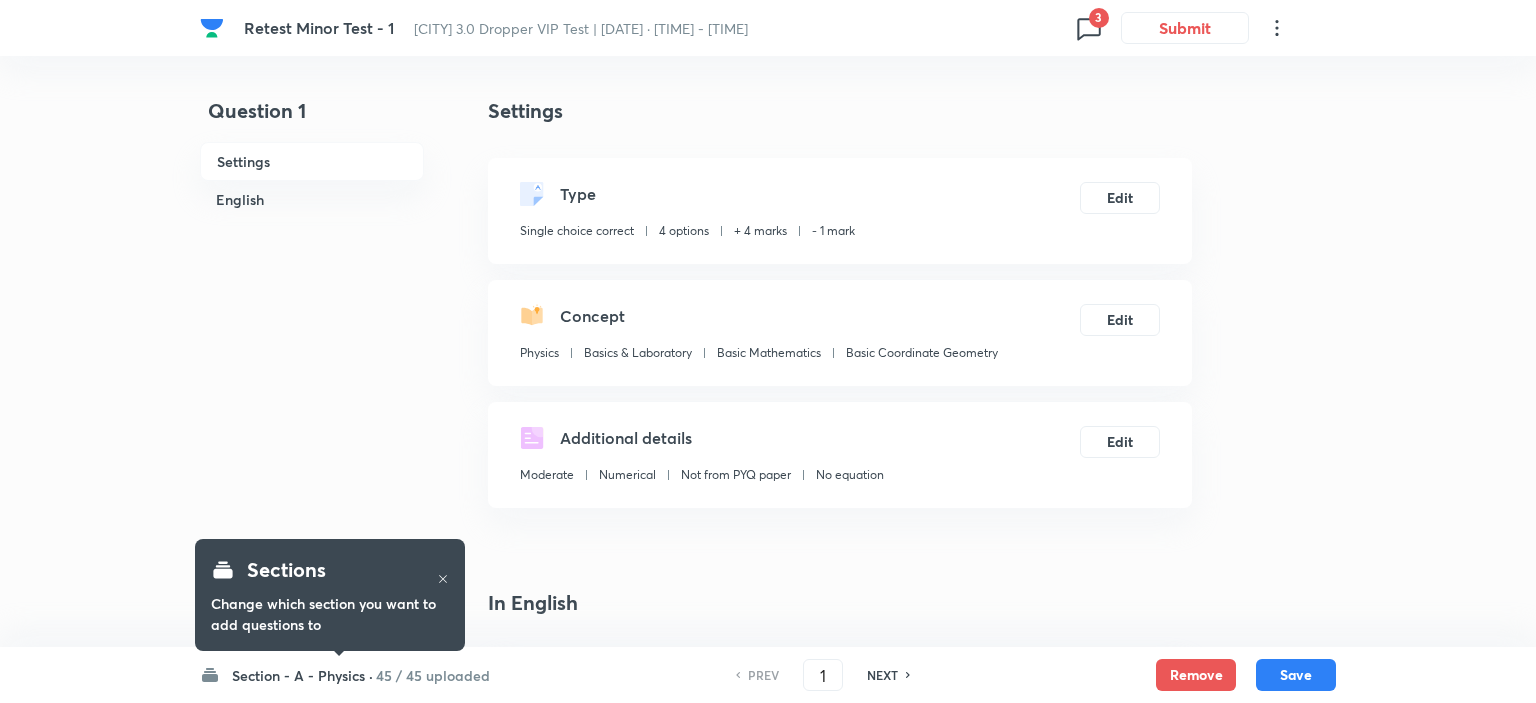 checkbox on "true" 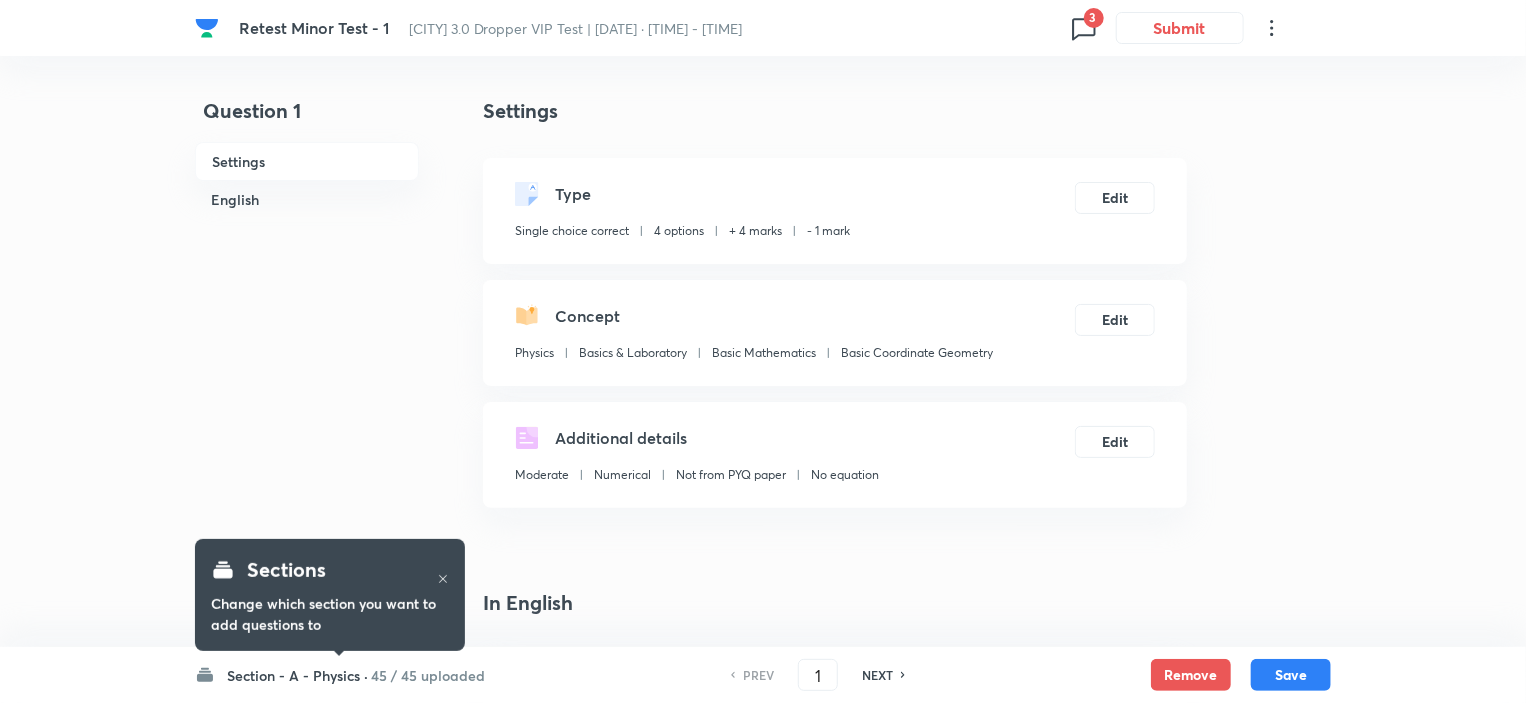 click 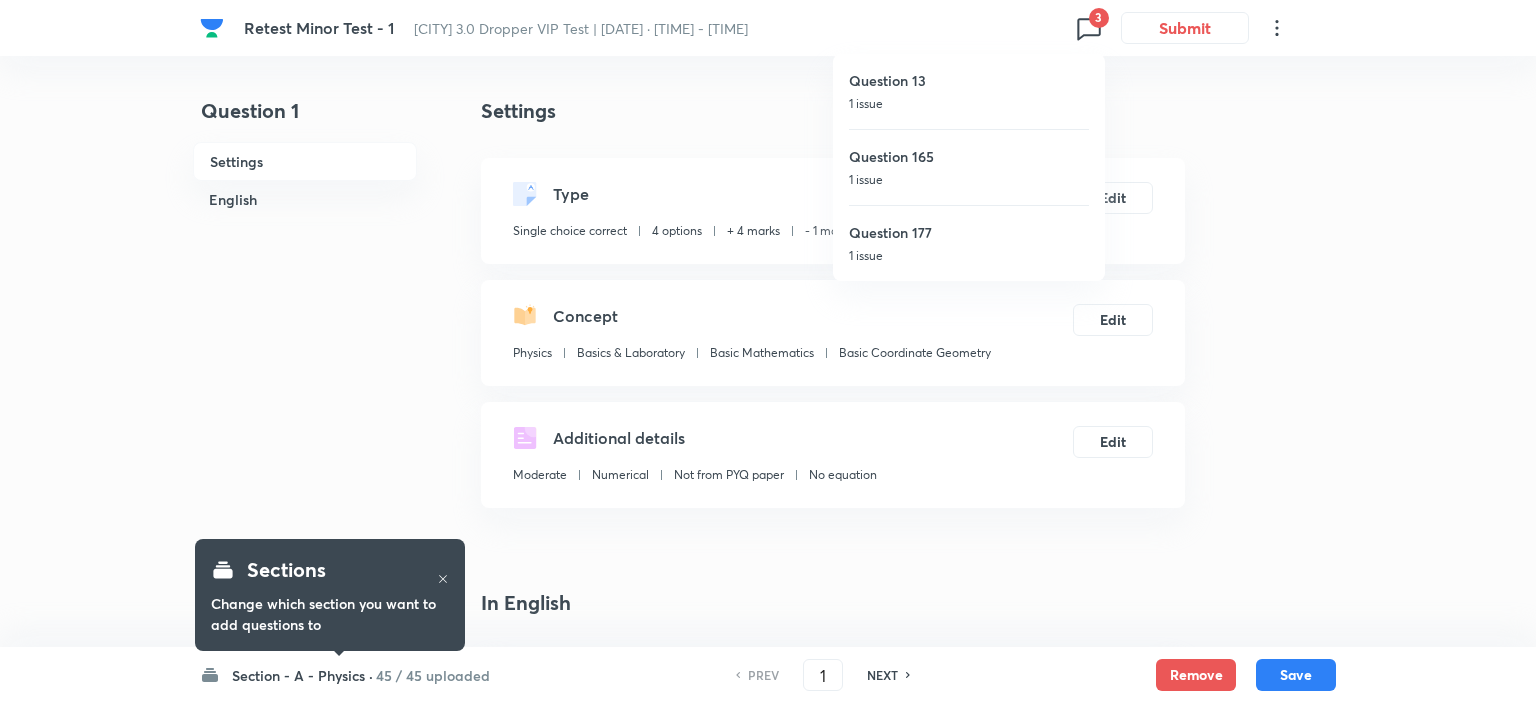 click on "1 issue" at bounding box center [969, 180] 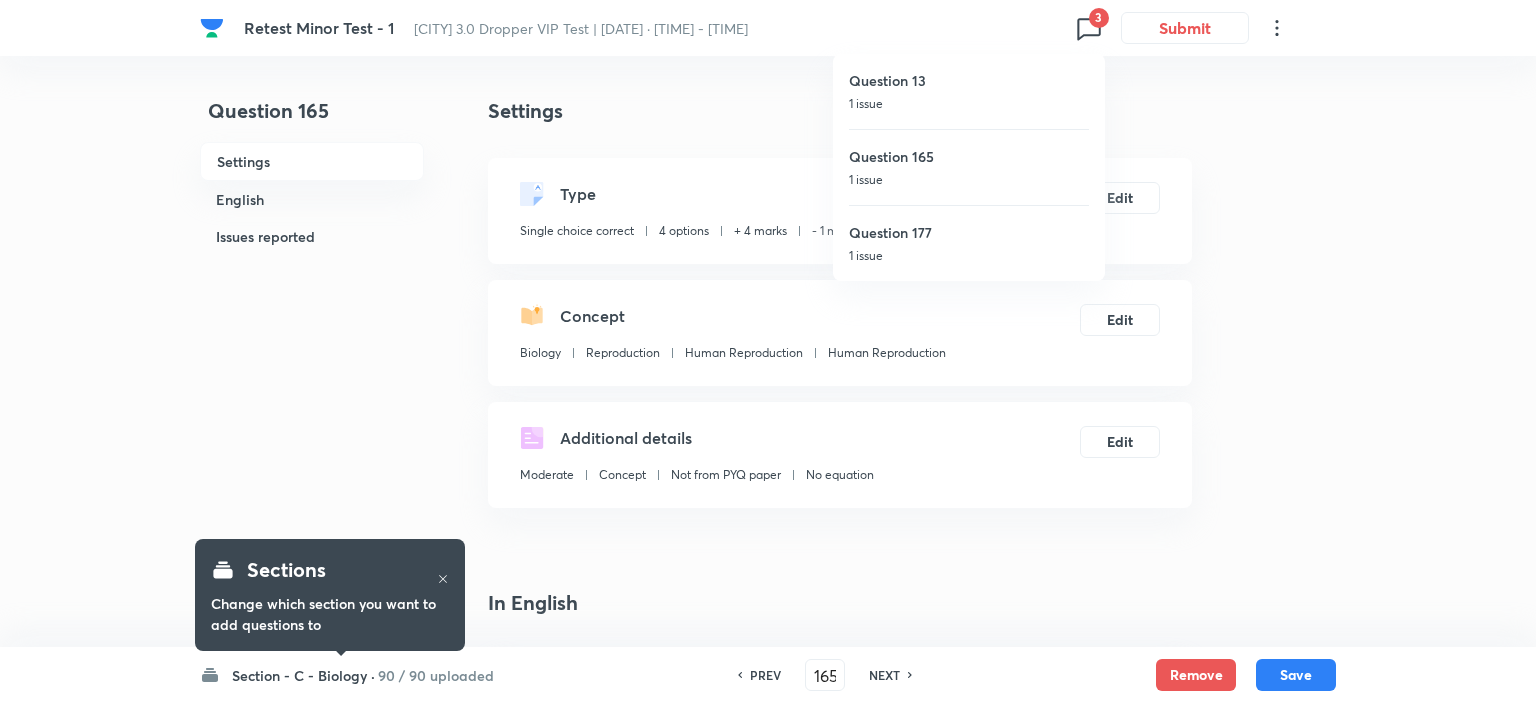 type on "165" 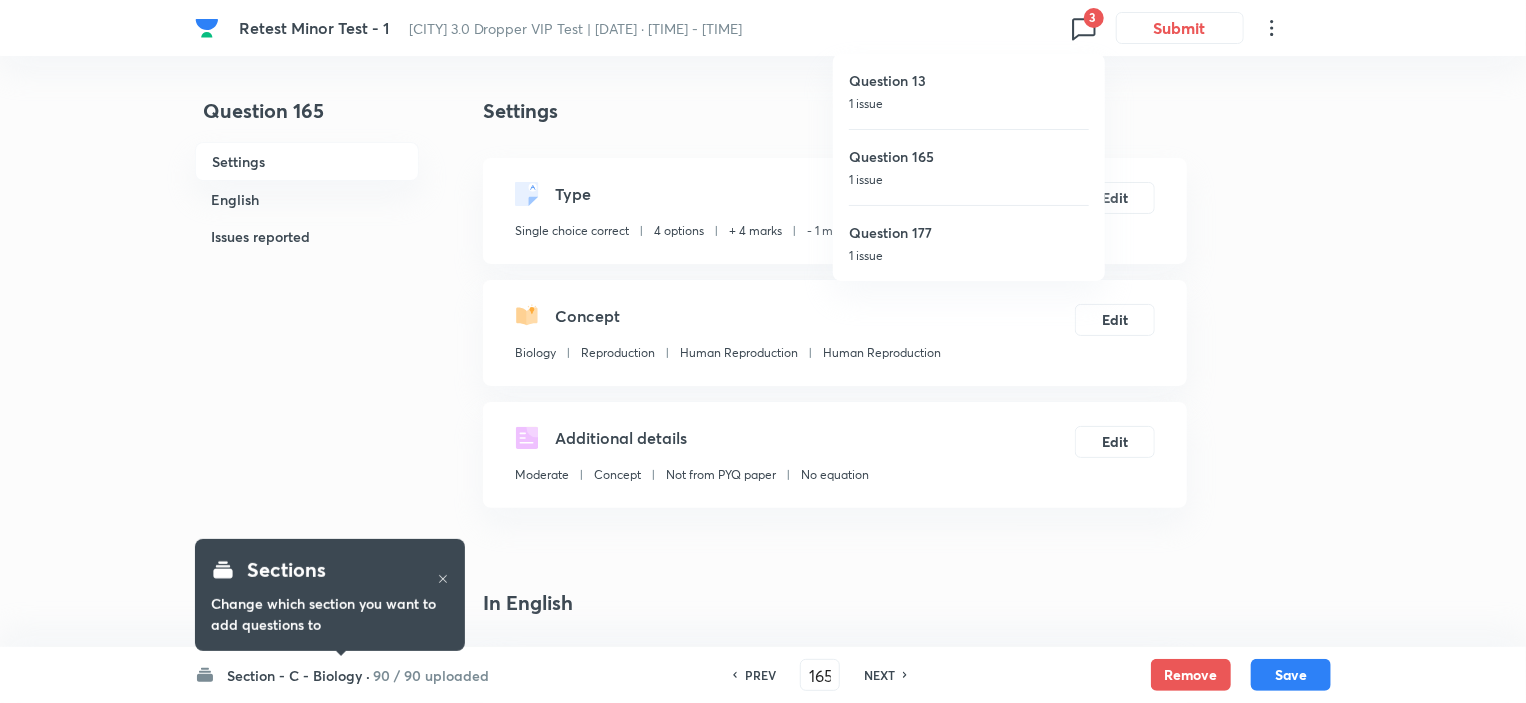 checkbox on "true" 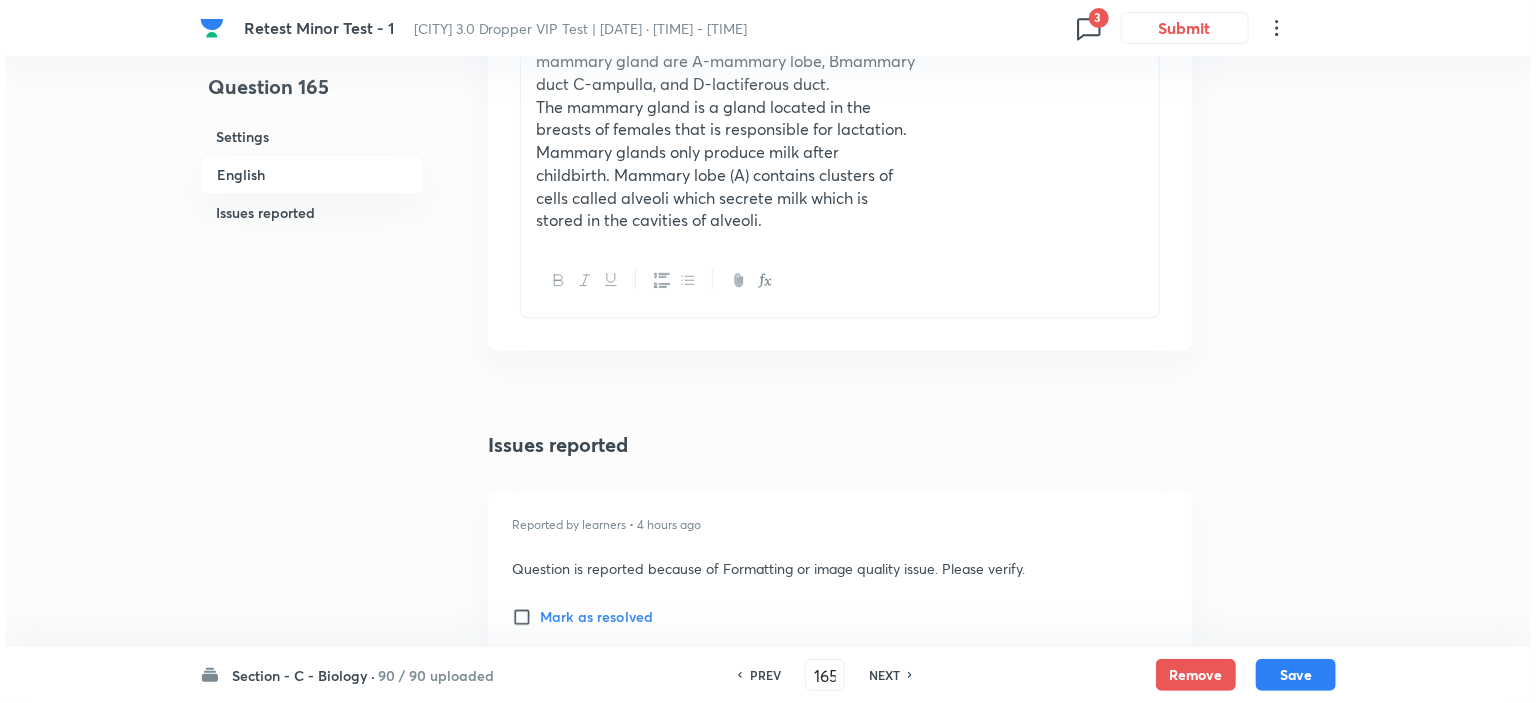 scroll, scrollTop: 2741, scrollLeft: 0, axis: vertical 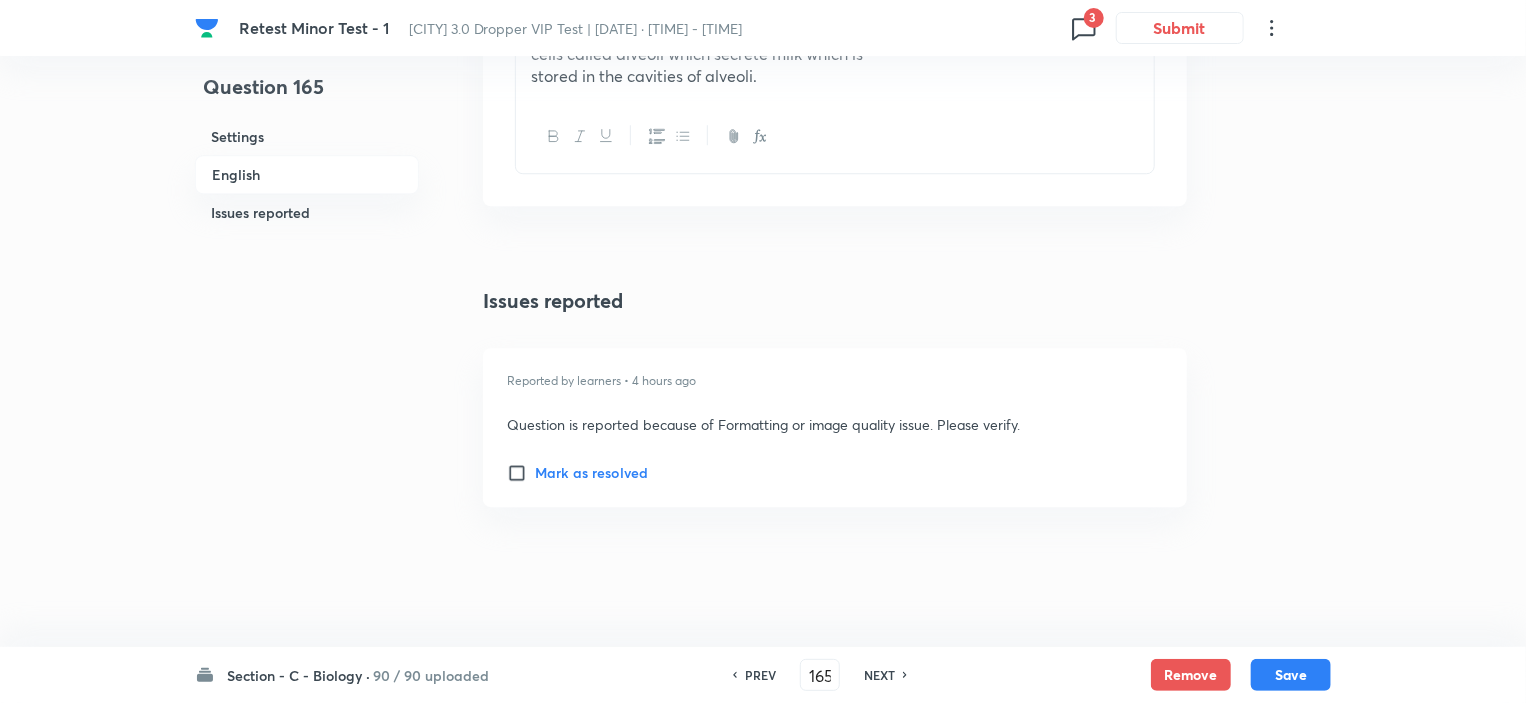 click 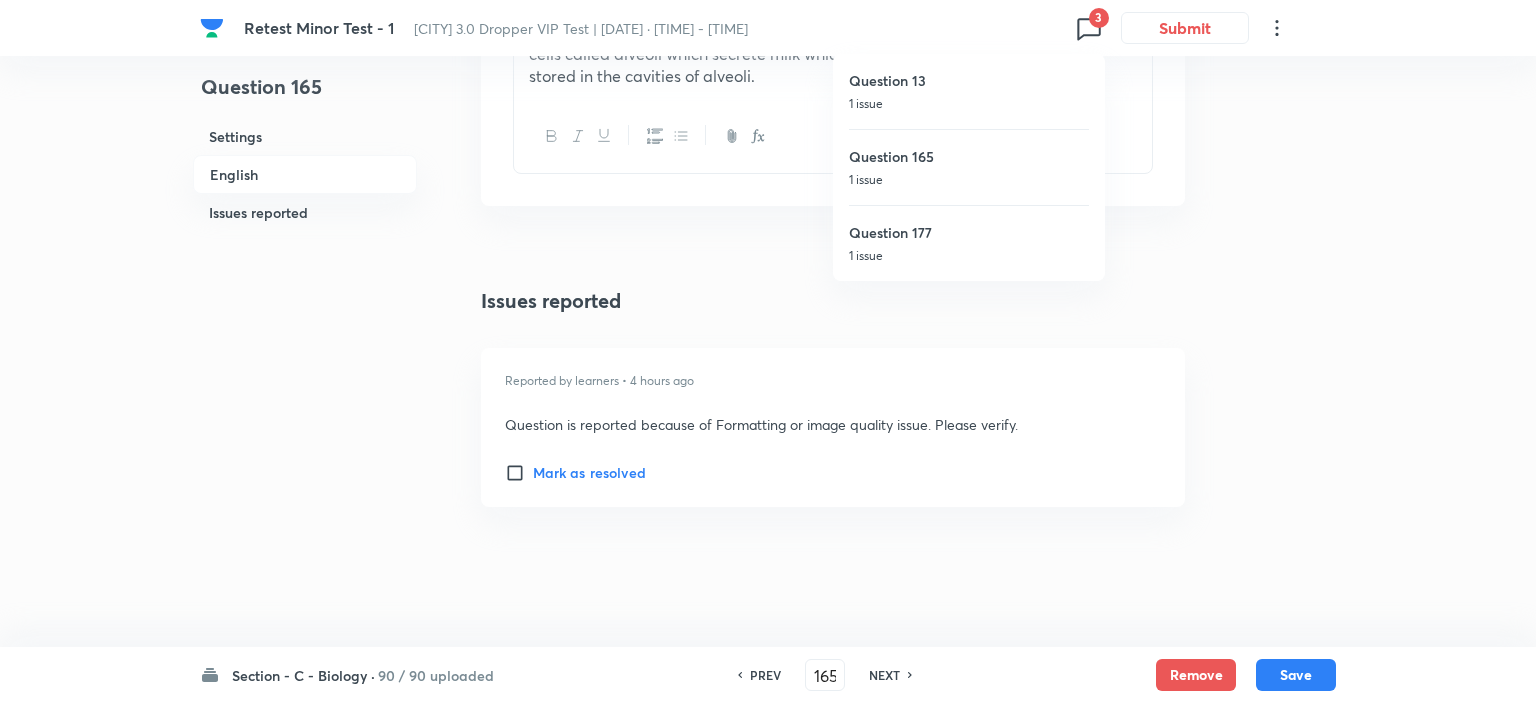 click on "Question 177" at bounding box center [969, 232] 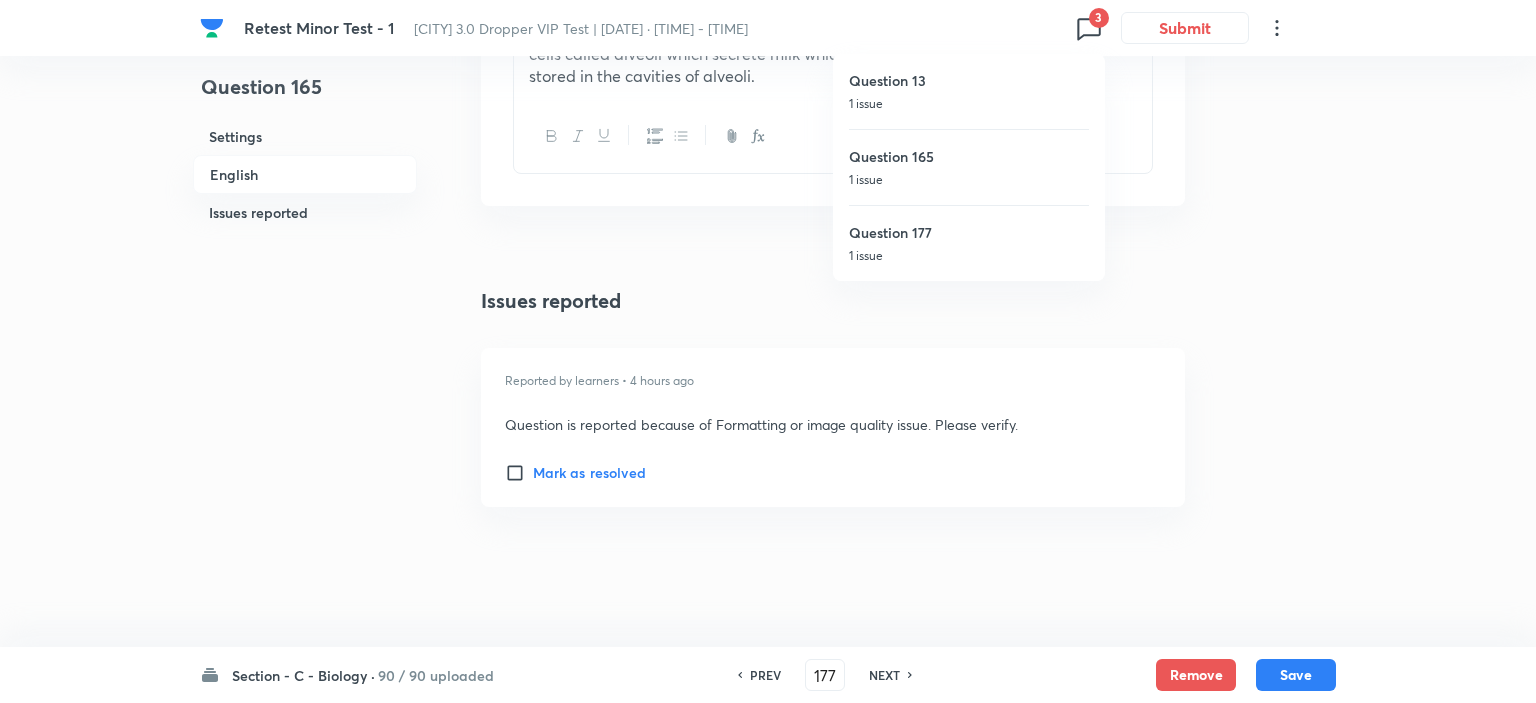 checkbox on "false" 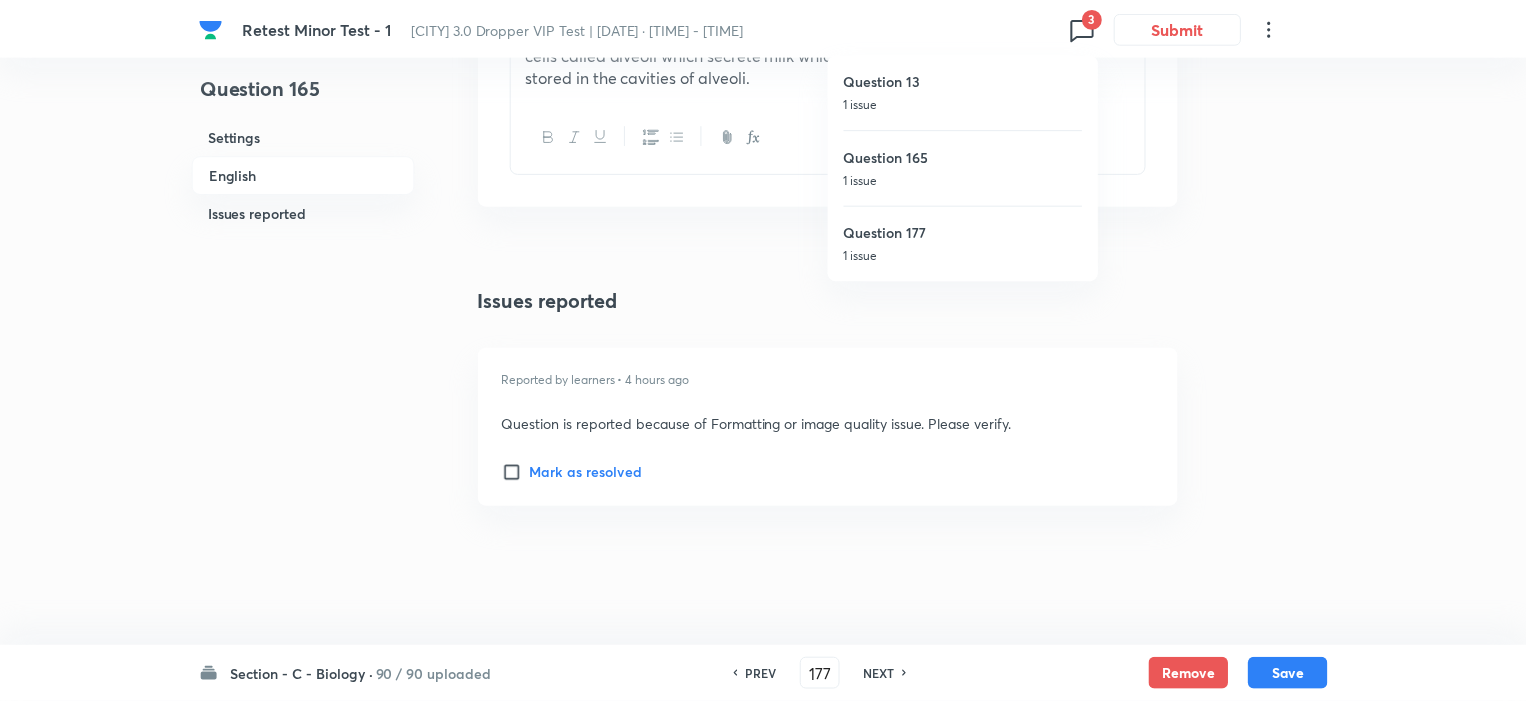 scroll, scrollTop: 2352, scrollLeft: 0, axis: vertical 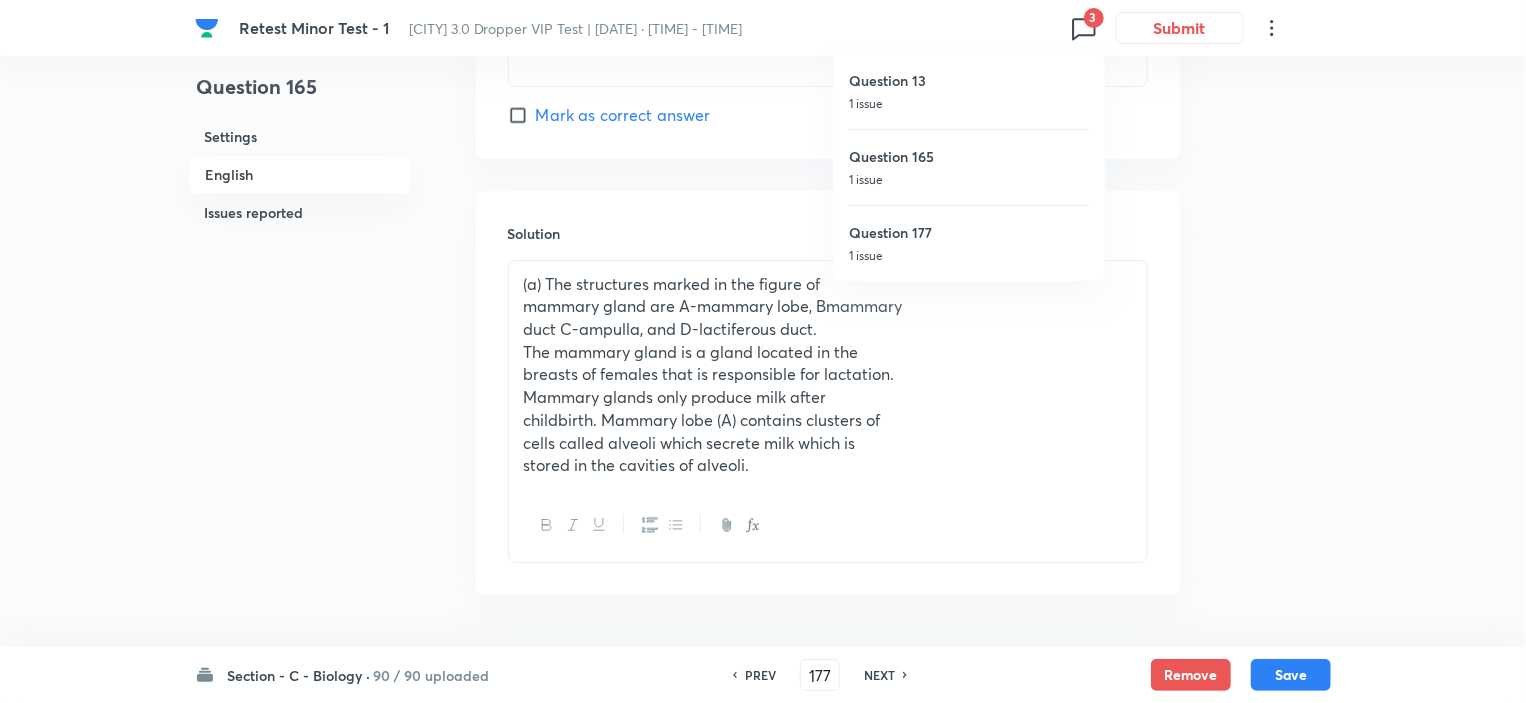 checkbox on "true" 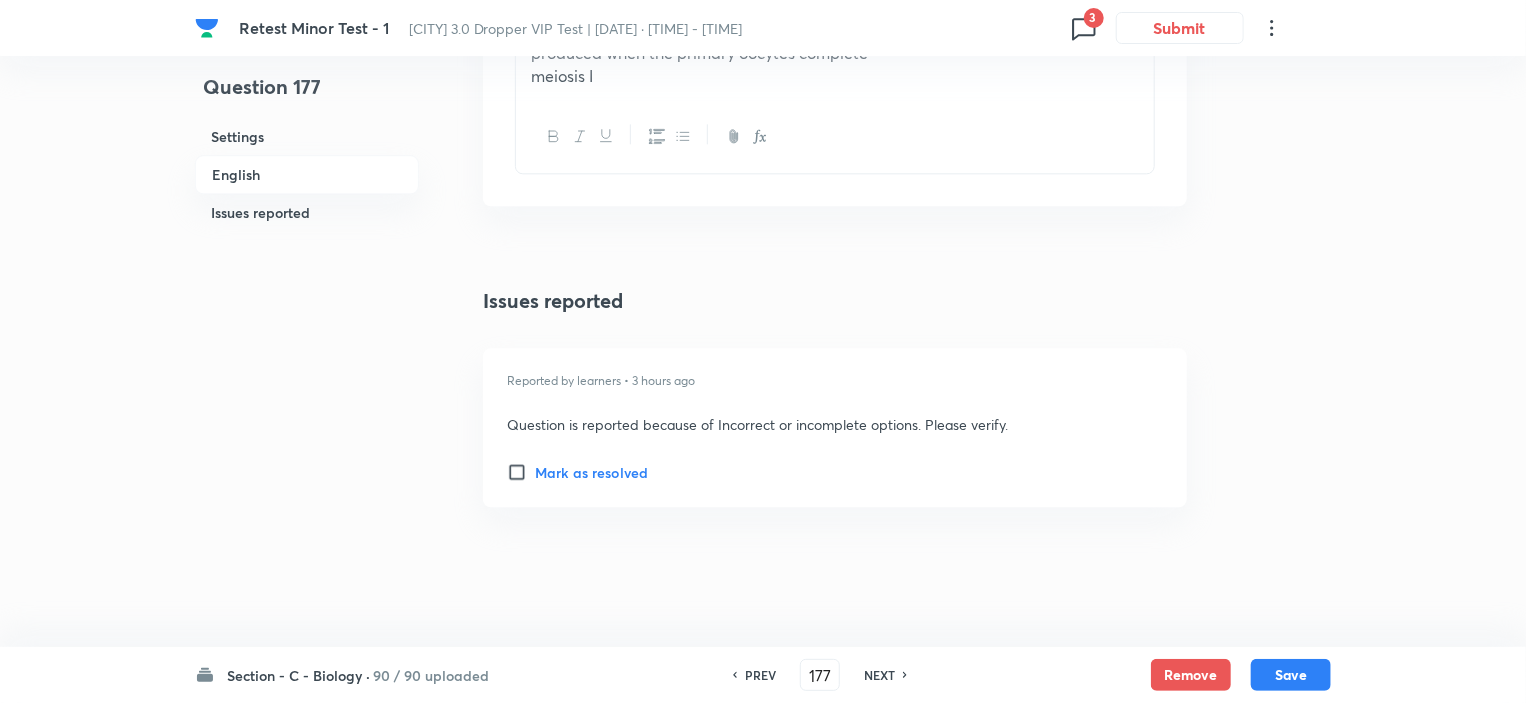 click 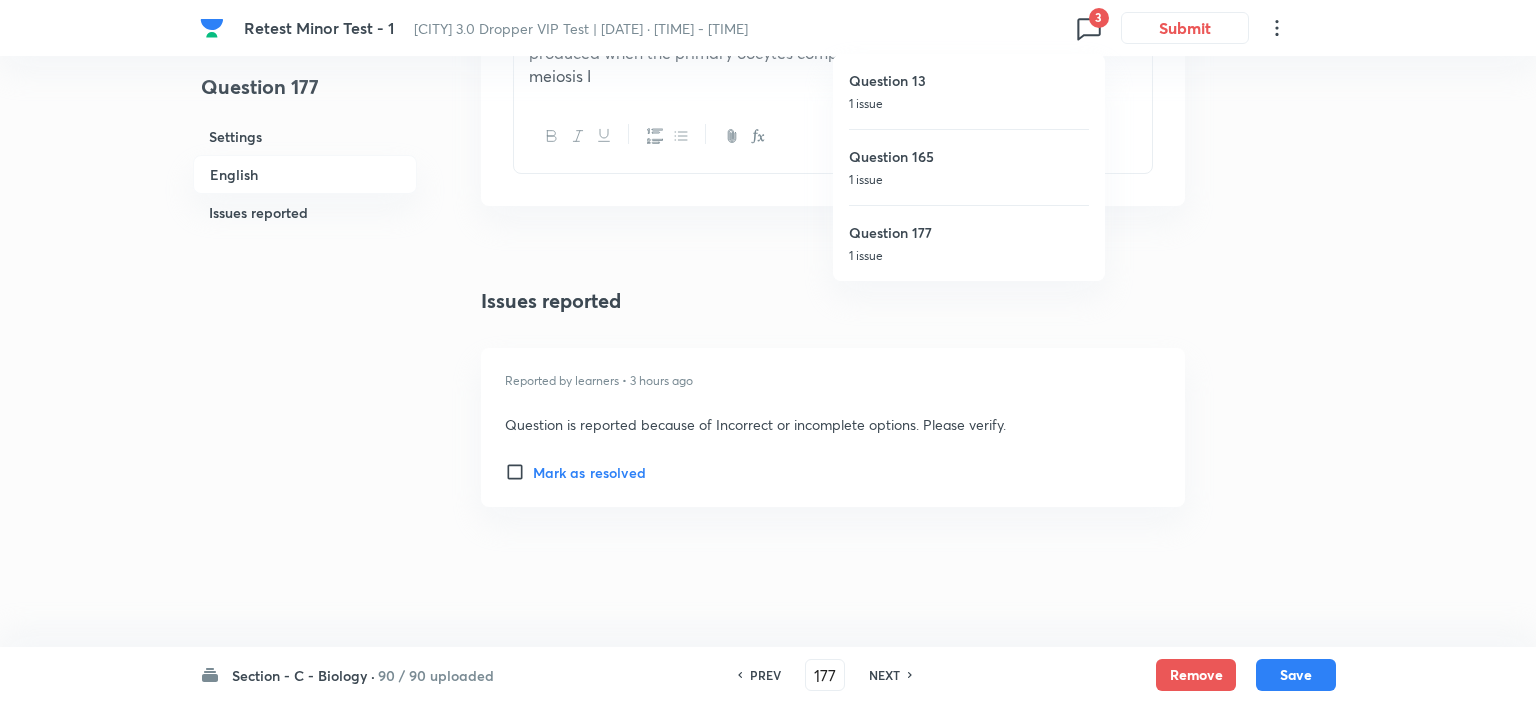 click on "Question 13" at bounding box center (969, 80) 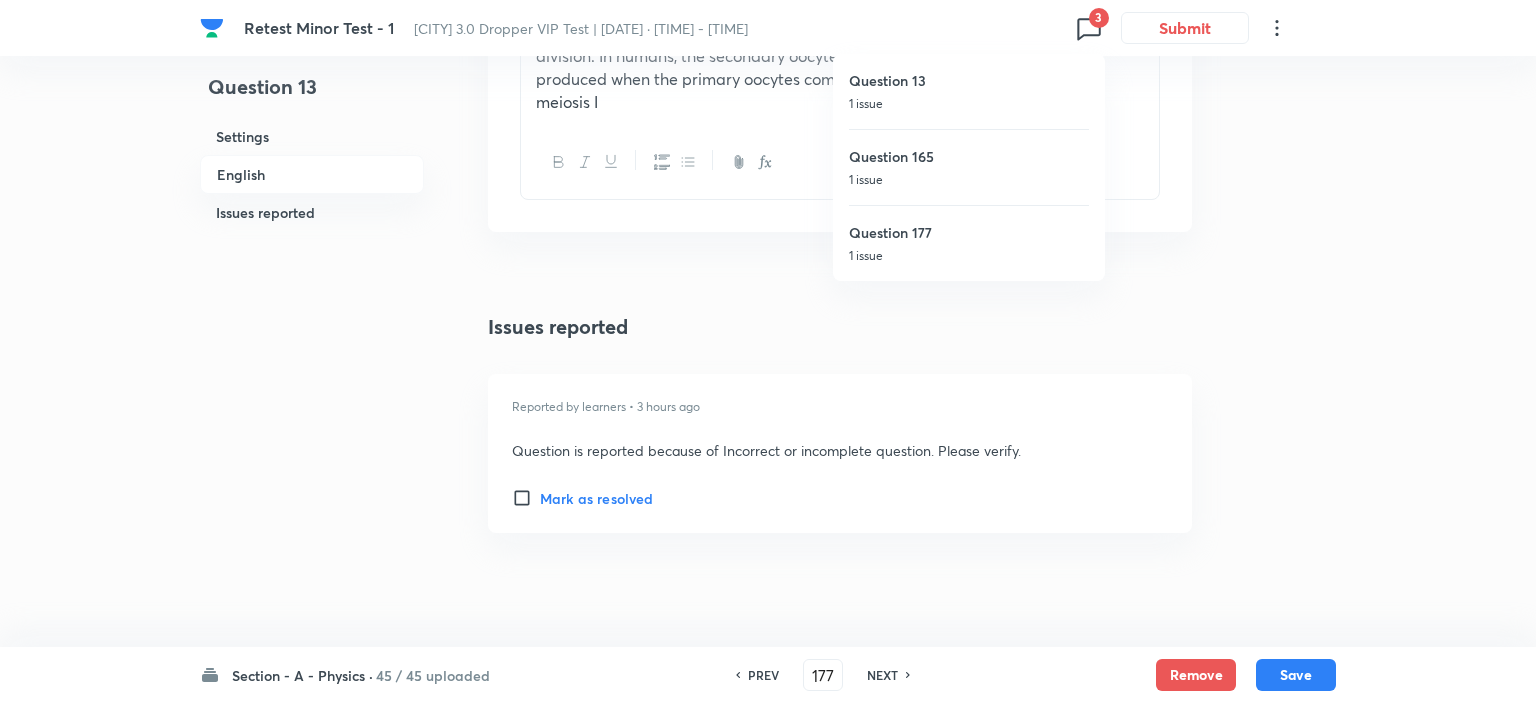 type on "13" 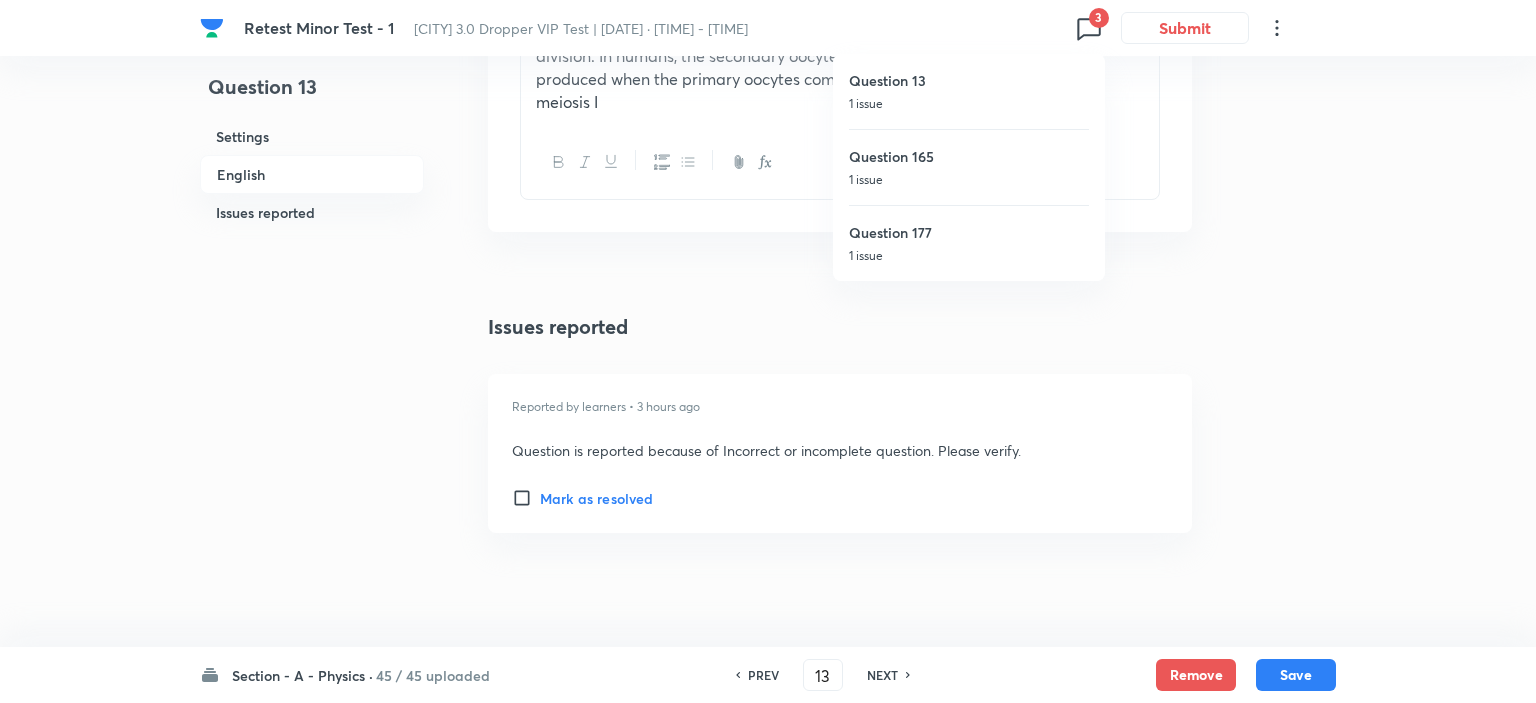 checkbox on "false" 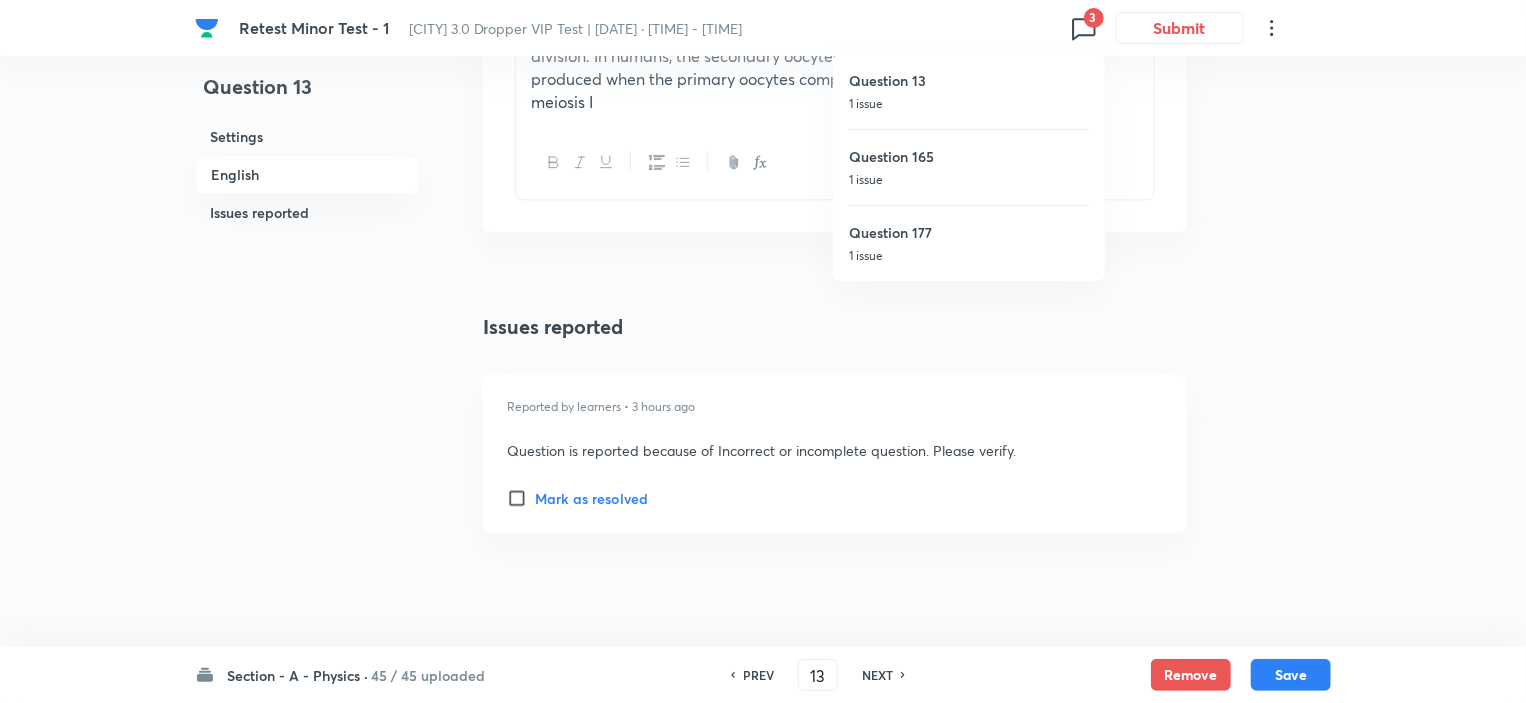 checkbox on "true" 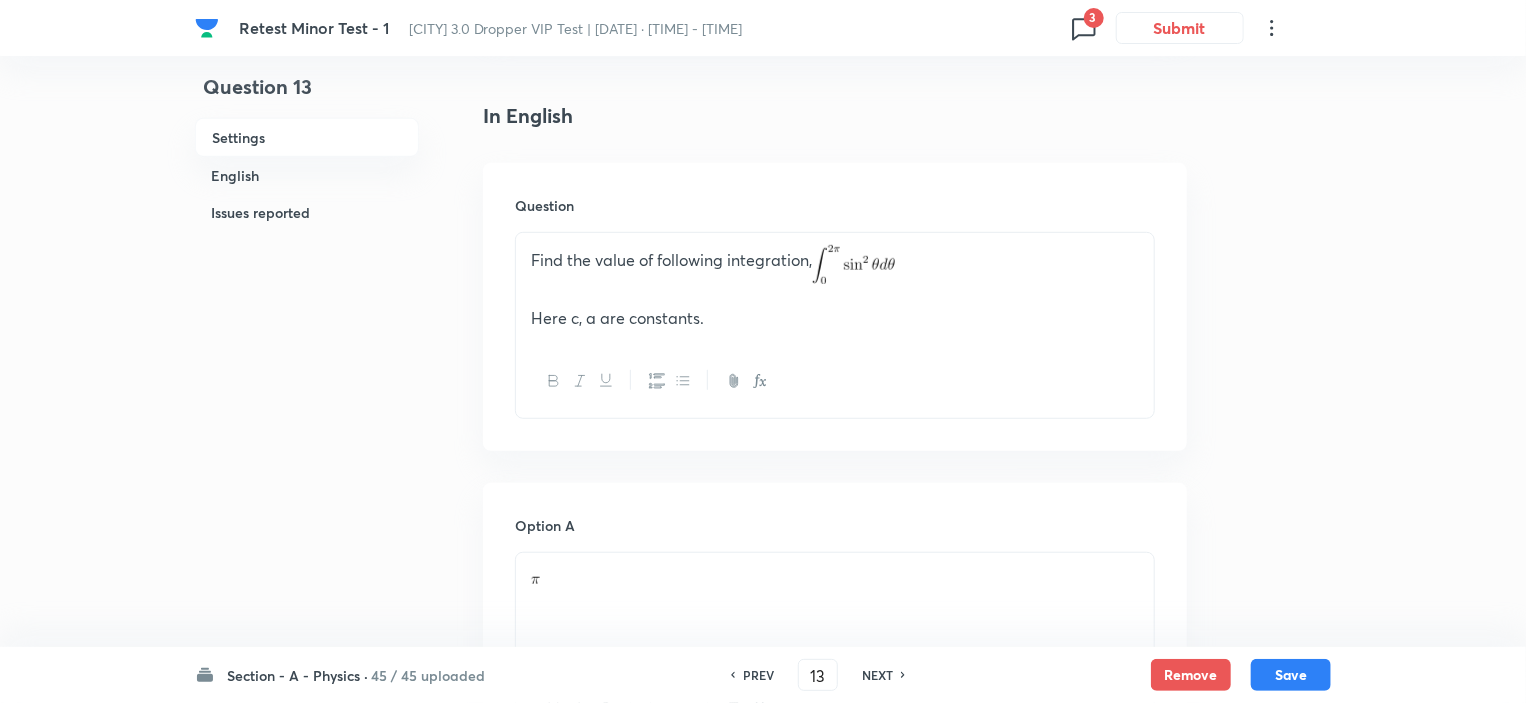 scroll, scrollTop: 0, scrollLeft: 0, axis: both 